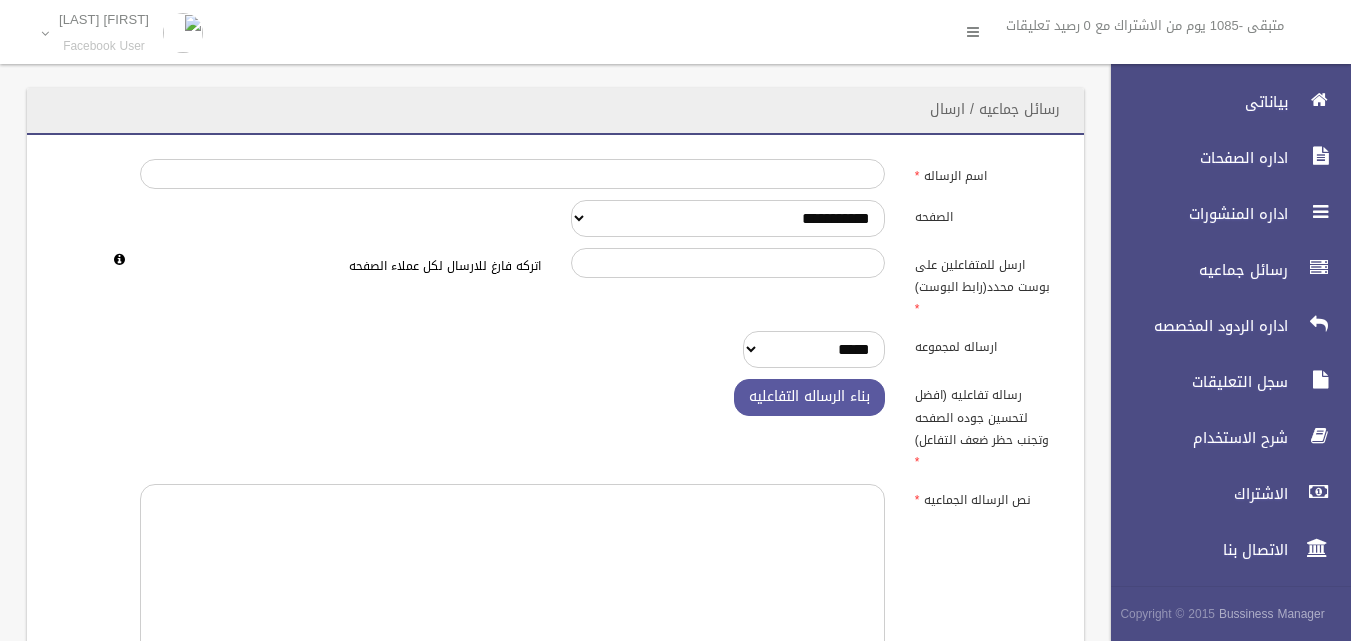 scroll, scrollTop: 0, scrollLeft: 0, axis: both 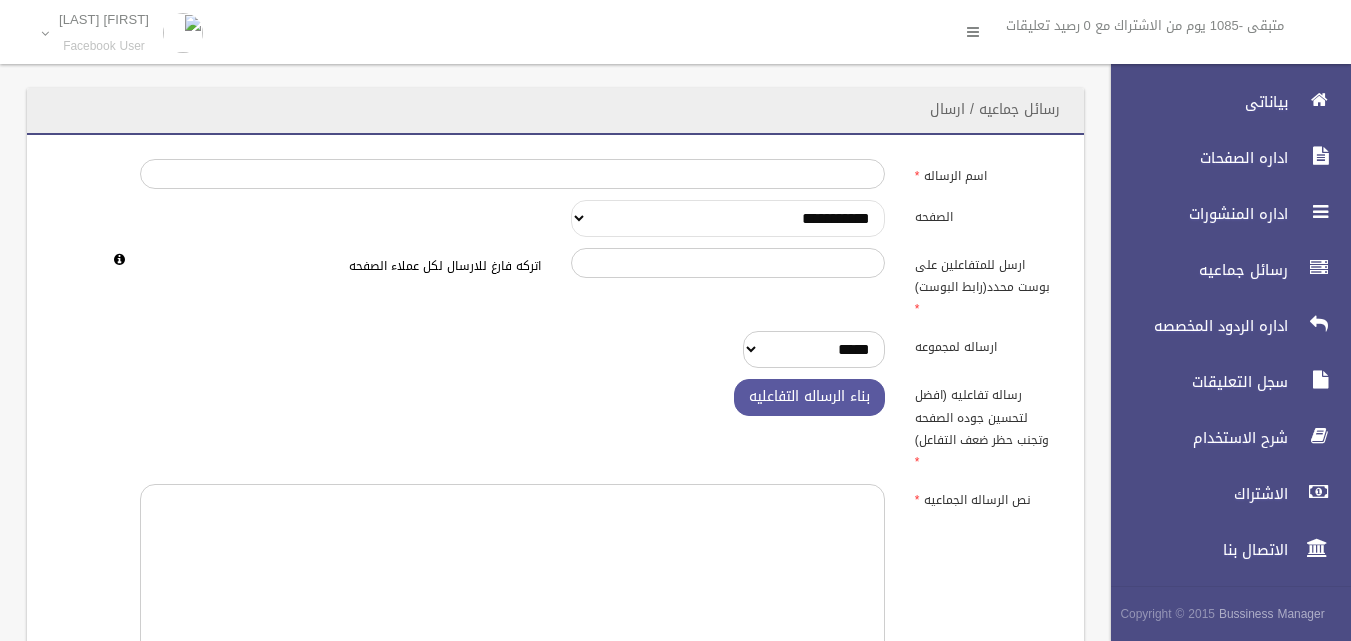 click on "**********" at bounding box center (728, 218) 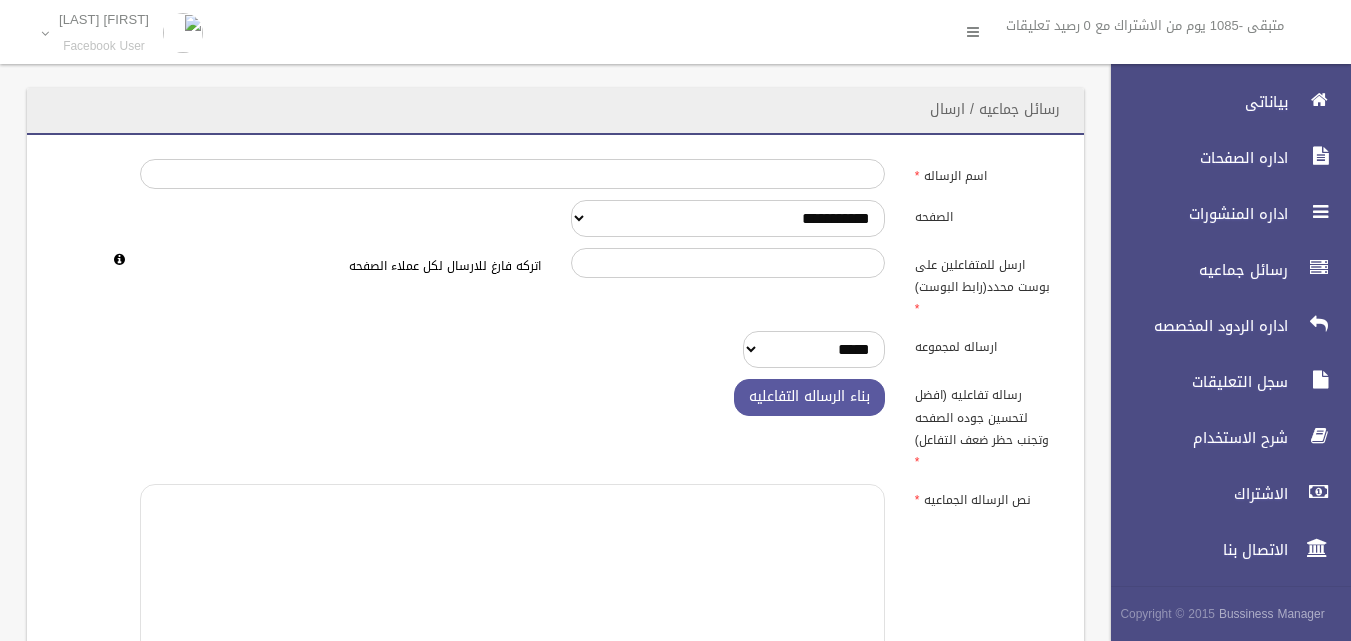 click at bounding box center (512, 586) 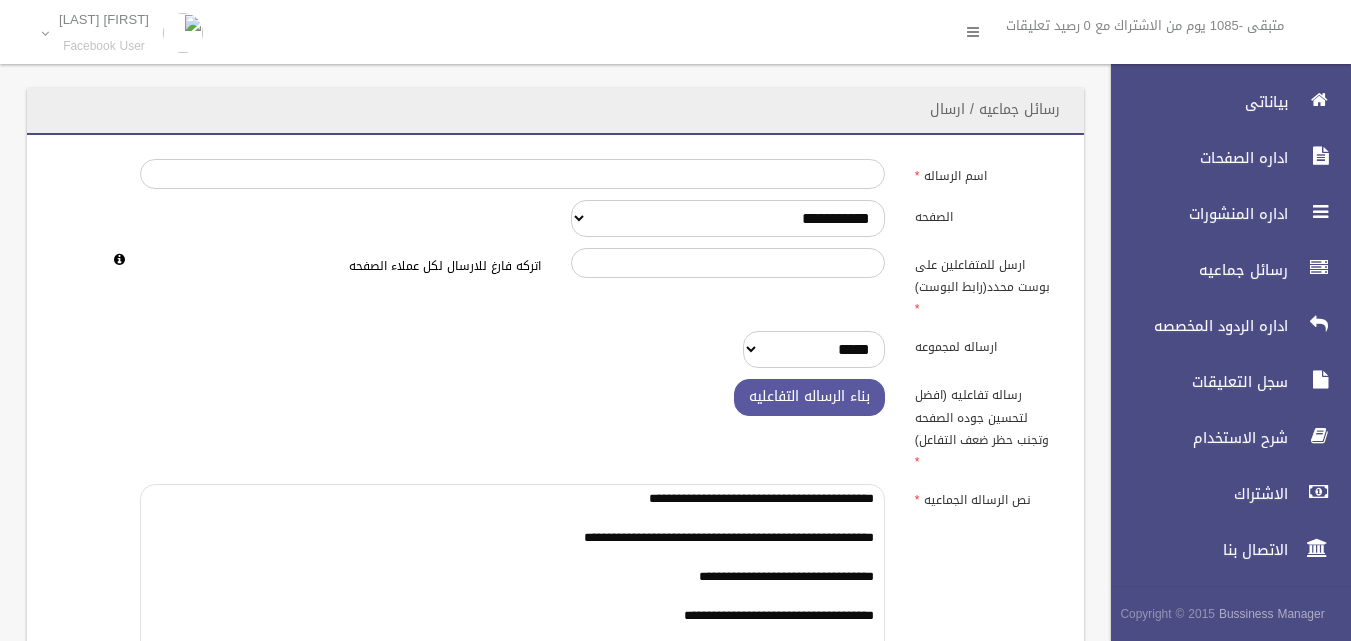 scroll, scrollTop: 18, scrollLeft: 0, axis: vertical 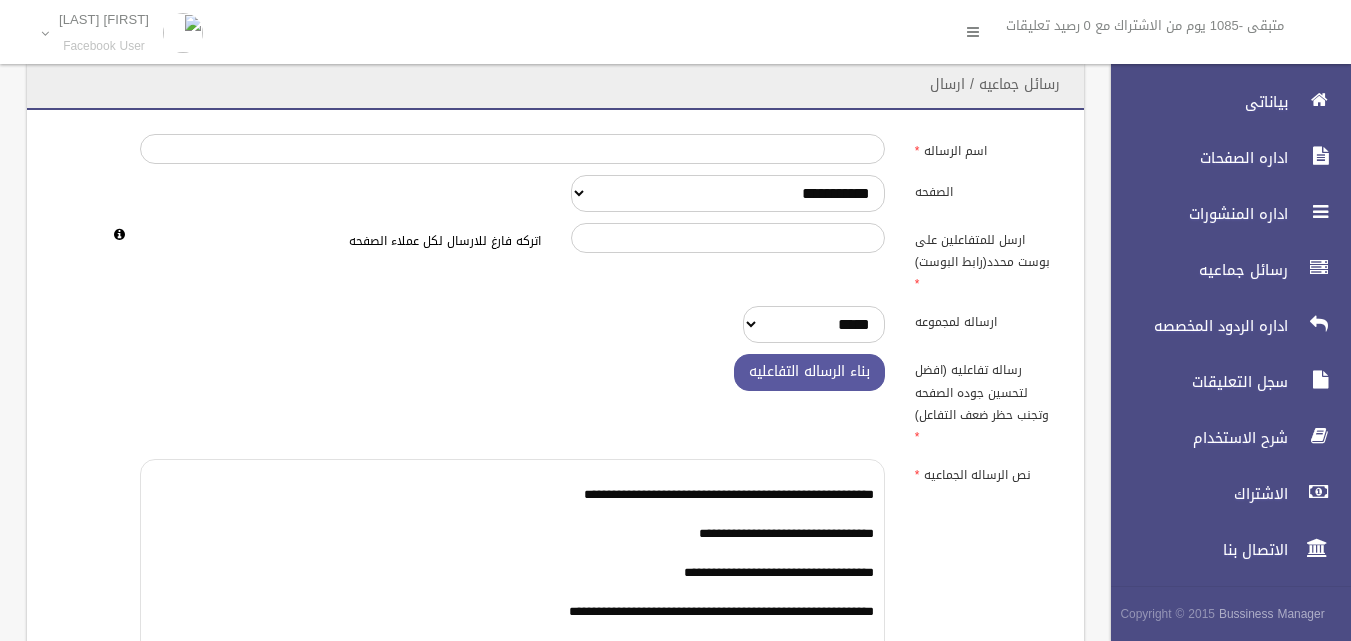 type on "**********" 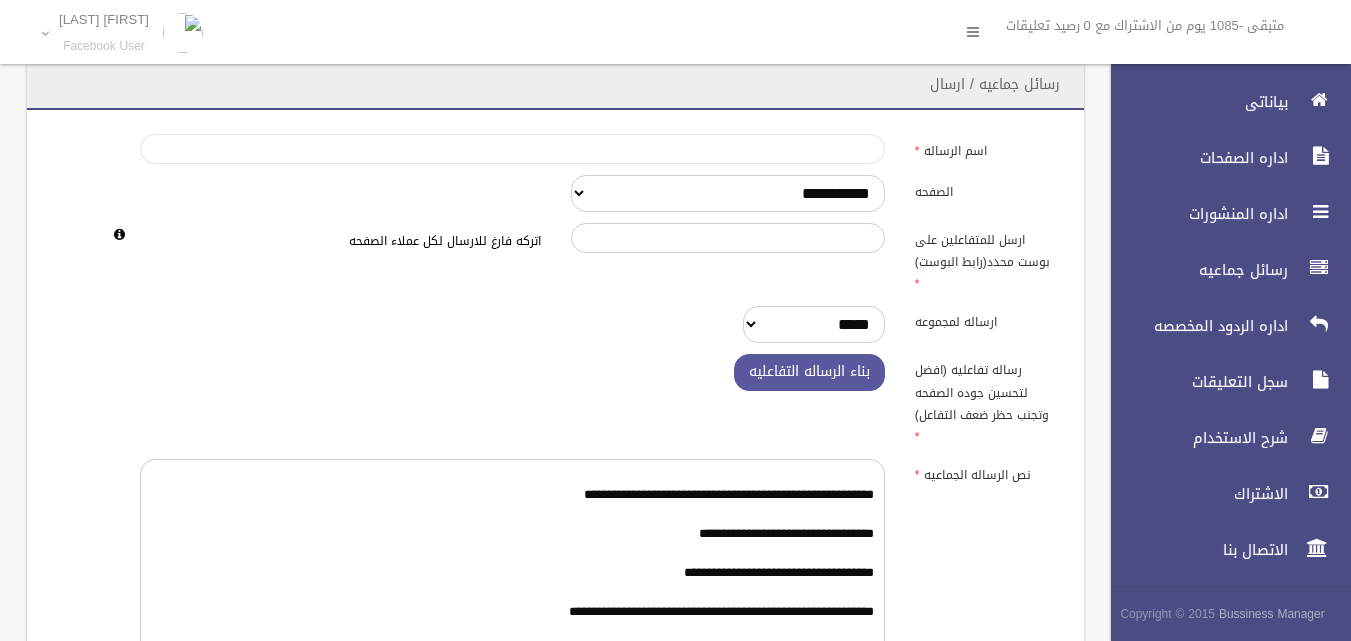 click on "اسم الرساله" at bounding box center (512, 149) 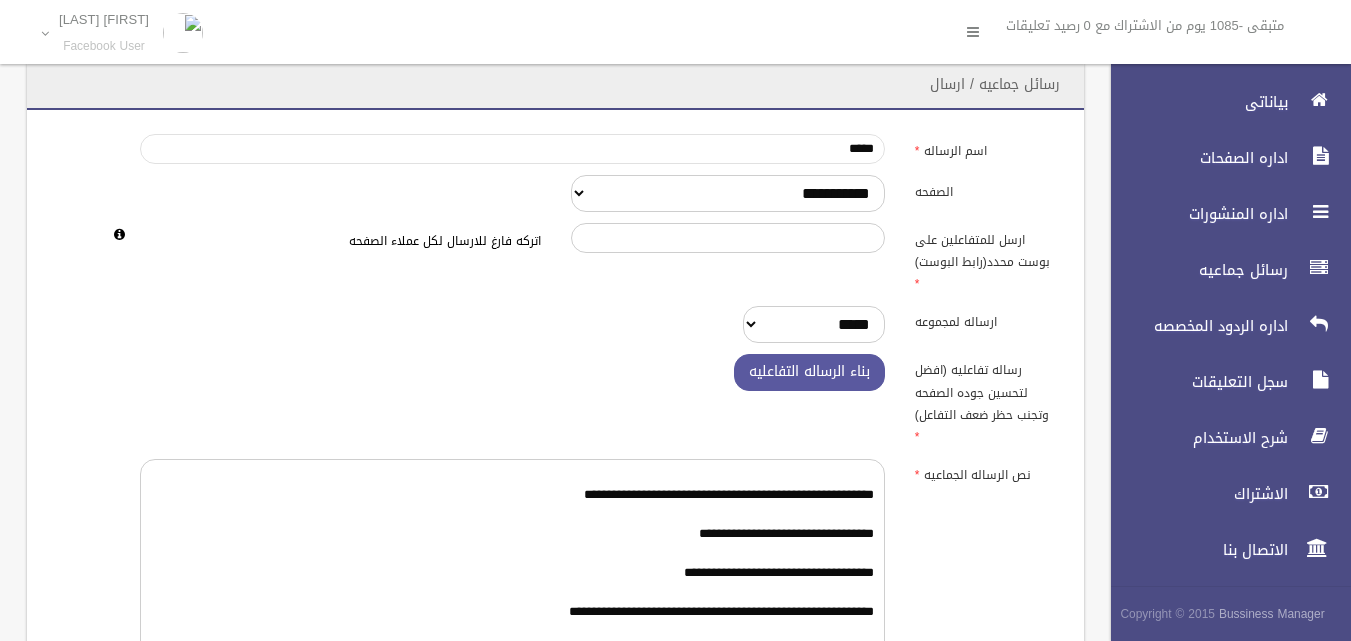 type on "********" 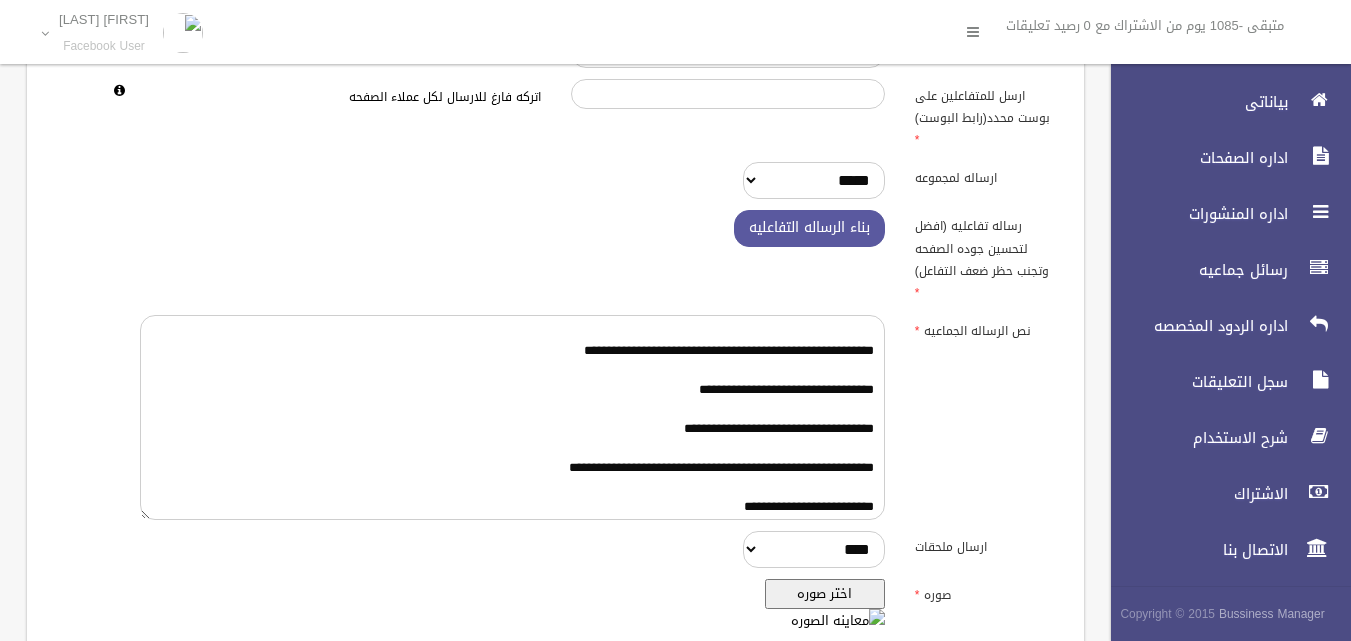 scroll, scrollTop: 225, scrollLeft: 0, axis: vertical 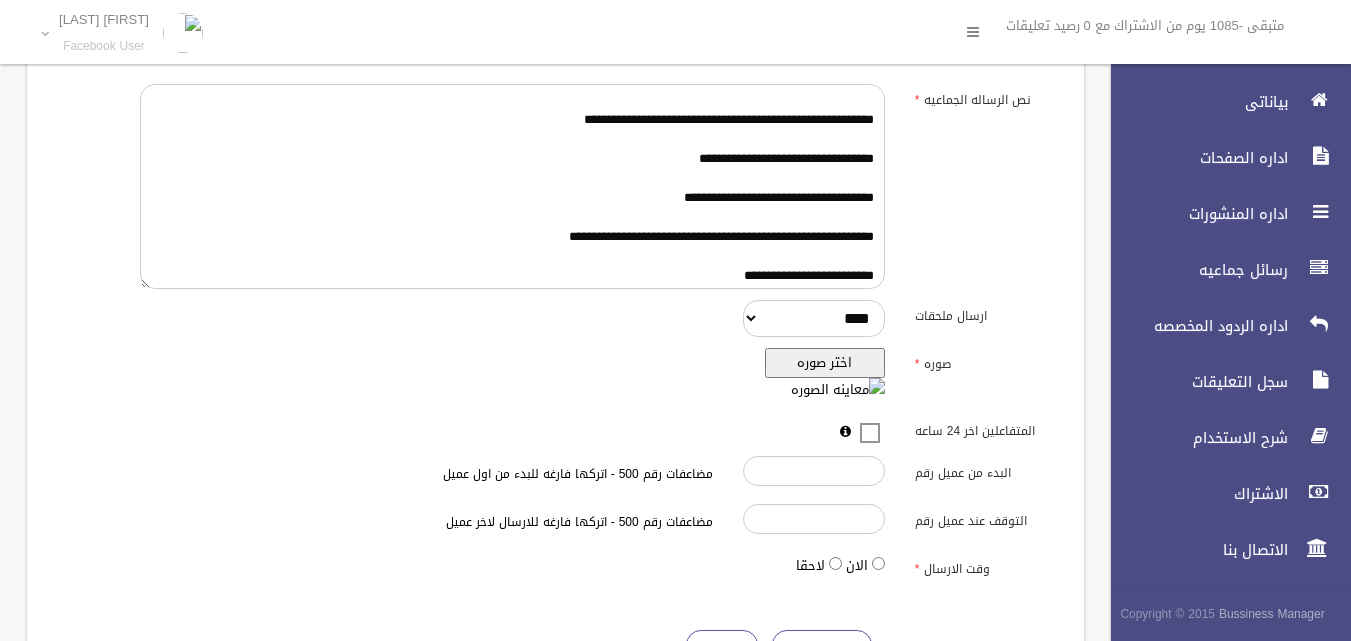 click on "اختر صوره" at bounding box center [825, 363] 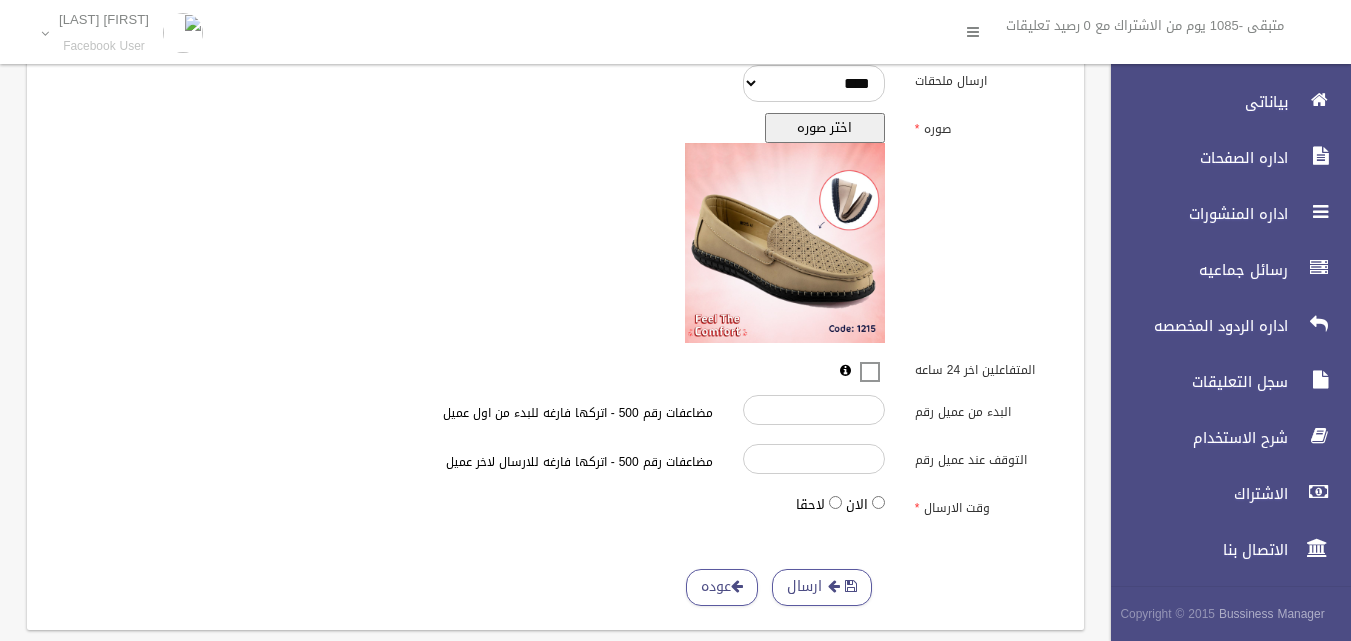 scroll, scrollTop: 650, scrollLeft: 0, axis: vertical 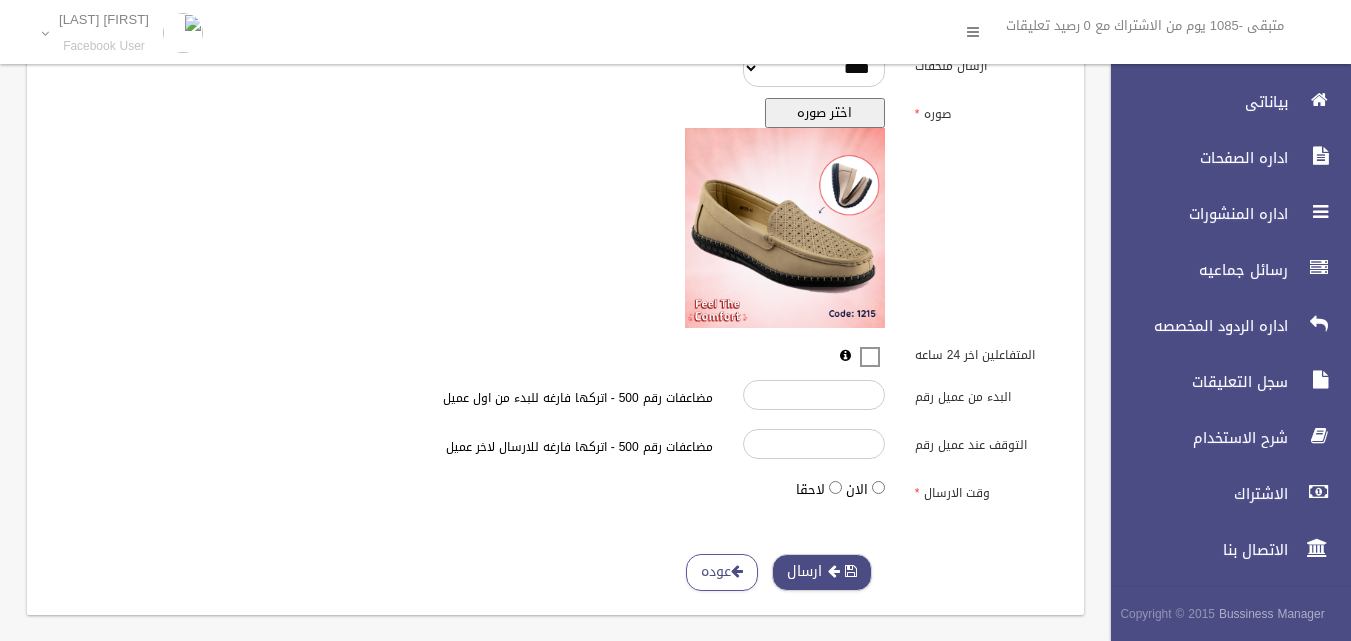 click on "ارسال" at bounding box center [822, 572] 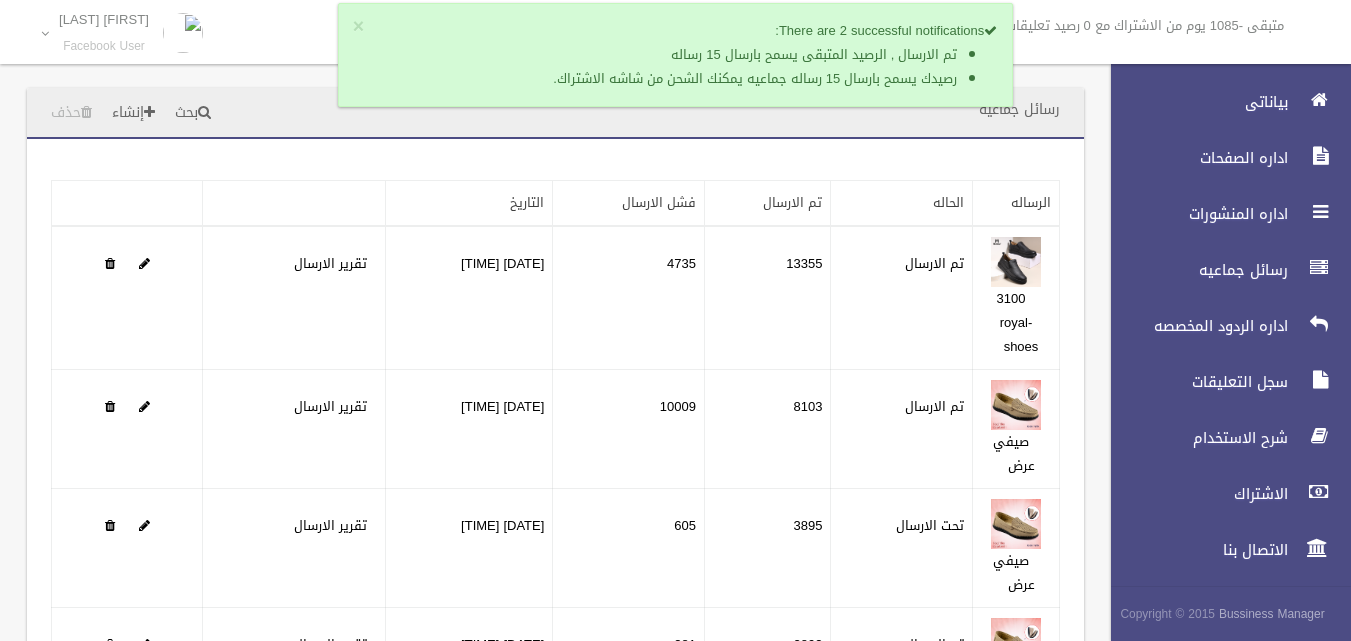 scroll, scrollTop: 0, scrollLeft: 0, axis: both 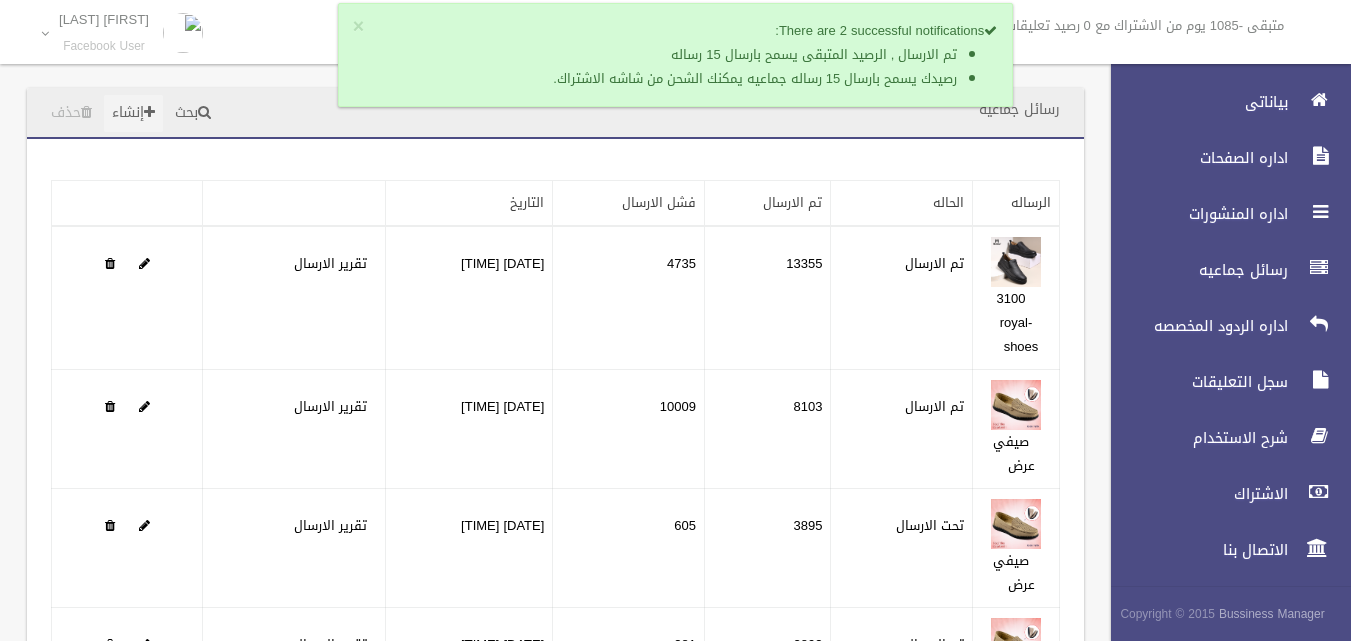 click on "إنشاء" at bounding box center [133, 113] 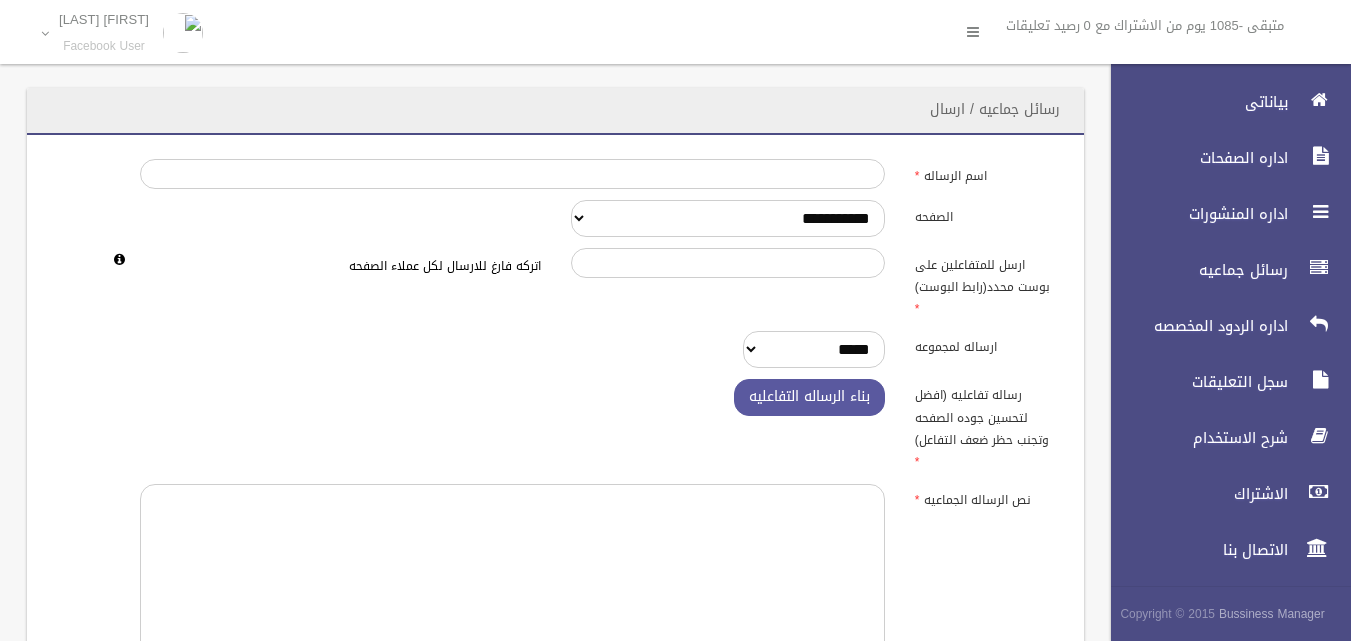 scroll, scrollTop: 0, scrollLeft: 0, axis: both 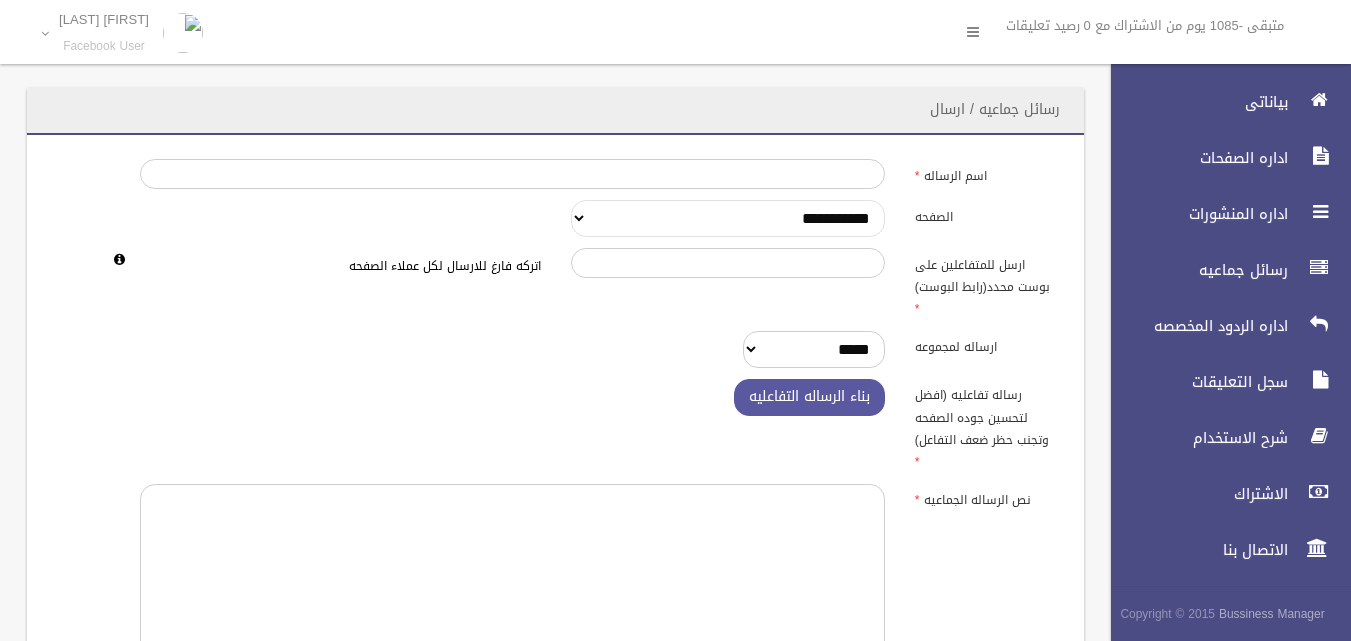 click on "**********" at bounding box center (728, 218) 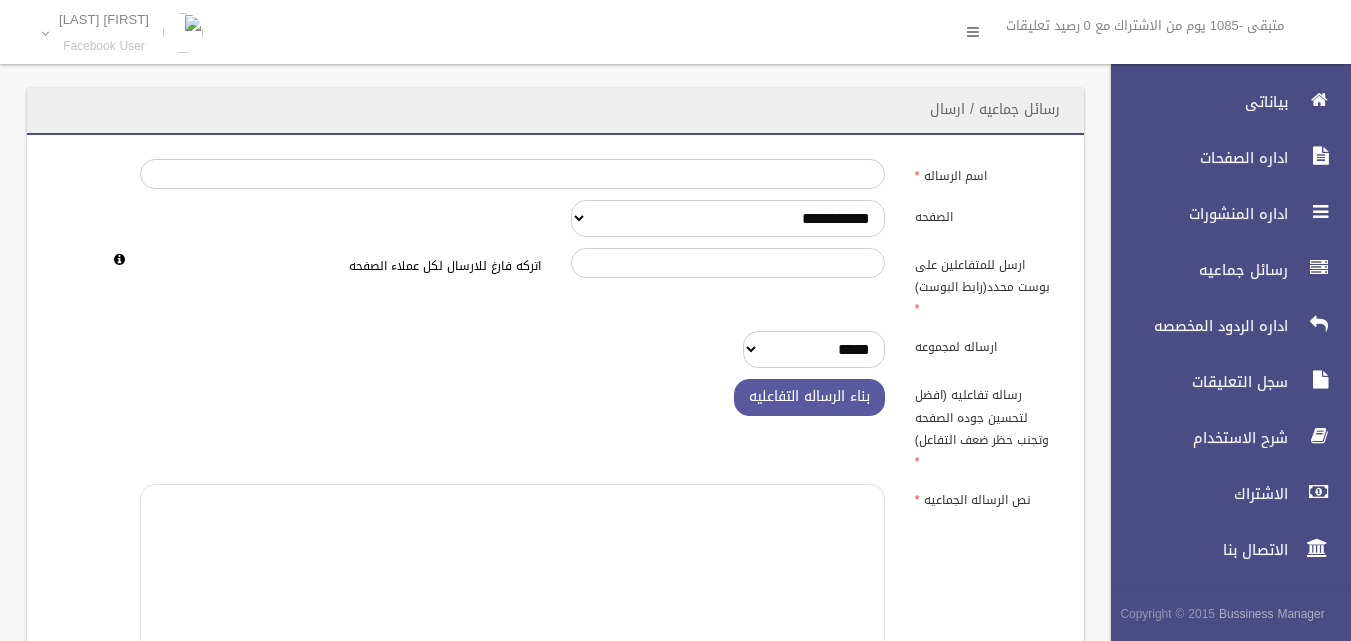 click at bounding box center [512, 586] 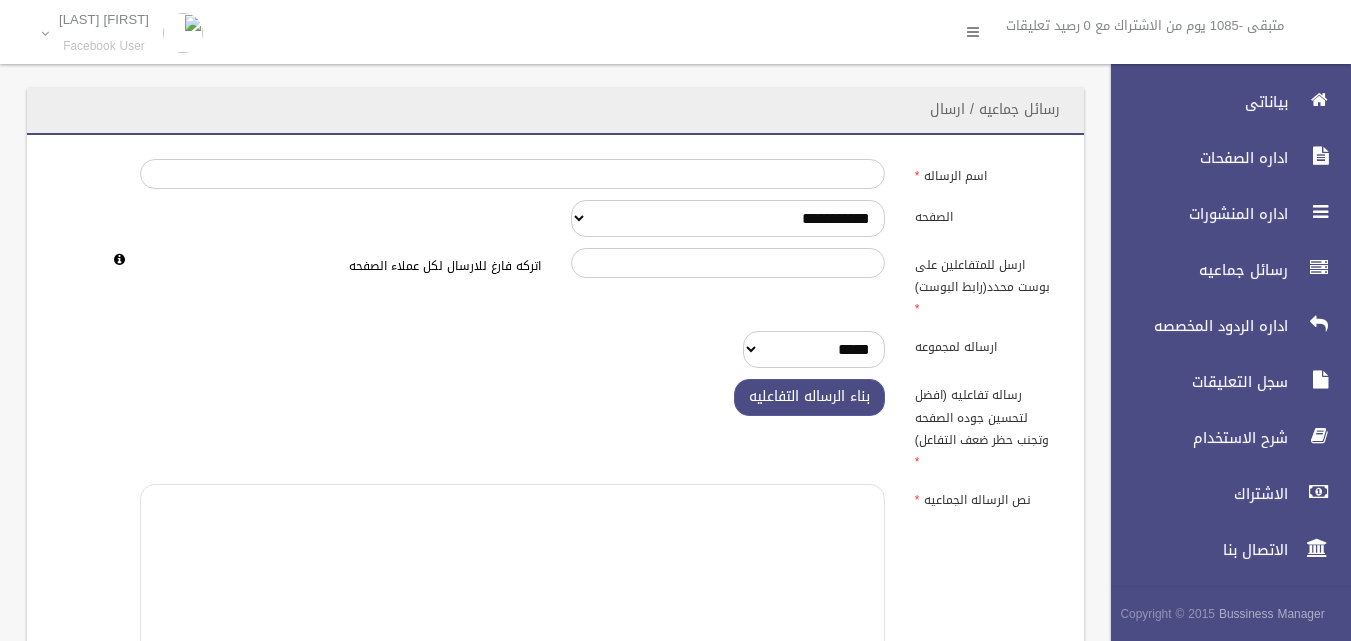 paste on "**********" 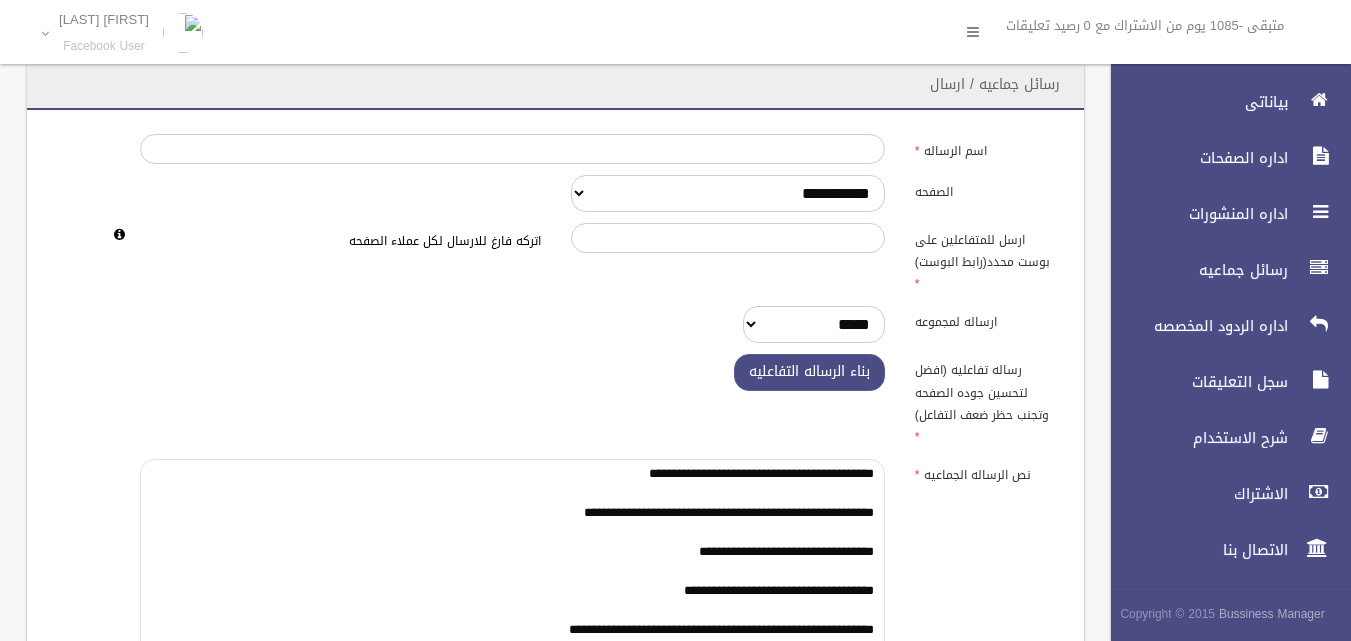 scroll, scrollTop: 18, scrollLeft: 0, axis: vertical 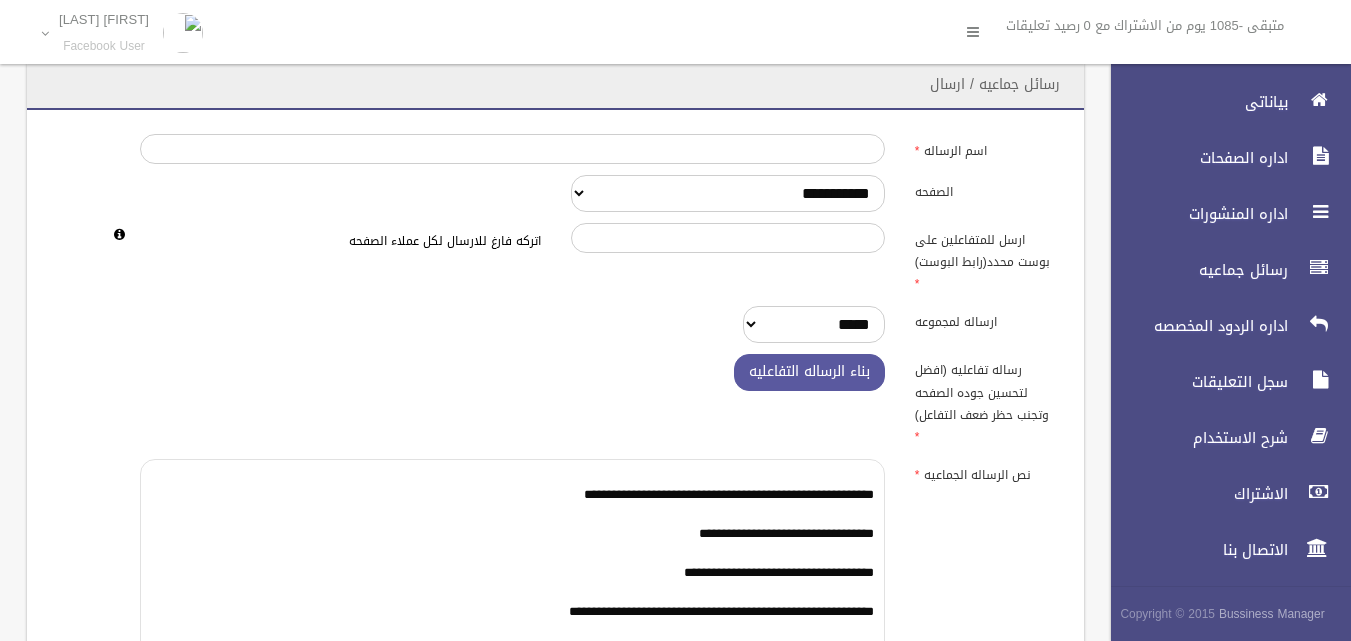 type on "**********" 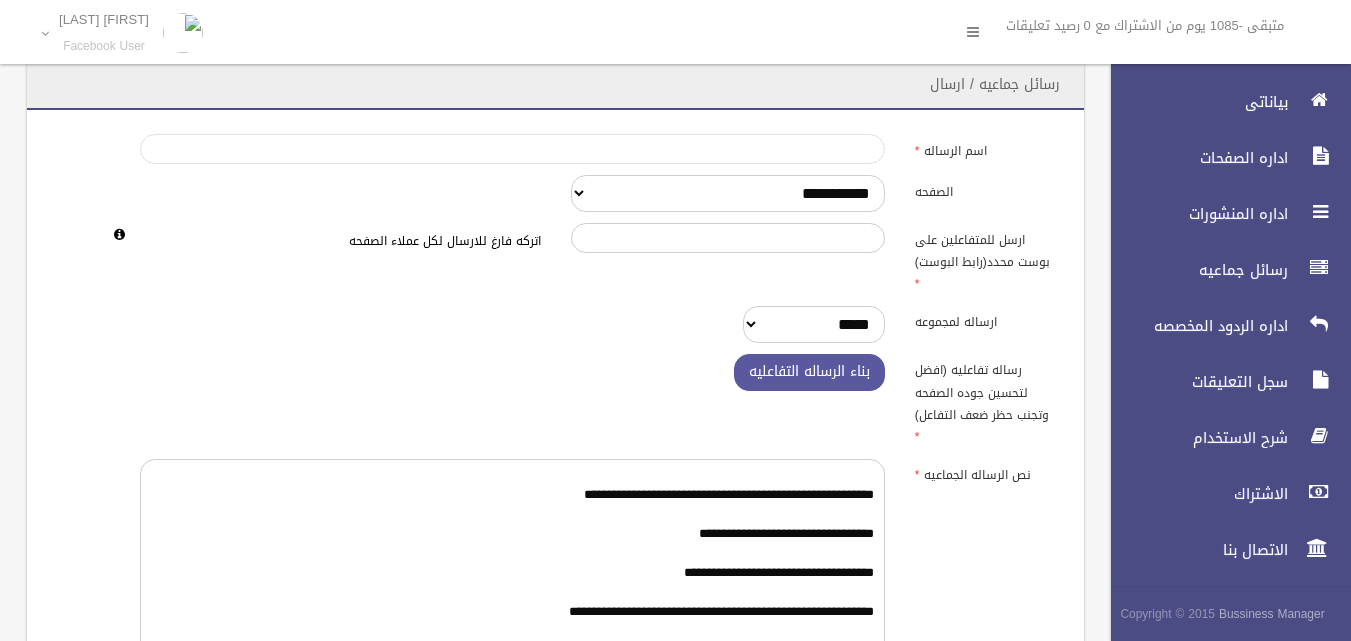 click on "اسم الرساله" at bounding box center [512, 149] 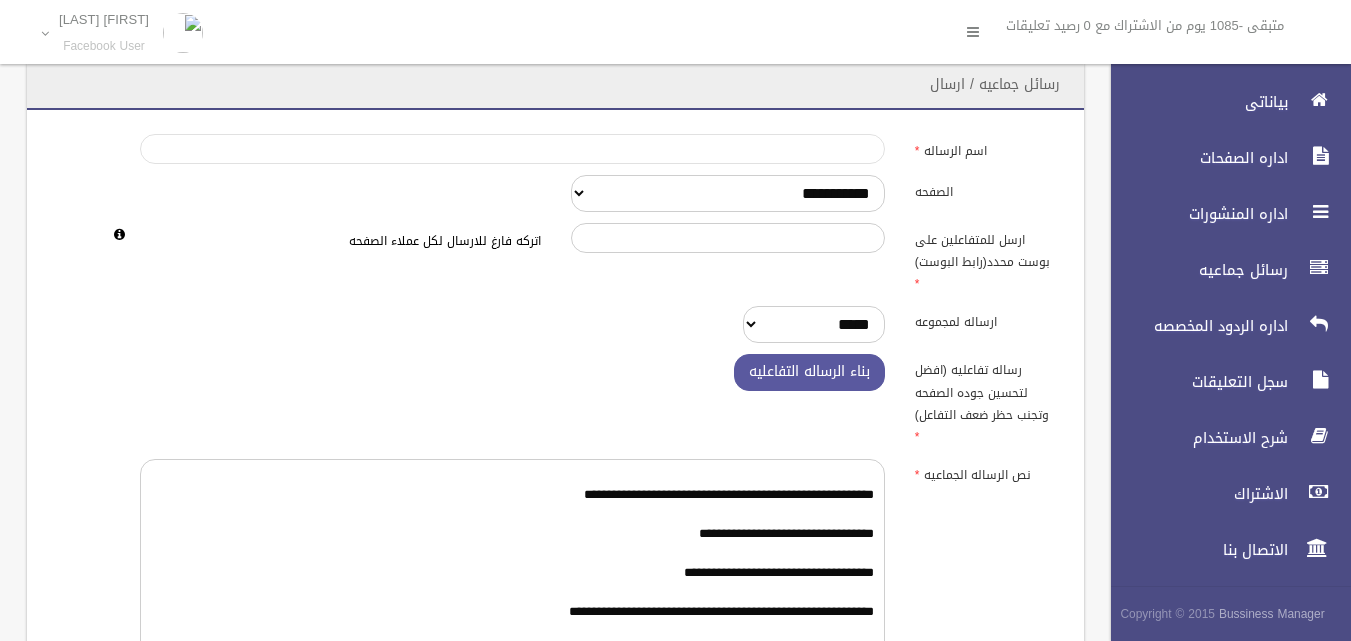 type on "********" 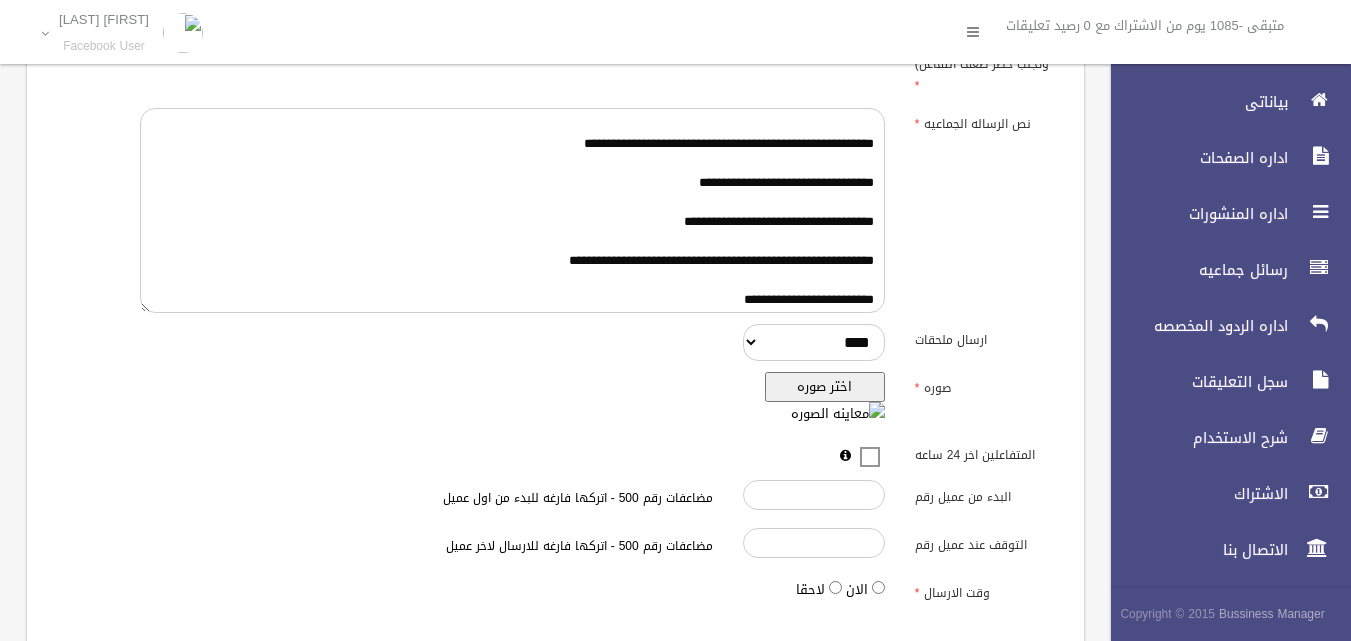 scroll, scrollTop: 475, scrollLeft: 0, axis: vertical 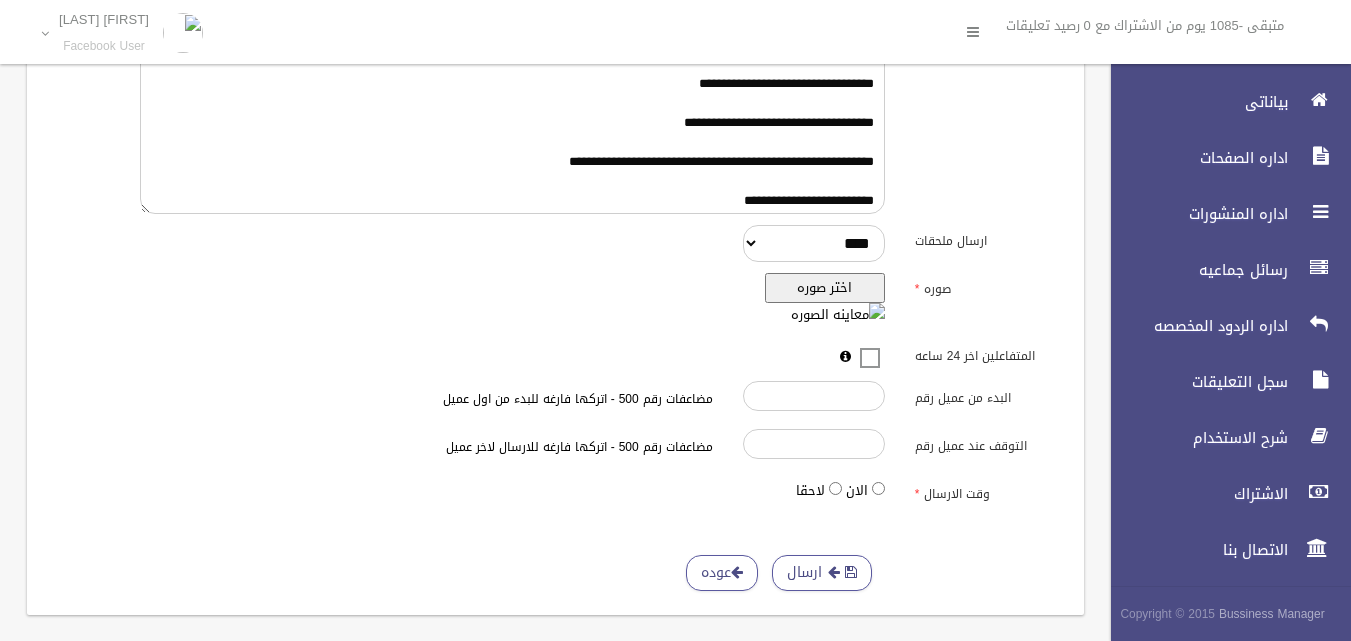click on "اختر صوره" at bounding box center (825, 288) 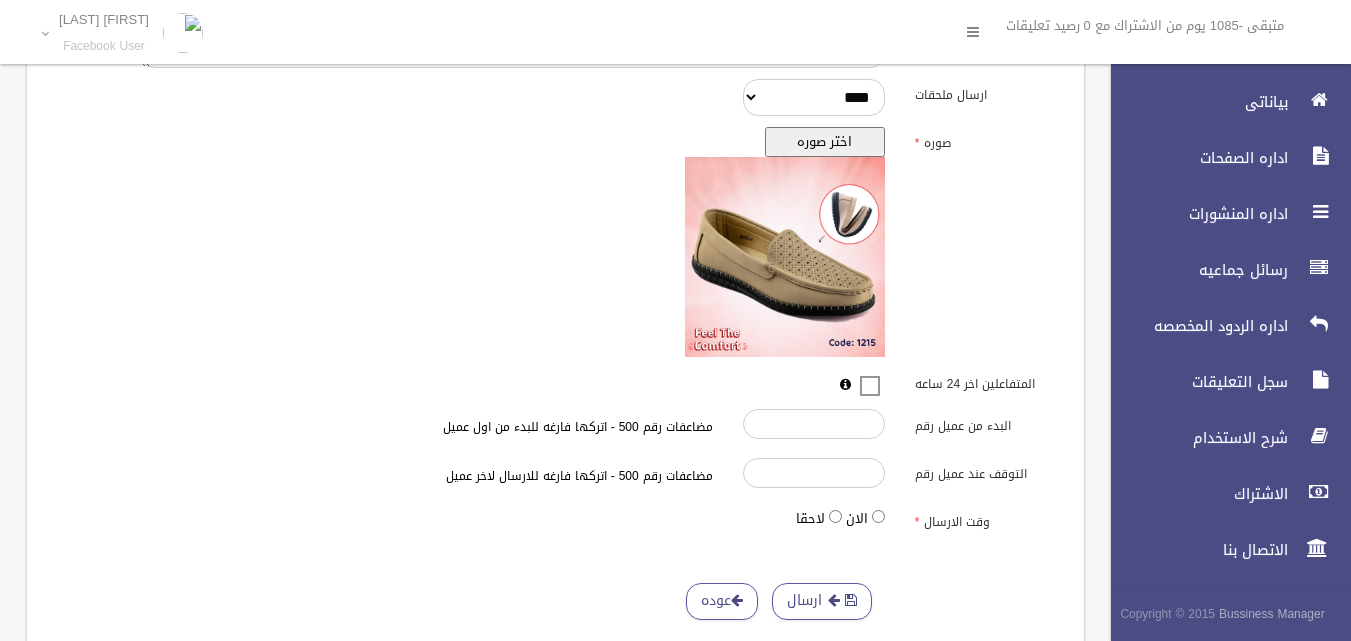scroll, scrollTop: 650, scrollLeft: 0, axis: vertical 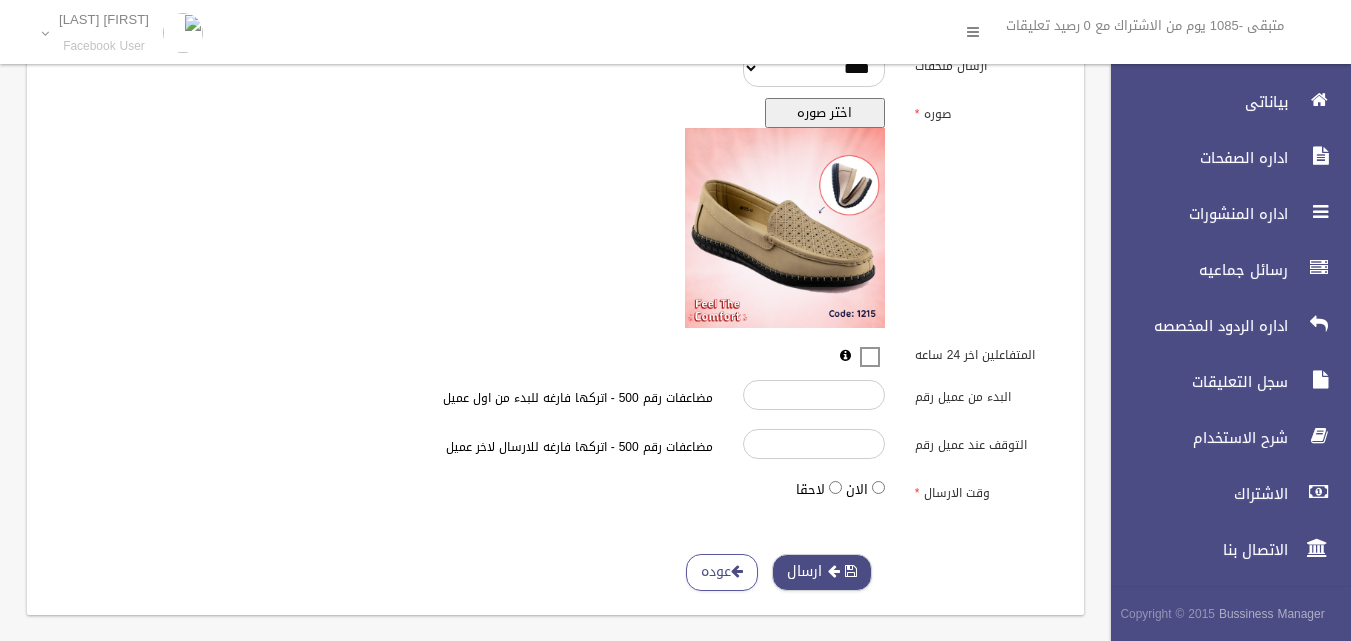 click at bounding box center [834, 571] 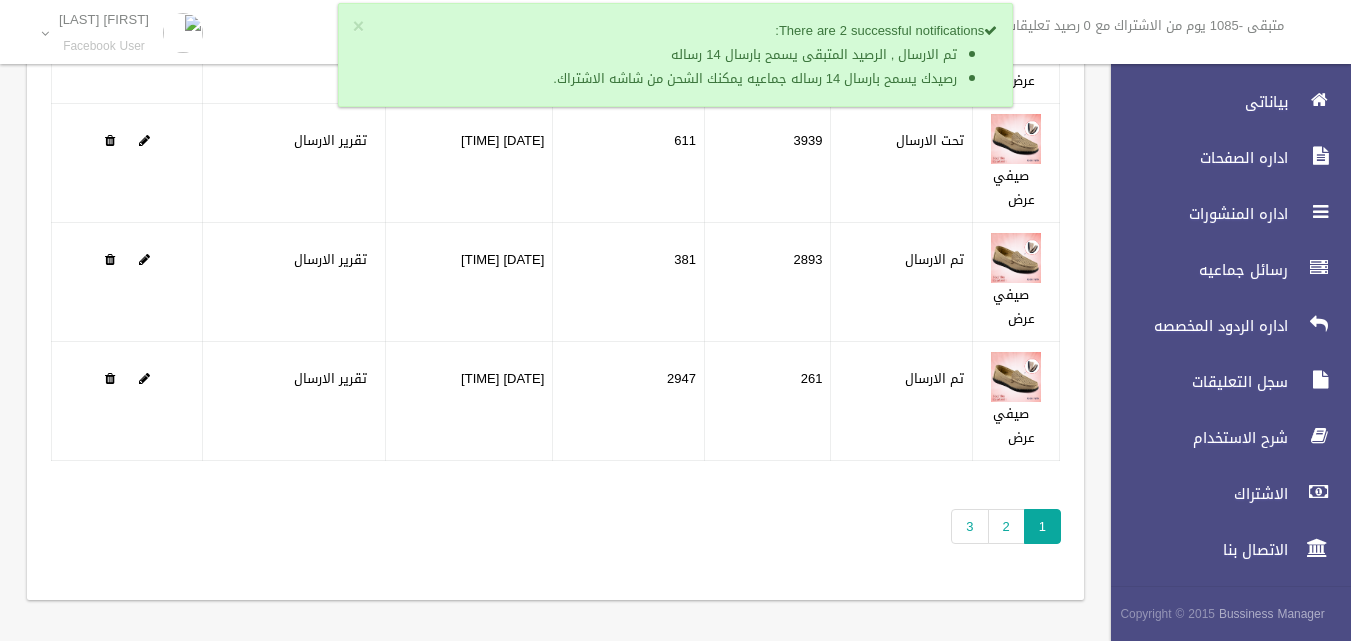 scroll, scrollTop: 392, scrollLeft: 0, axis: vertical 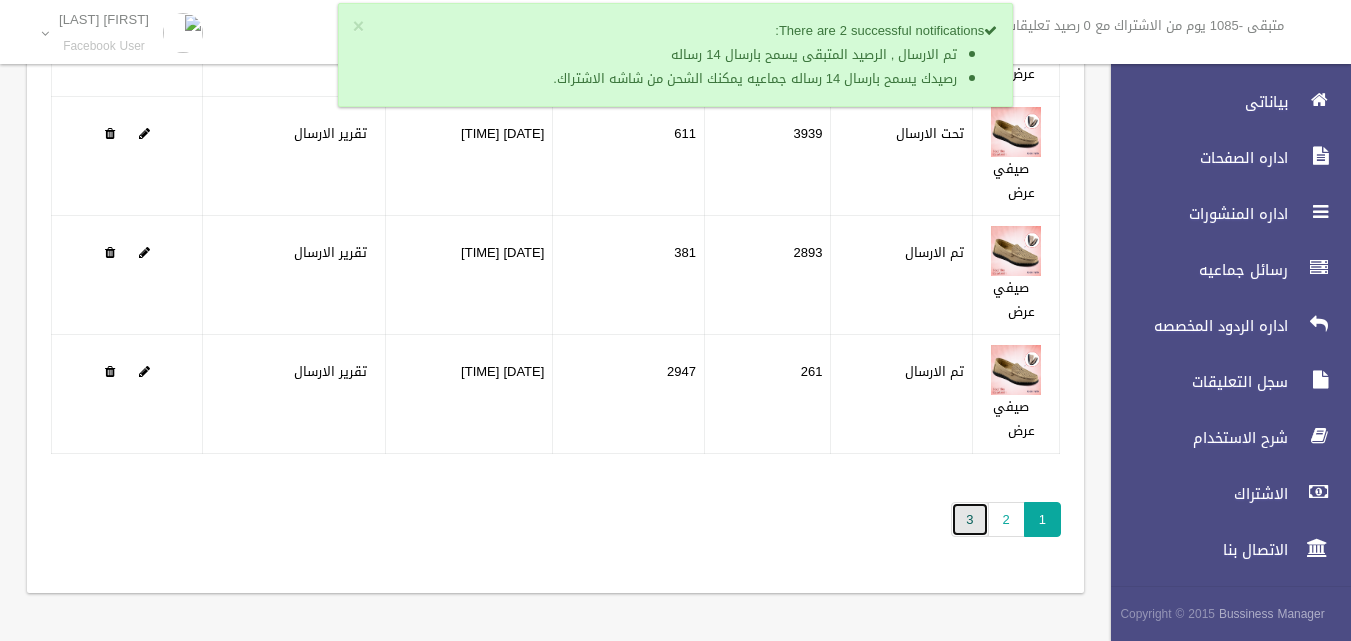 click on "3" at bounding box center [969, 519] 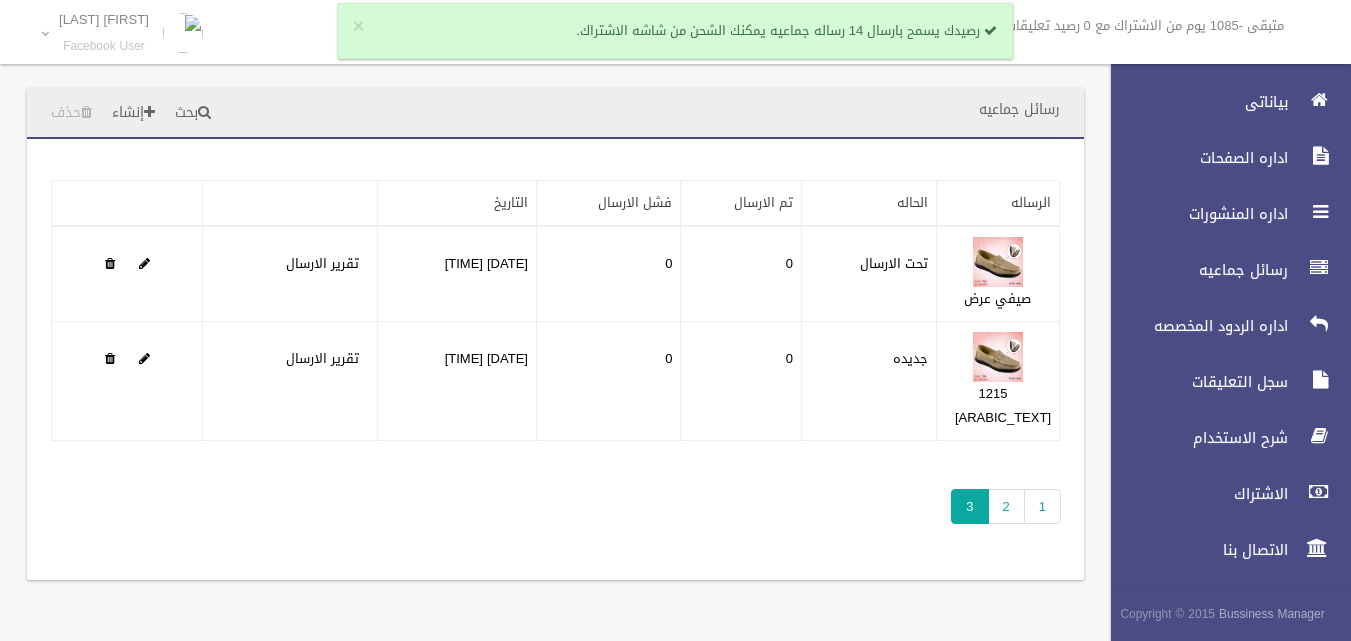 scroll, scrollTop: 0, scrollLeft: 0, axis: both 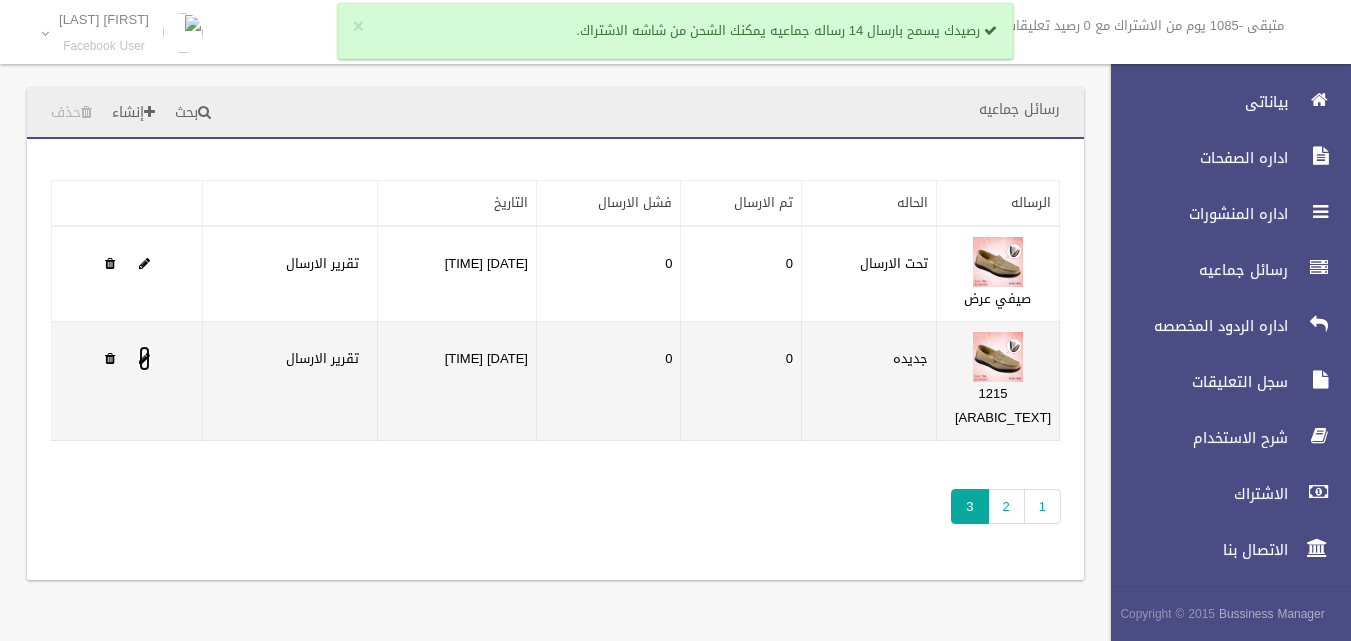 click at bounding box center [144, 358] 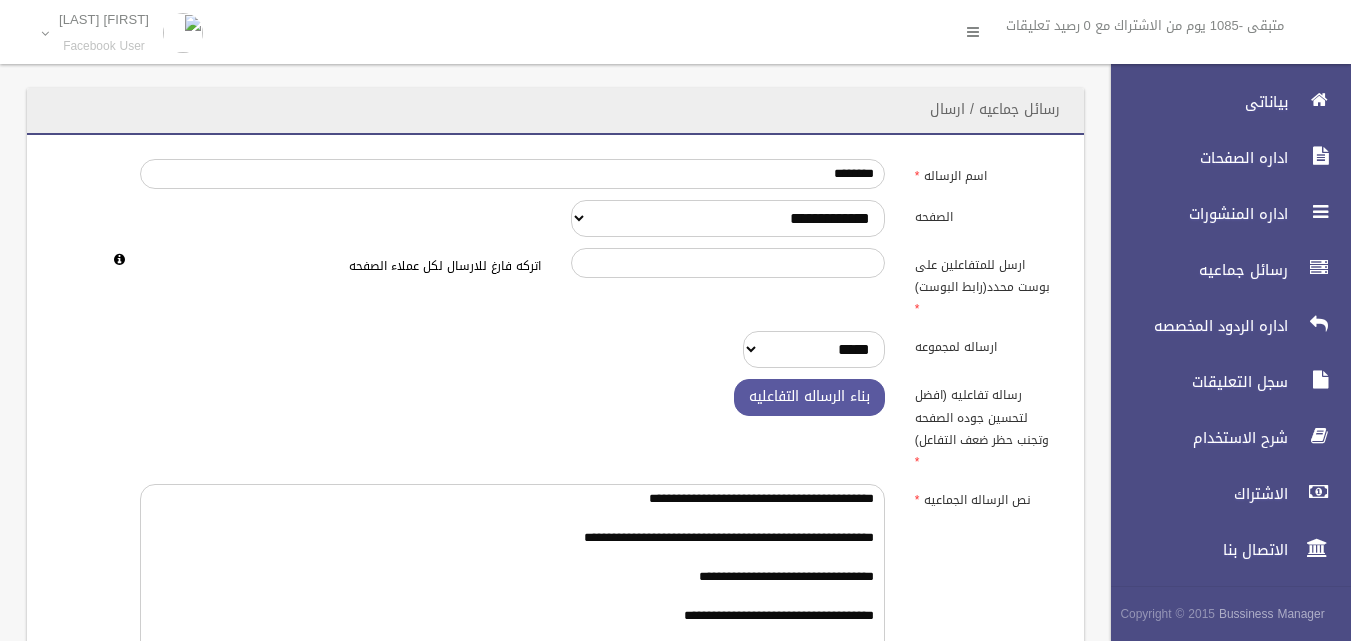 scroll, scrollTop: 0, scrollLeft: 0, axis: both 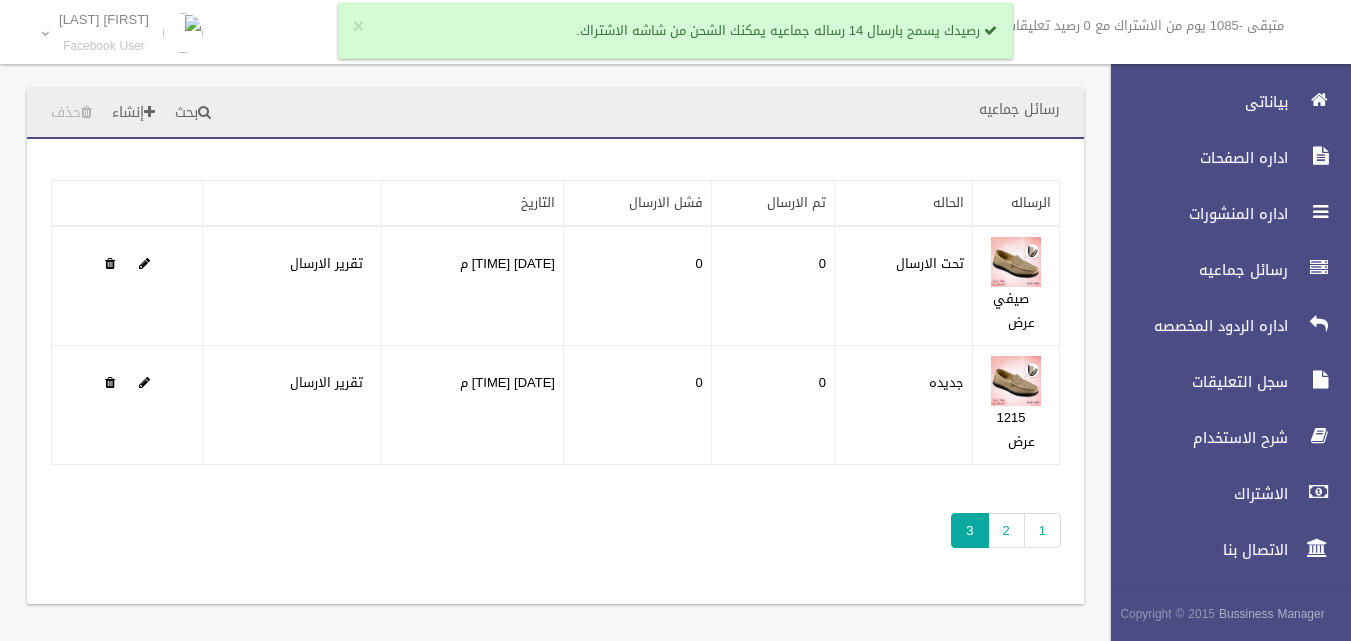 click on "بحث
إنشاء
حذف" at bounding box center (131, 112) 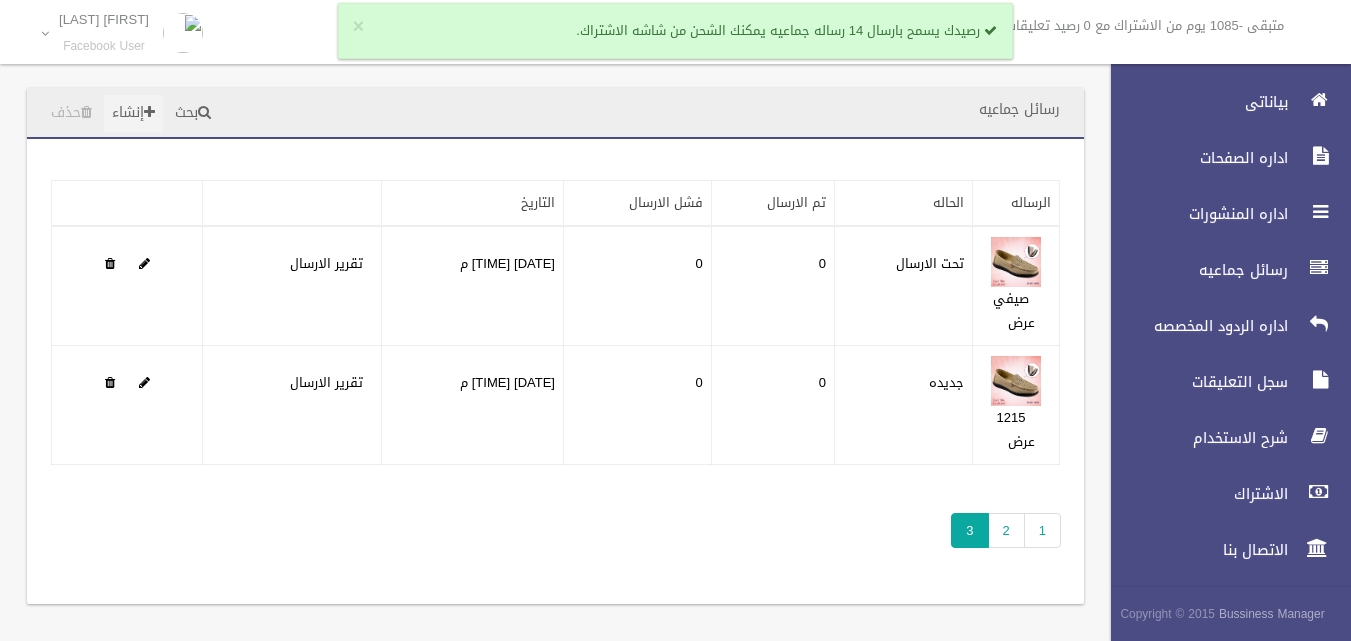 click on "إنشاء" at bounding box center [133, 113] 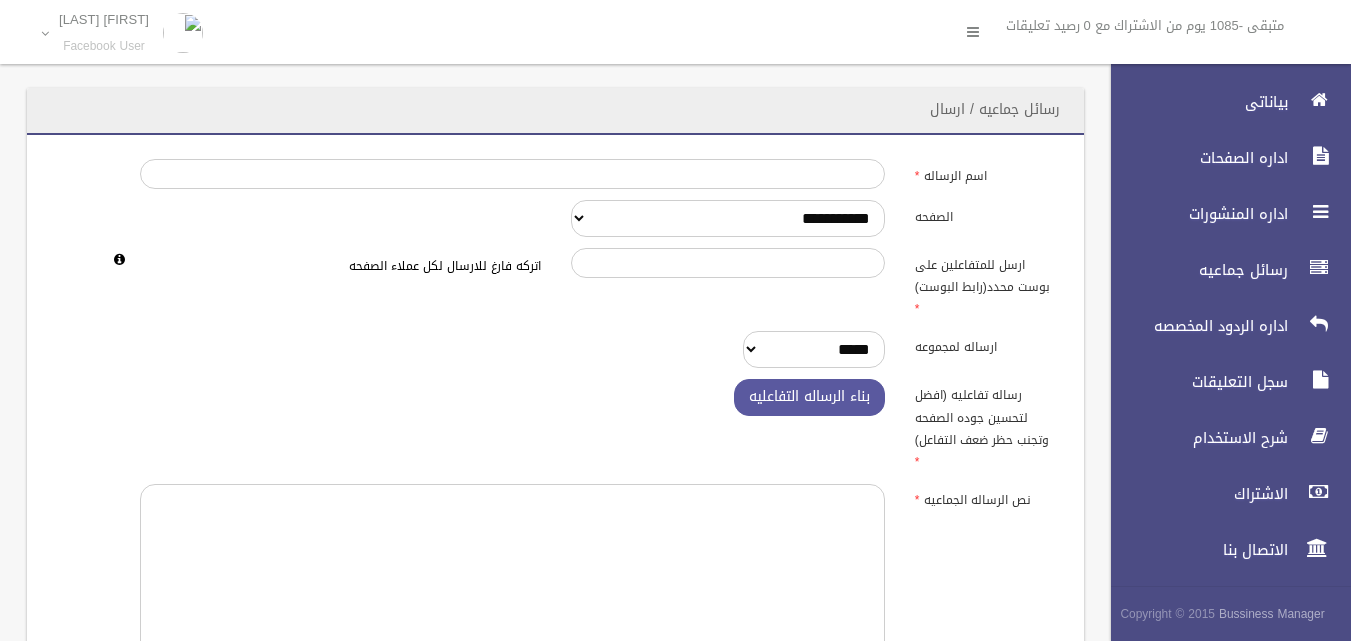 scroll, scrollTop: 0, scrollLeft: 0, axis: both 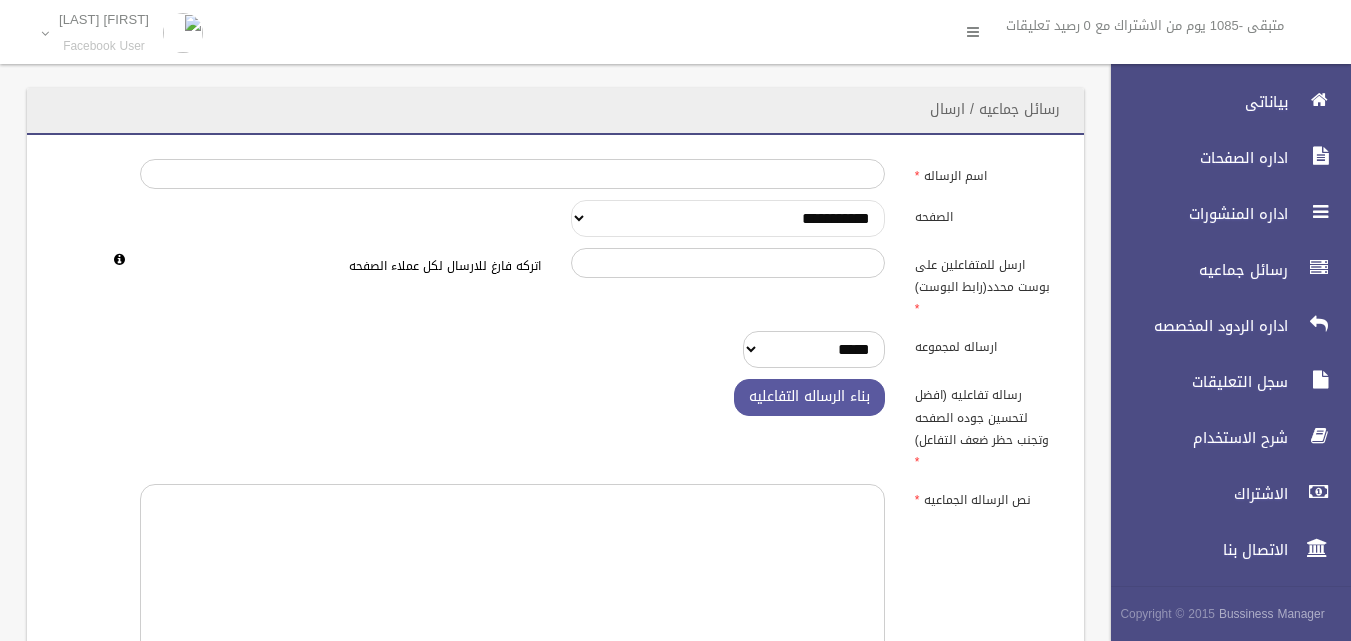 click on "**********" at bounding box center (728, 218) 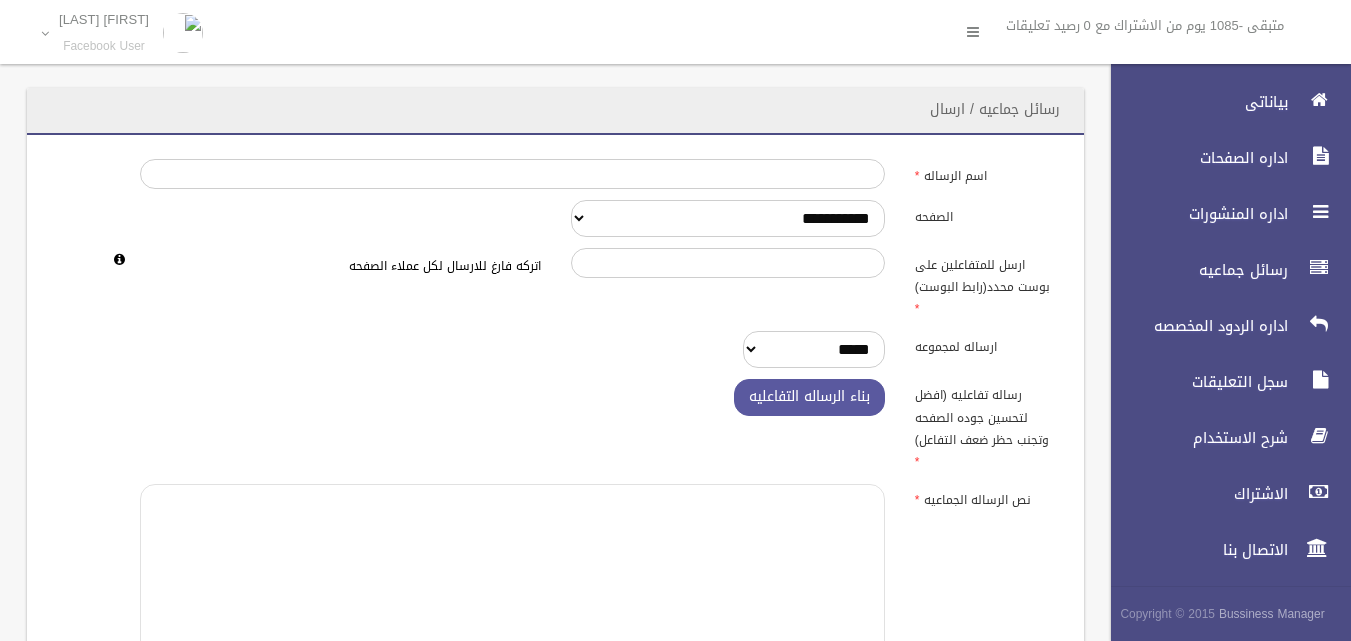 click at bounding box center (512, 586) 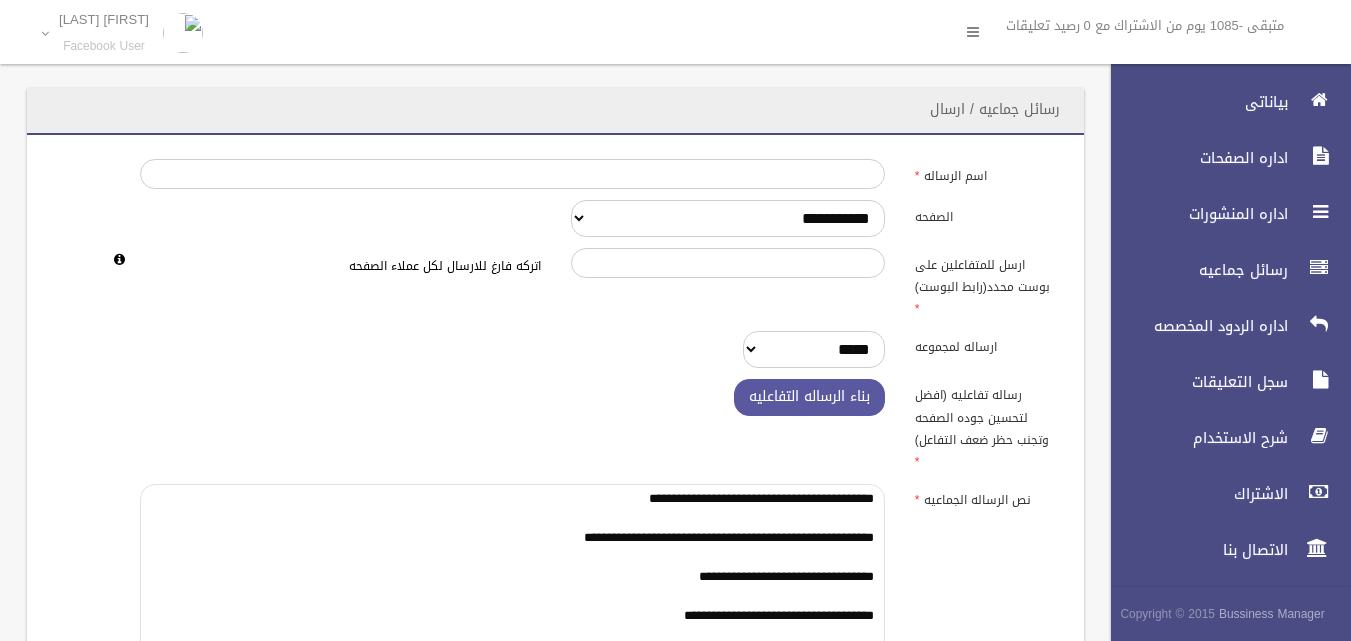 scroll, scrollTop: 25, scrollLeft: 0, axis: vertical 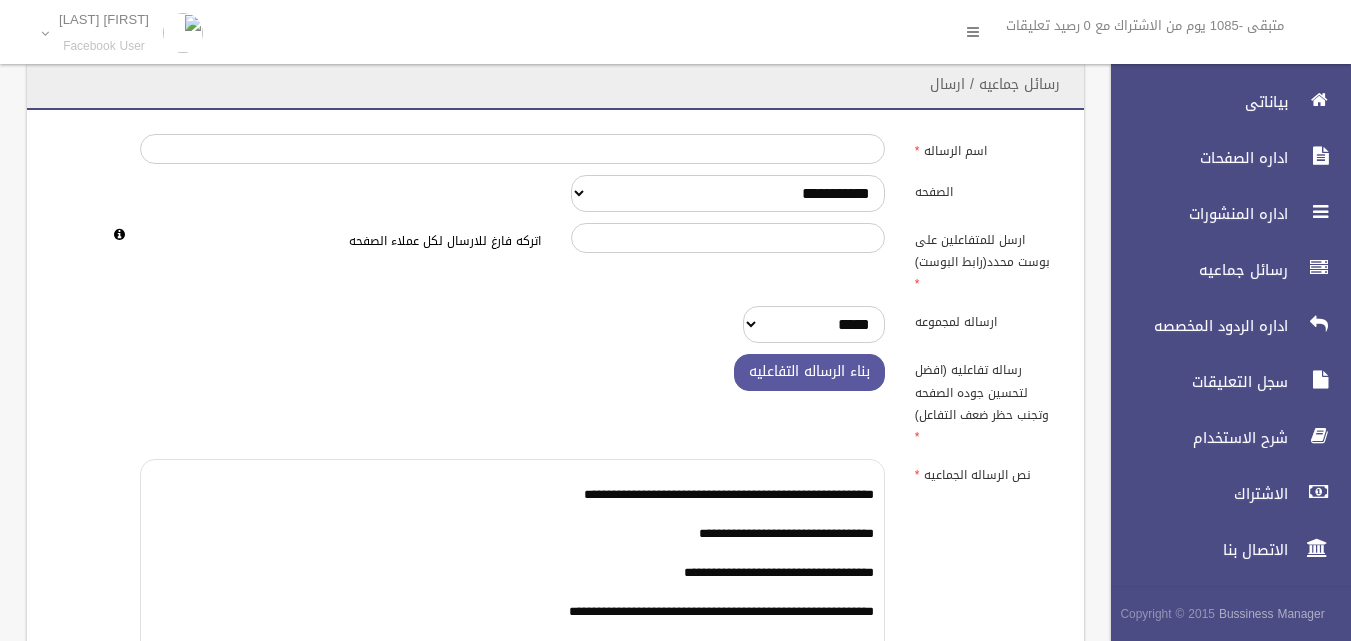type on "**********" 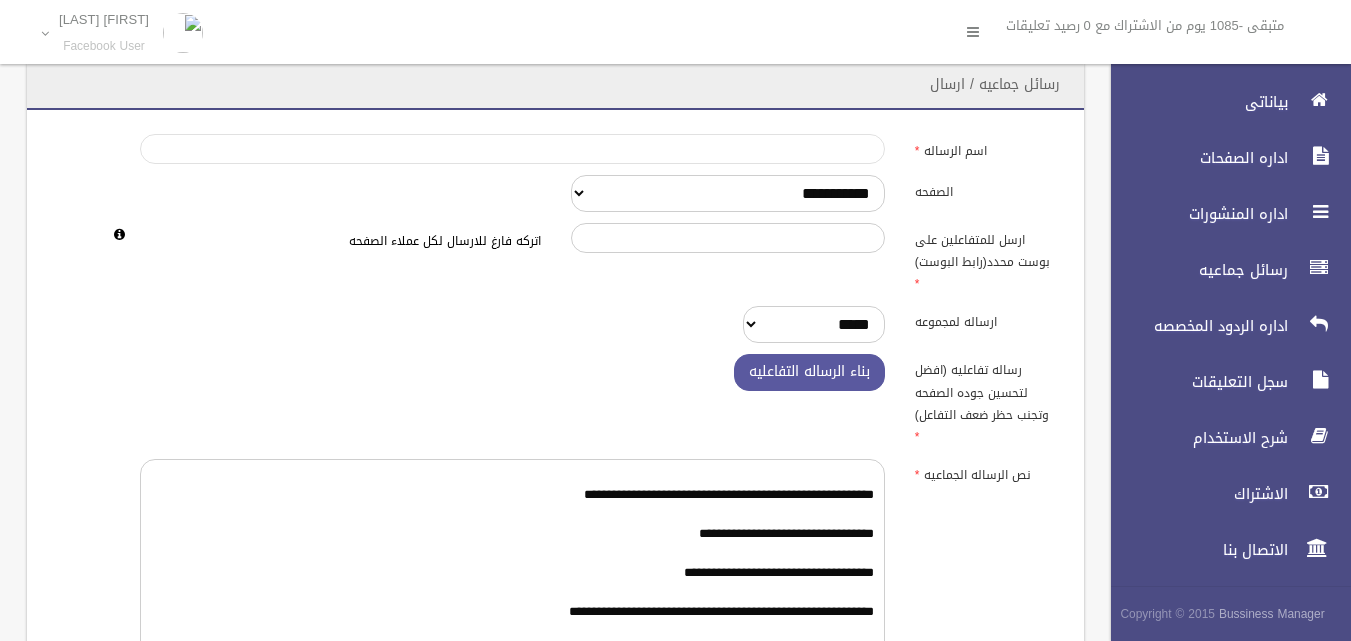 click on "اسم الرساله" at bounding box center [512, 149] 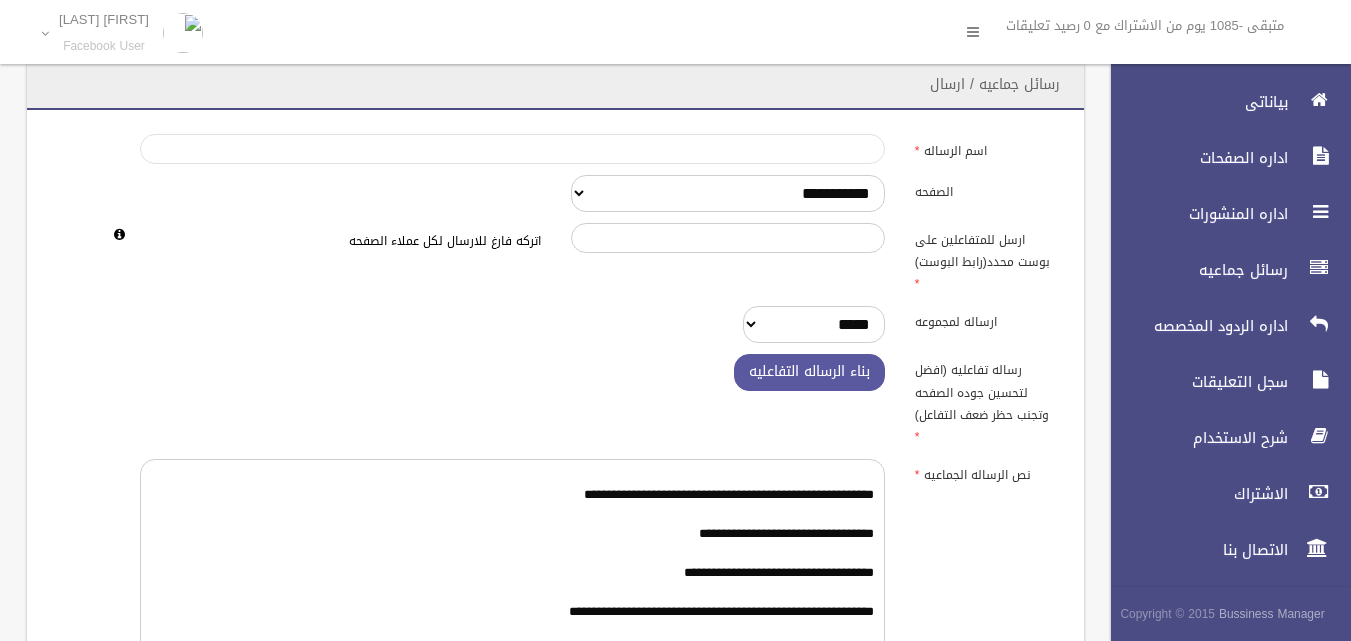 type on "********" 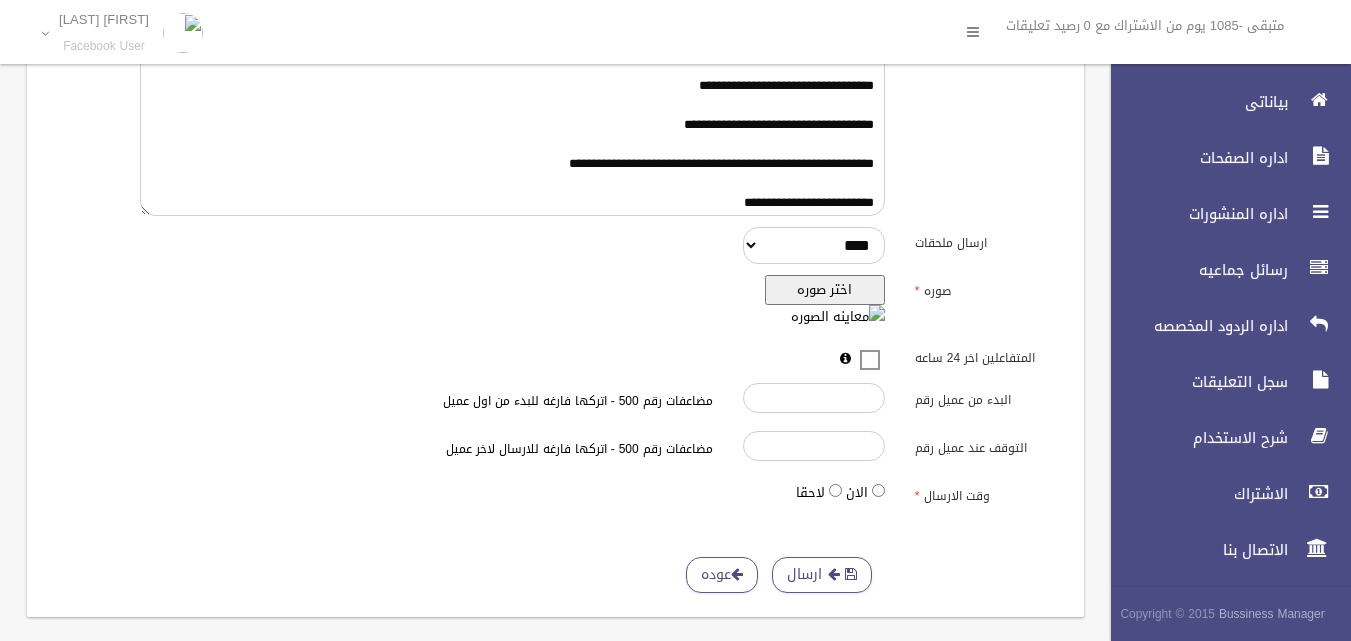 scroll, scrollTop: 475, scrollLeft: 0, axis: vertical 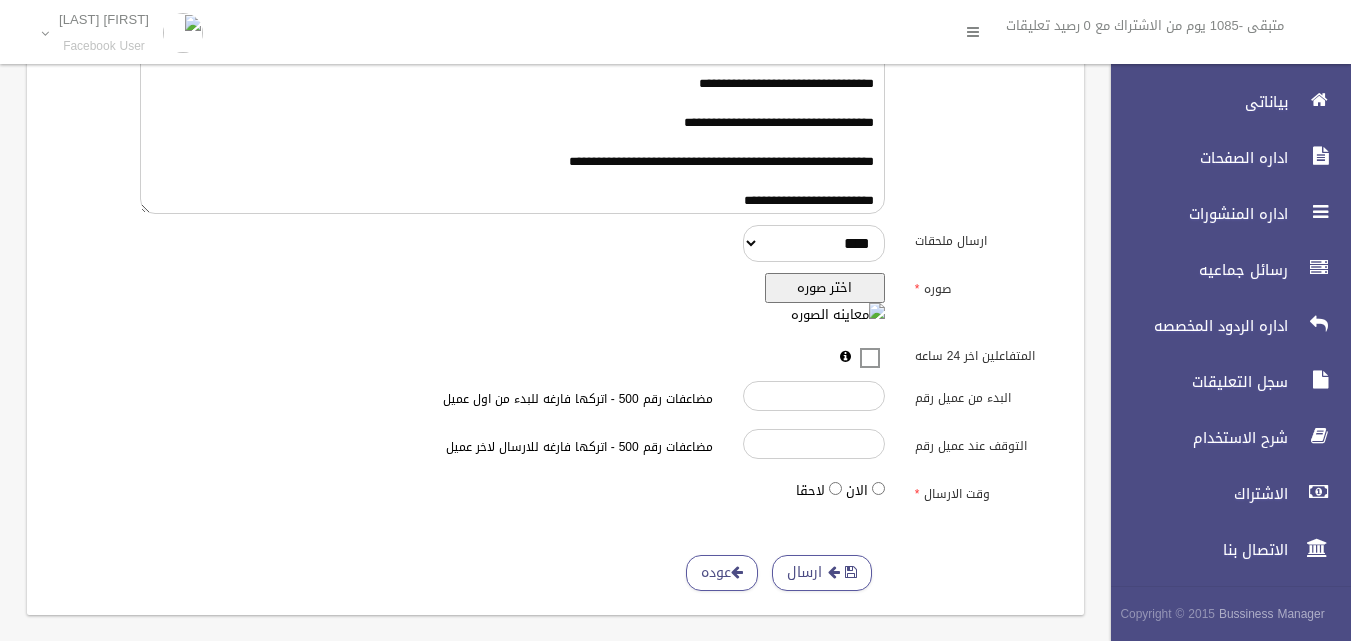 click on "اختر صوره" at bounding box center (825, 288) 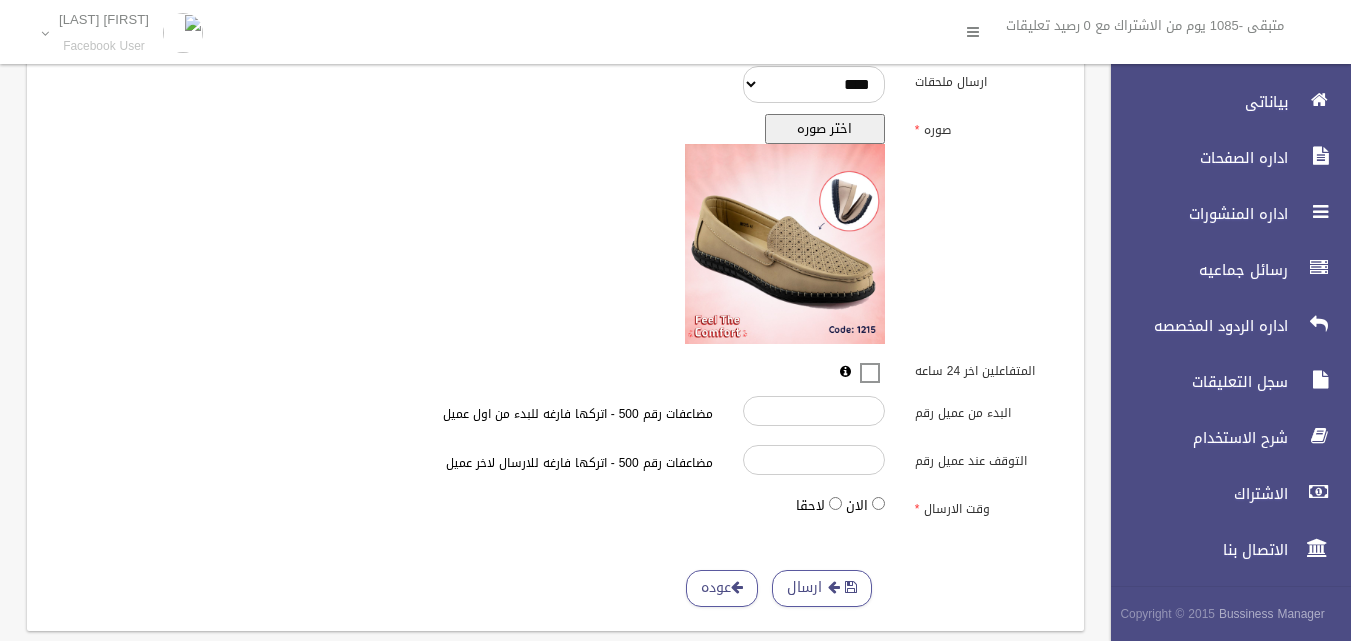scroll, scrollTop: 650, scrollLeft: 0, axis: vertical 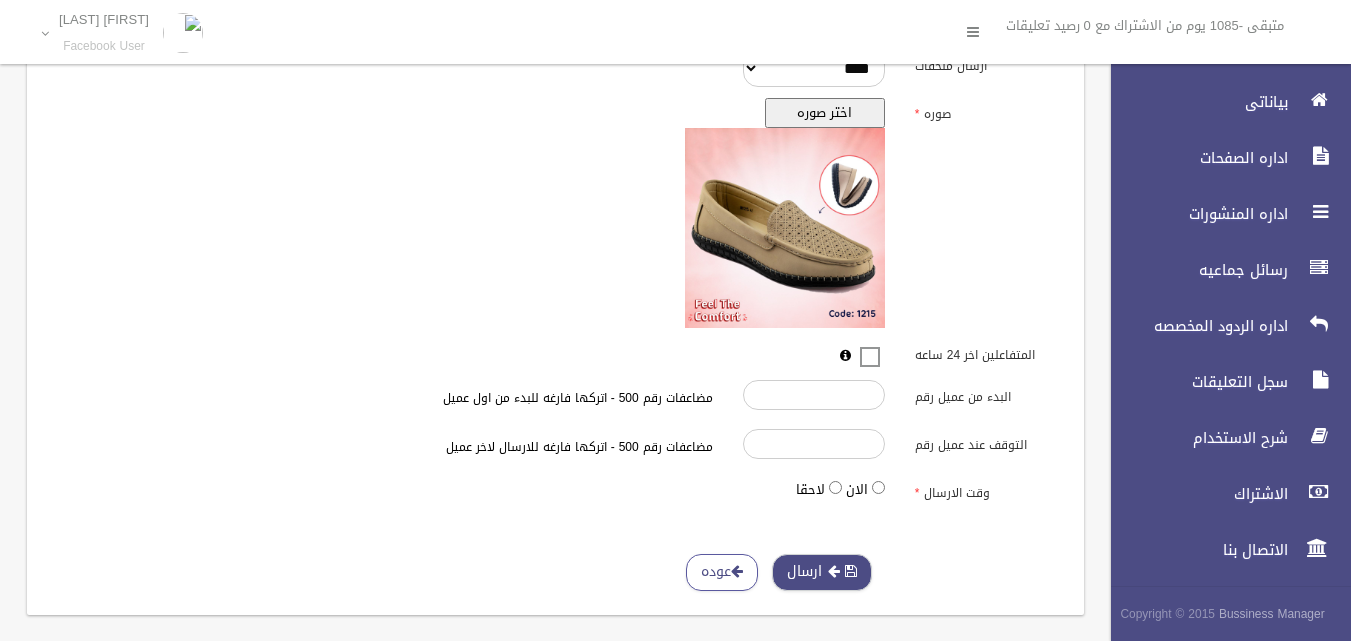 click at bounding box center [834, 571] 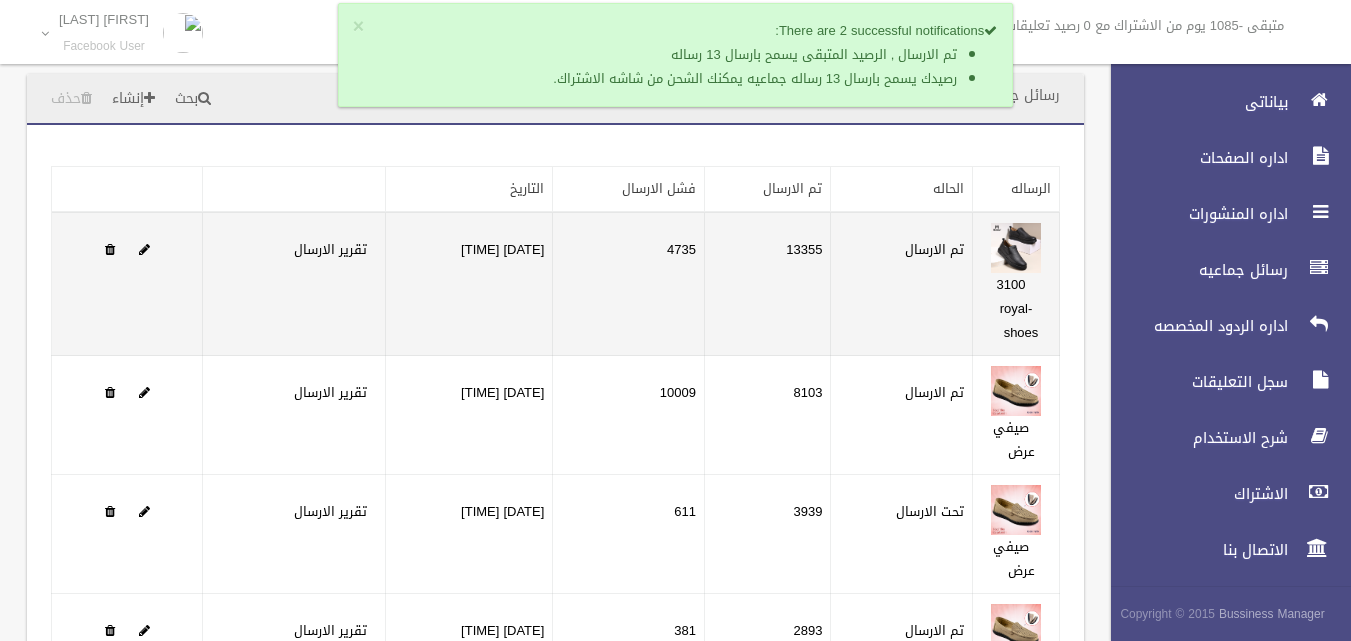 scroll, scrollTop: 392, scrollLeft: 0, axis: vertical 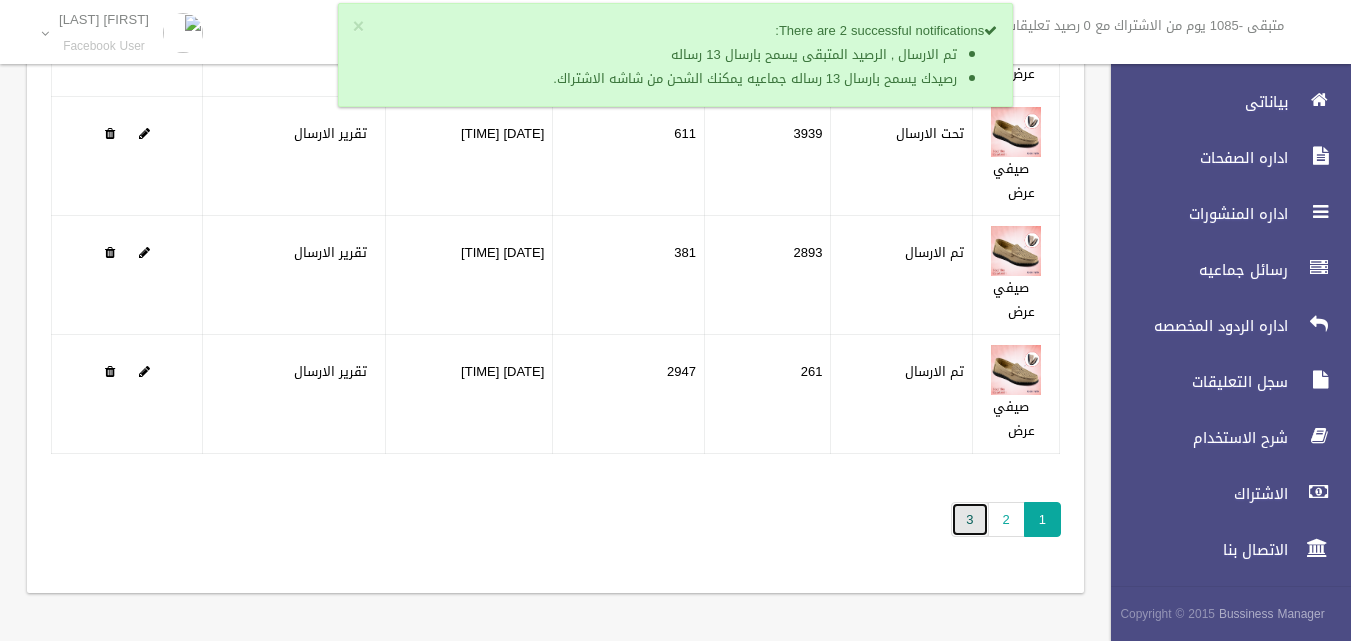 click on "3" at bounding box center [969, 519] 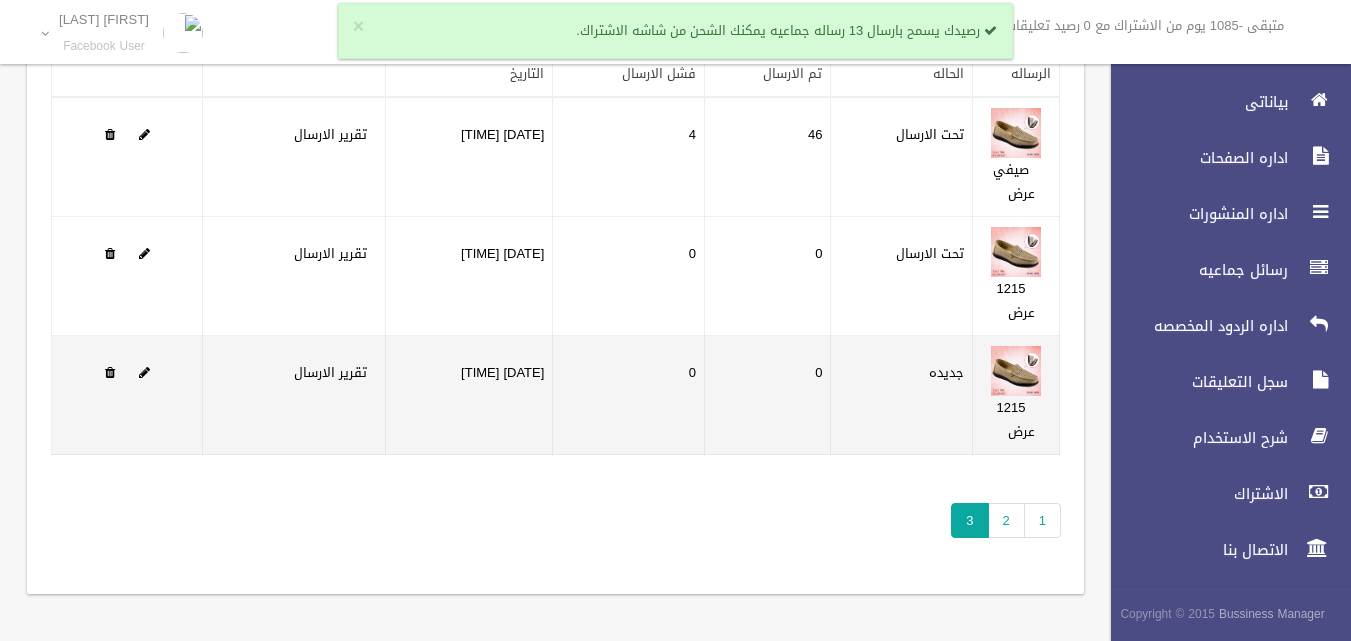 scroll, scrollTop: 130, scrollLeft: 0, axis: vertical 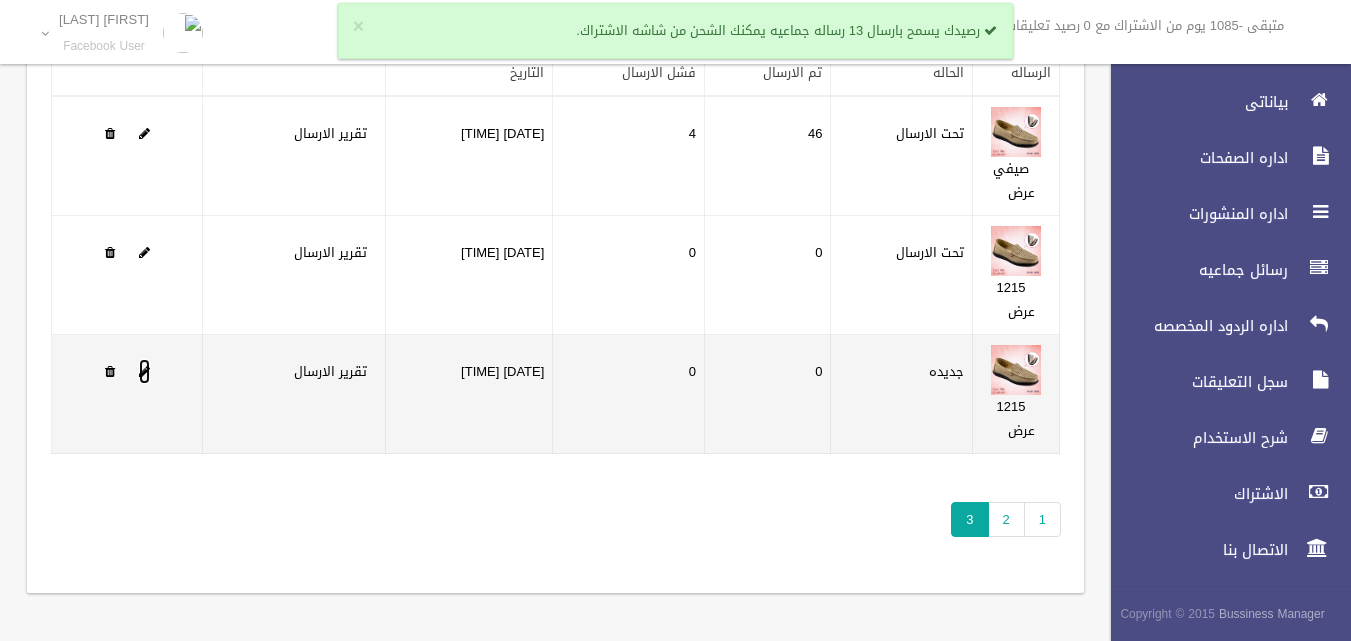 click at bounding box center [144, 371] 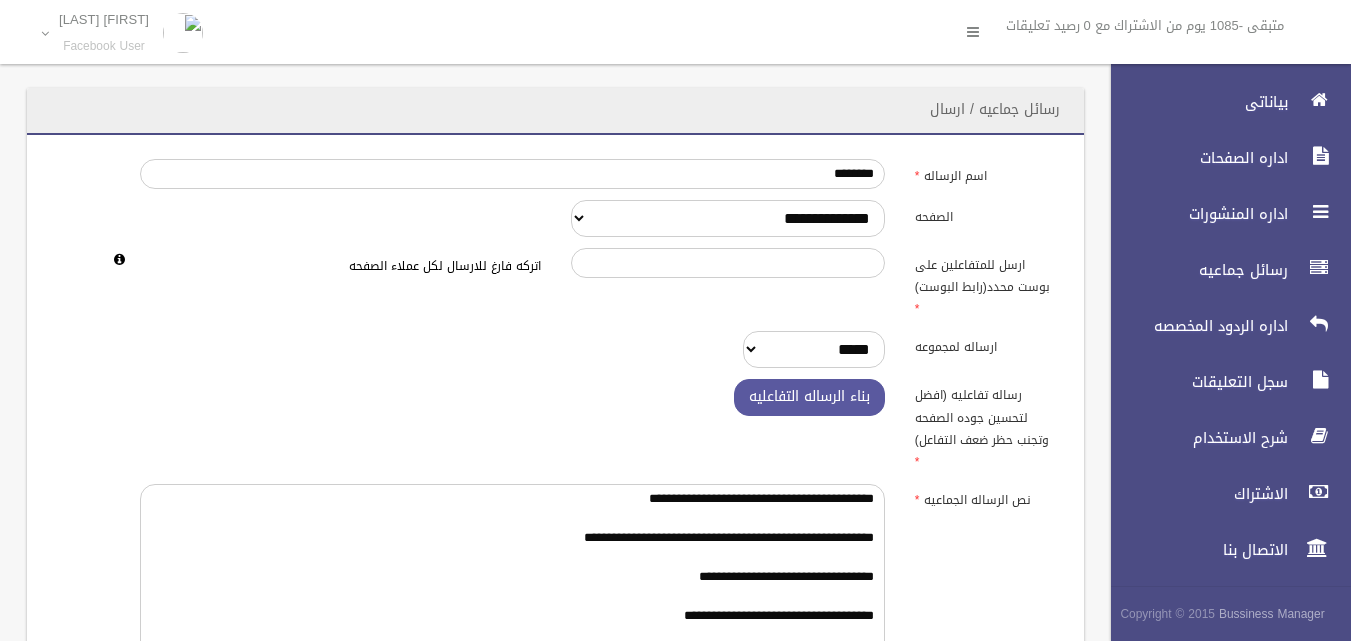 scroll, scrollTop: 0, scrollLeft: 0, axis: both 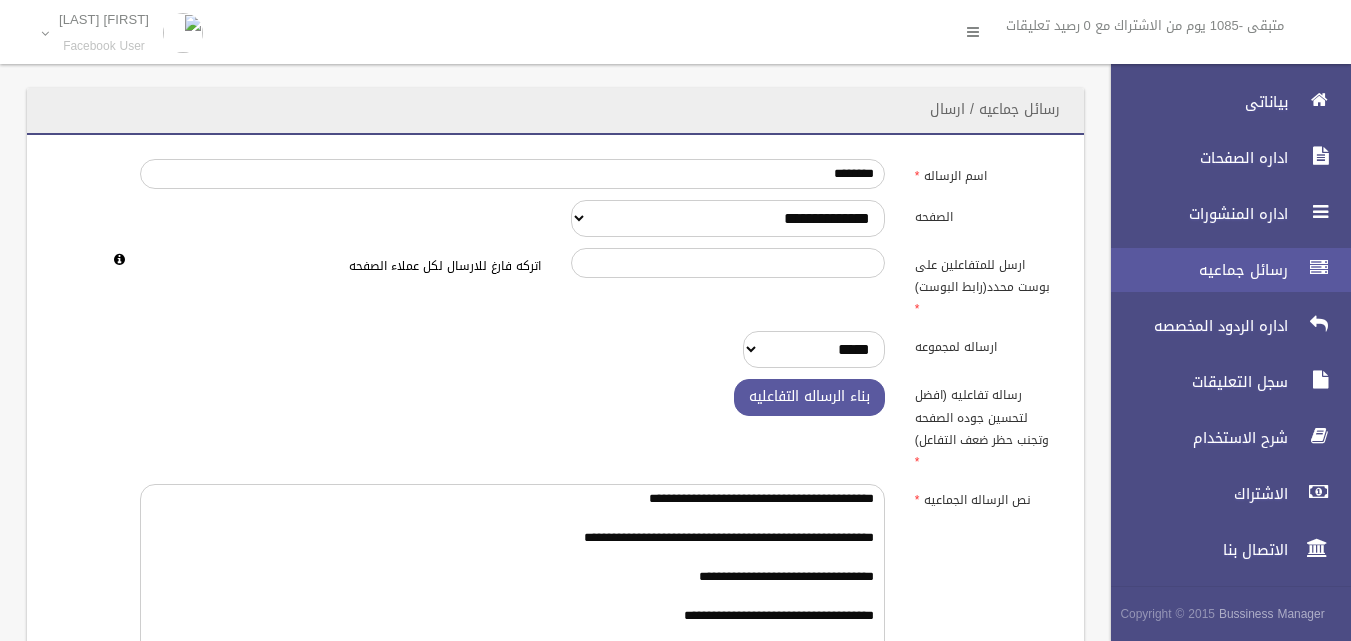 click on "رسائل جماعيه" at bounding box center [1222, 270] 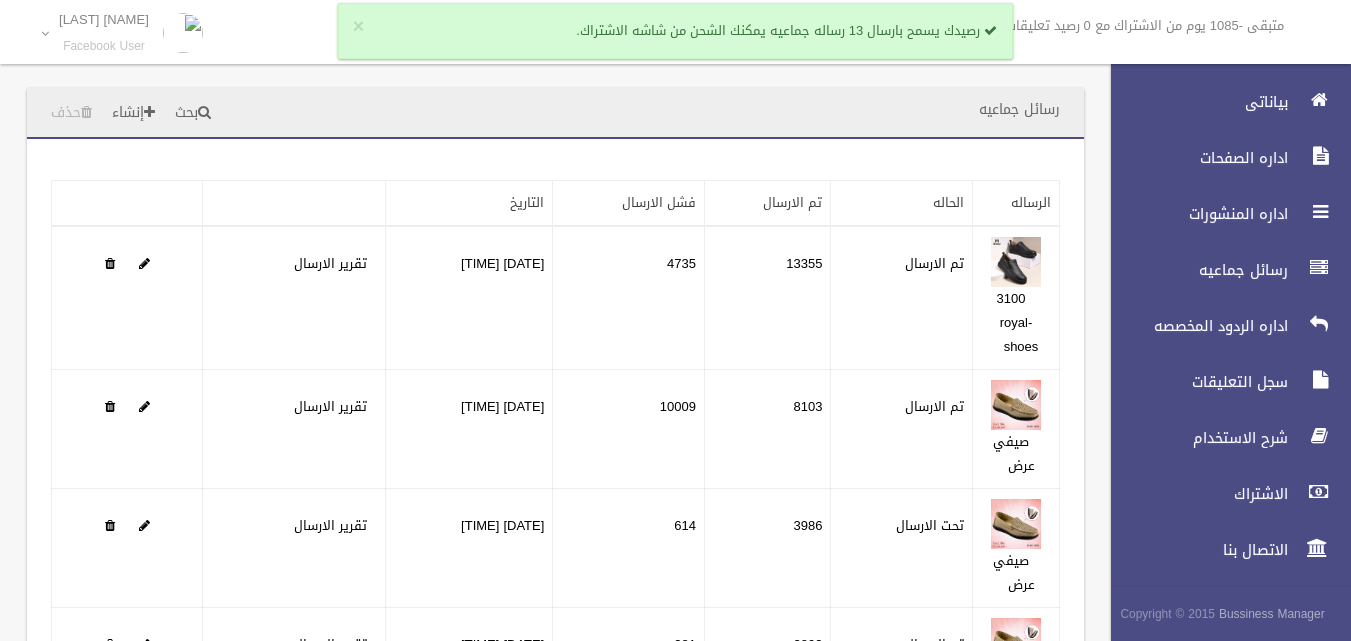 scroll, scrollTop: 0, scrollLeft: 0, axis: both 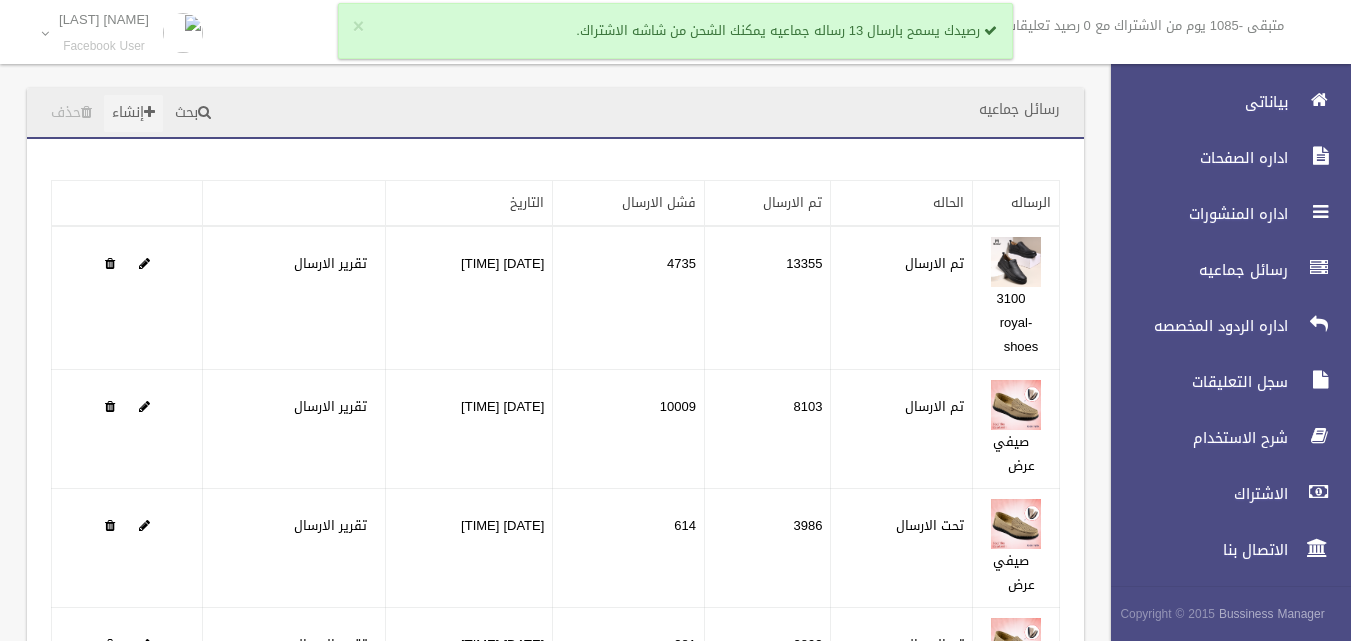 click on "إنشاء" at bounding box center [133, 113] 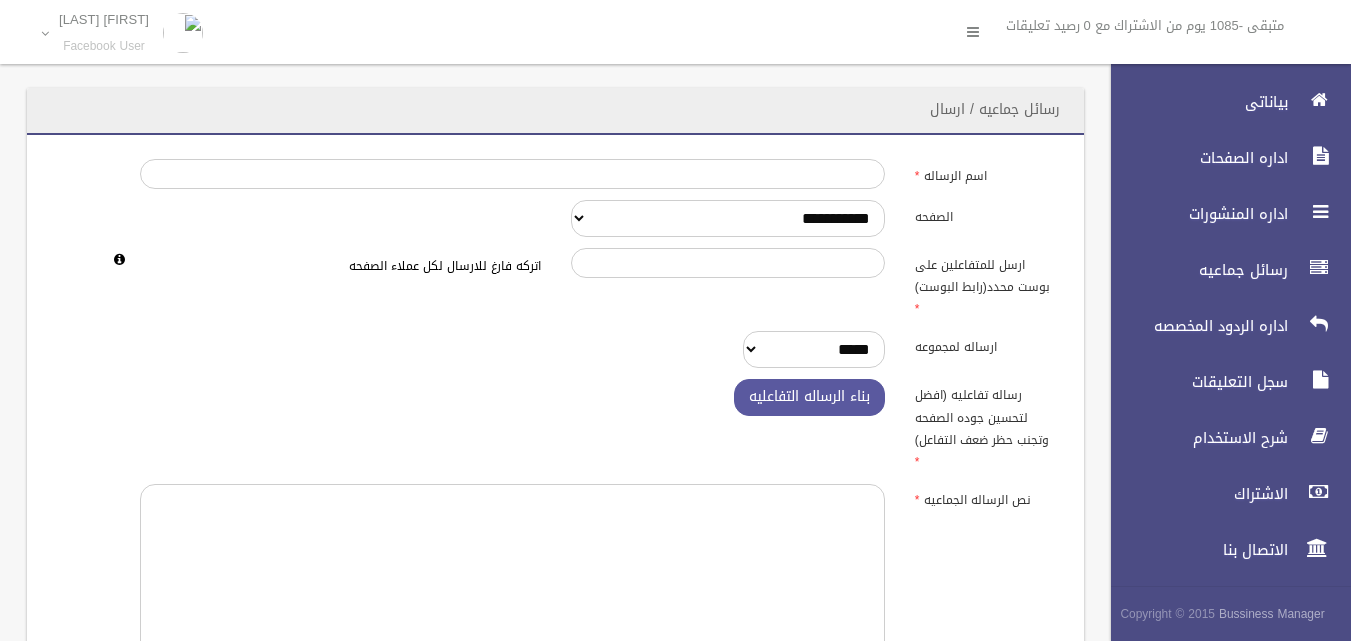 scroll, scrollTop: 0, scrollLeft: 0, axis: both 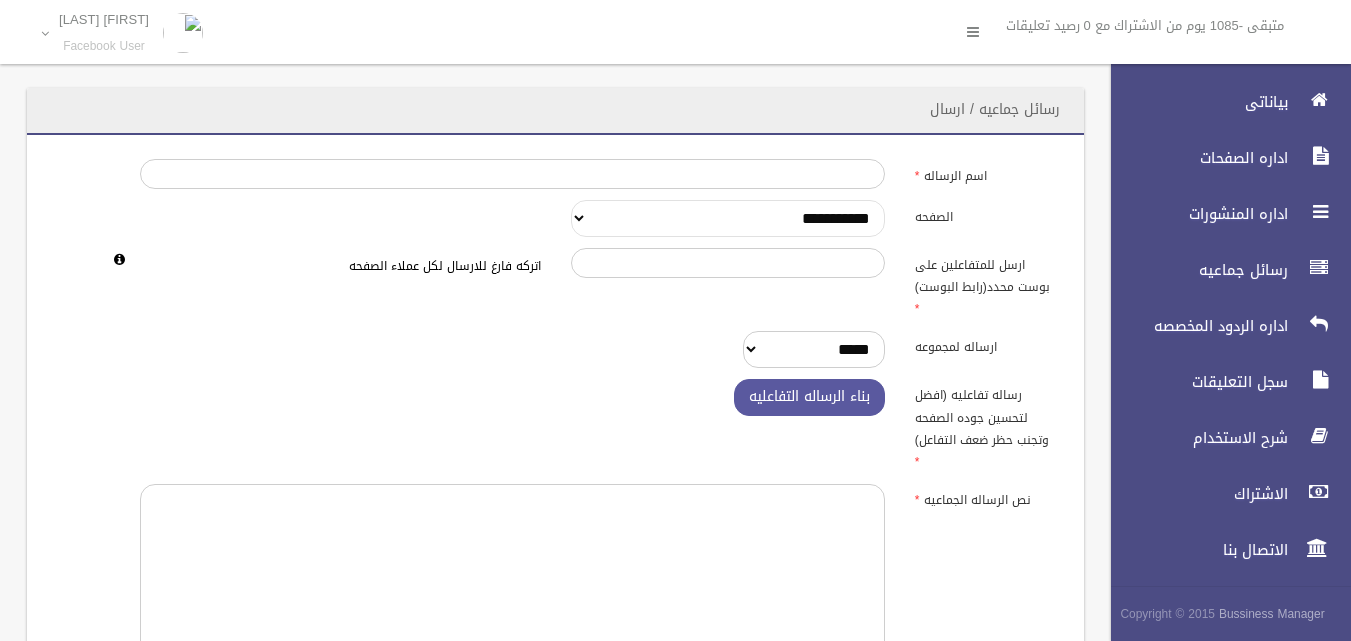 drag, startPoint x: 828, startPoint y: 206, endPoint x: 824, endPoint y: 236, distance: 30.265491 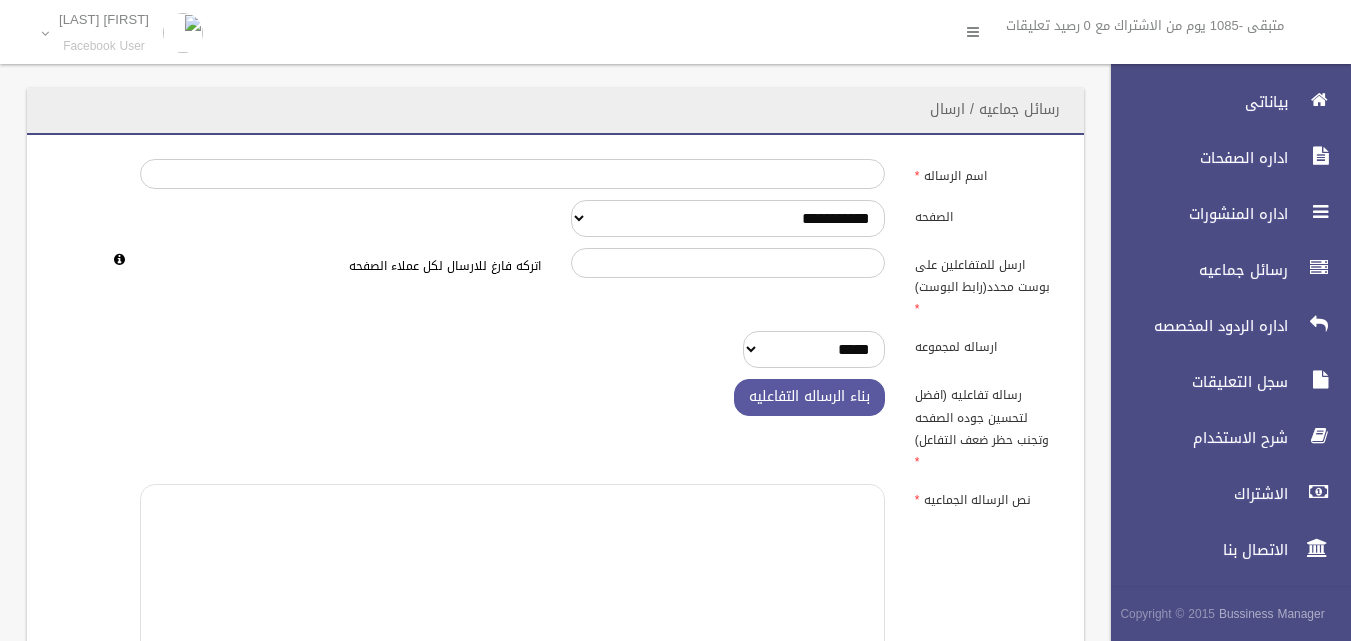 click at bounding box center [512, 586] 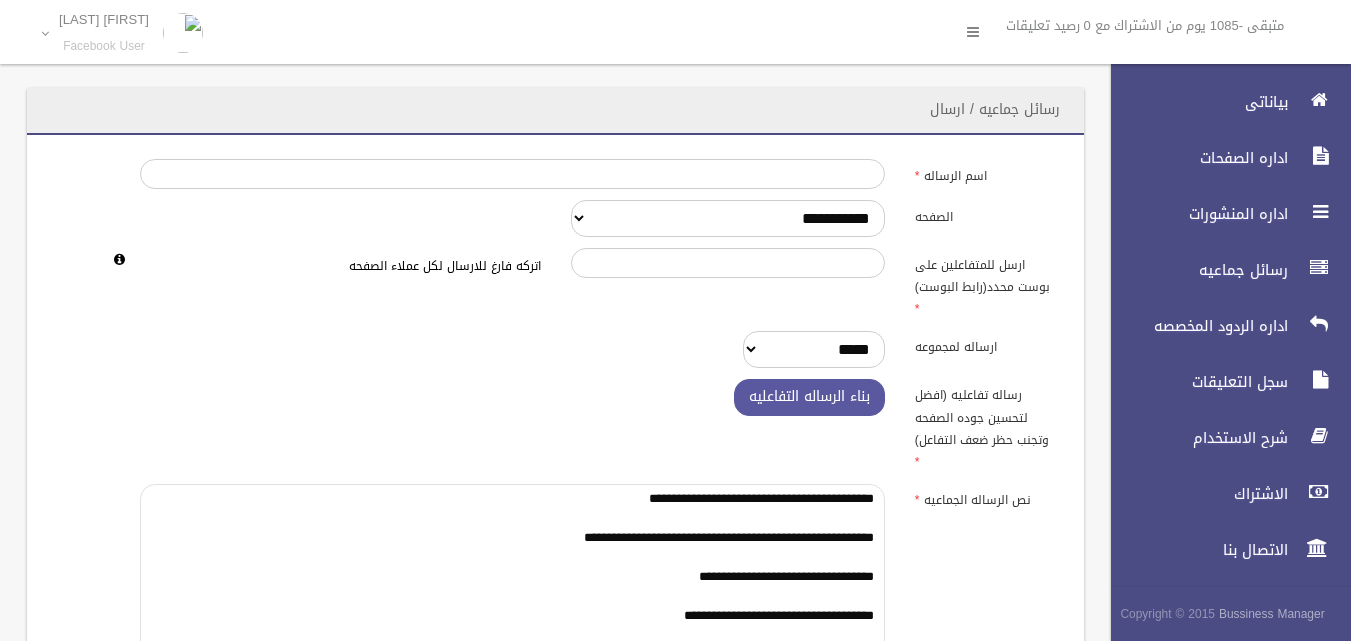 scroll, scrollTop: 25, scrollLeft: 0, axis: vertical 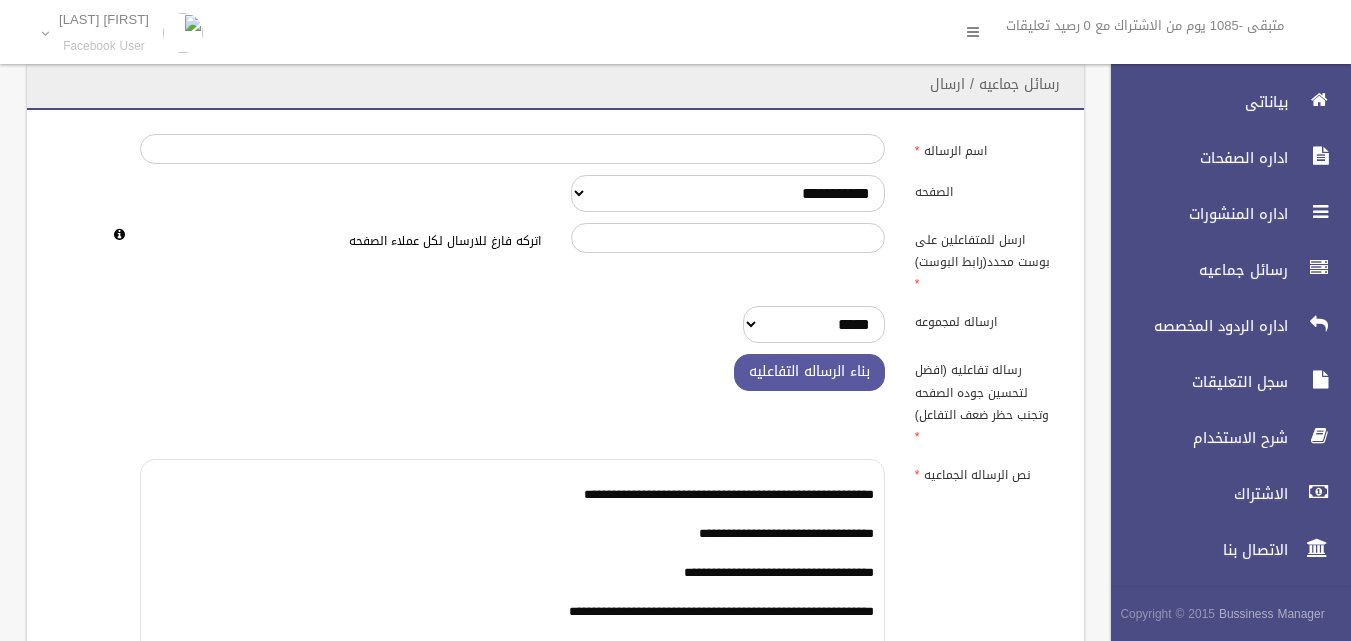 type on "**********" 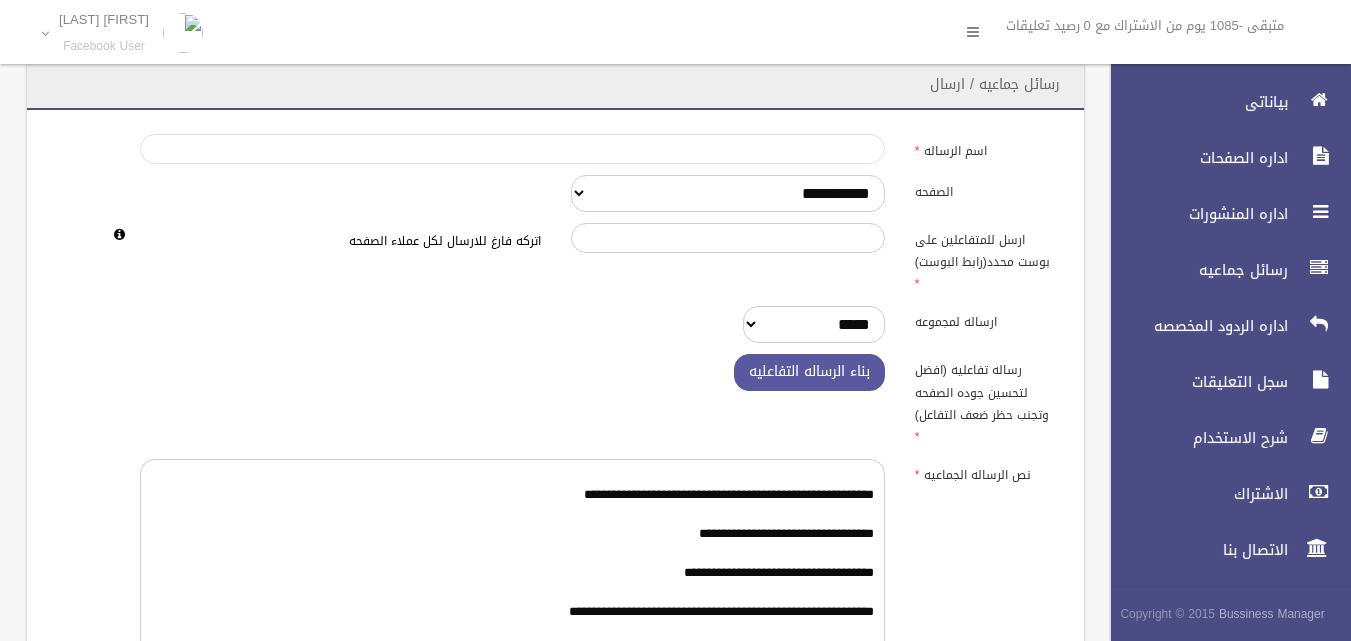 click on "اسم الرساله" at bounding box center (512, 149) 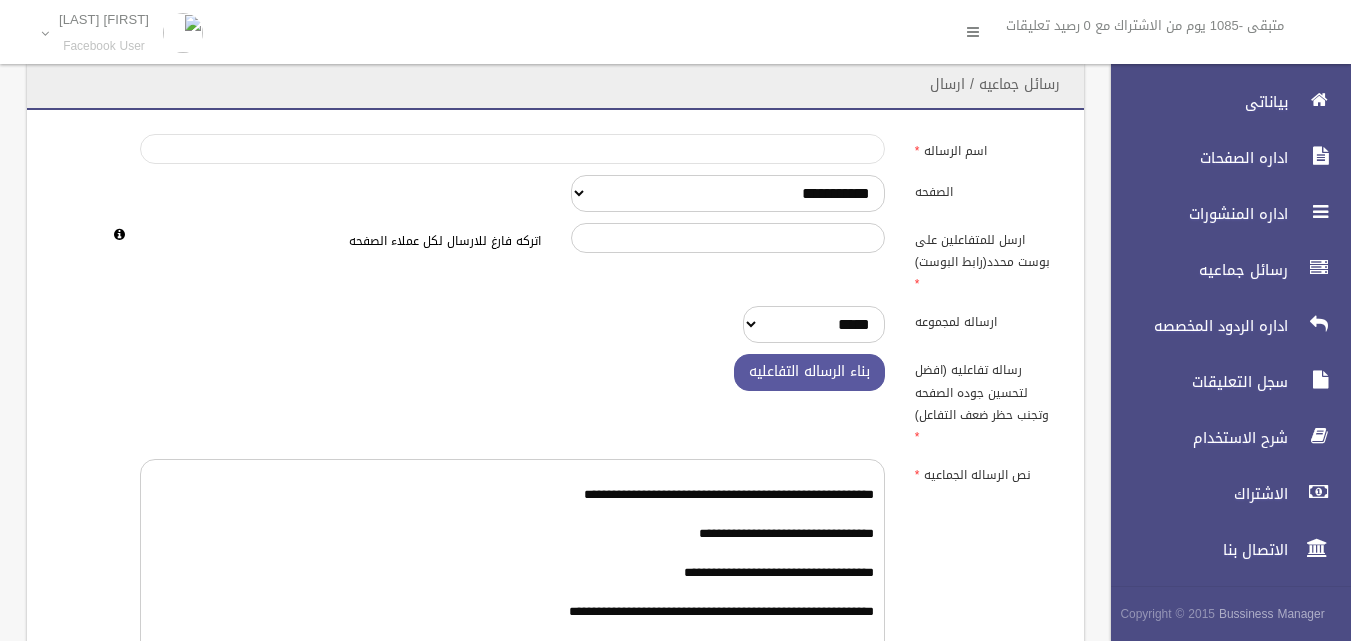 type on "********" 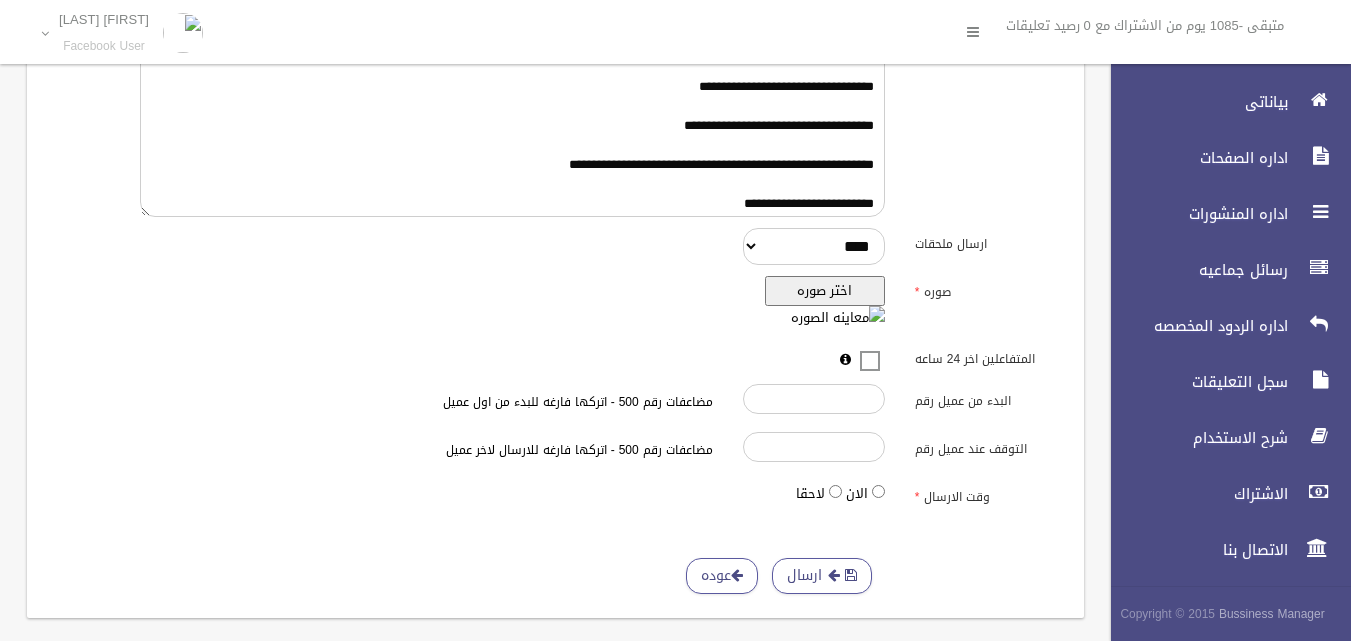 scroll, scrollTop: 475, scrollLeft: 0, axis: vertical 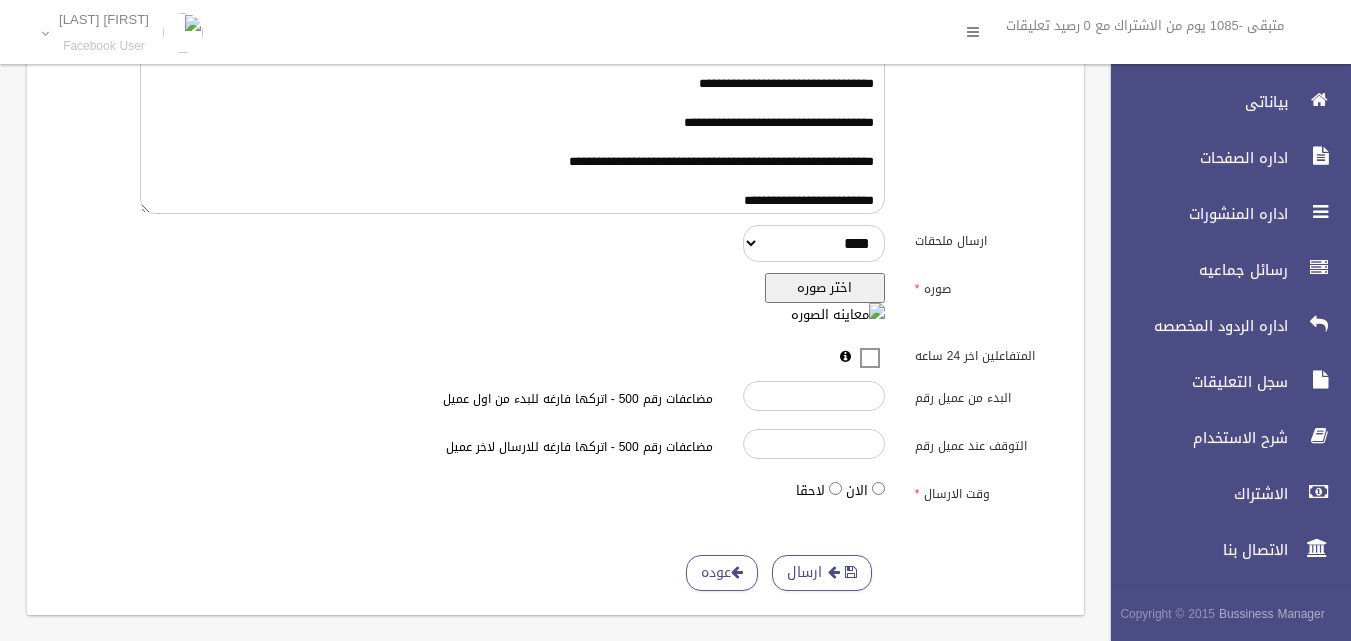 click on "اختر صوره" at bounding box center [825, 288] 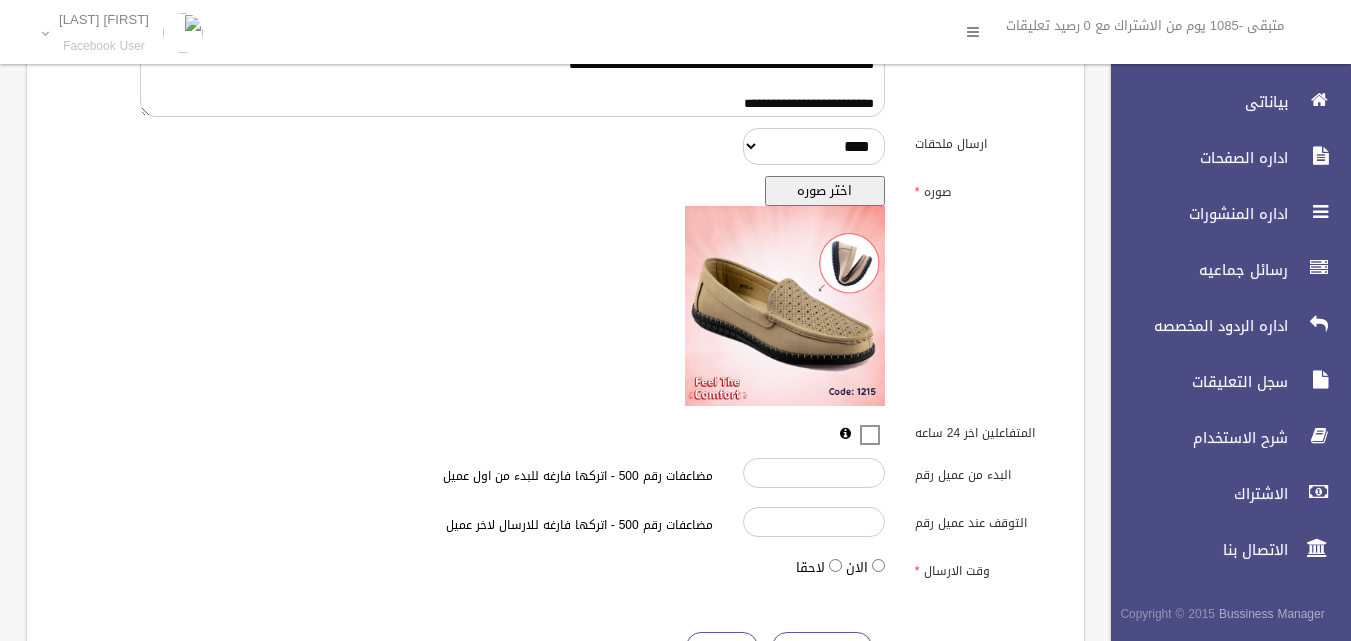 scroll, scrollTop: 650, scrollLeft: 0, axis: vertical 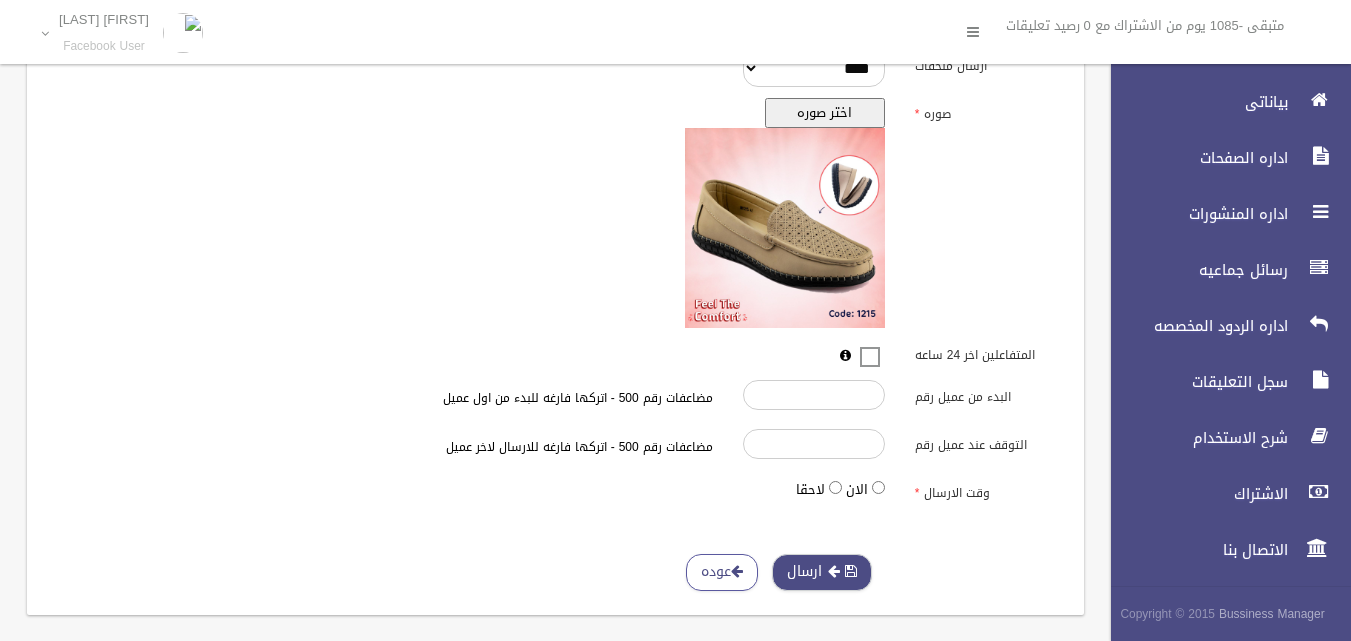 click on "ارسال" at bounding box center (822, 572) 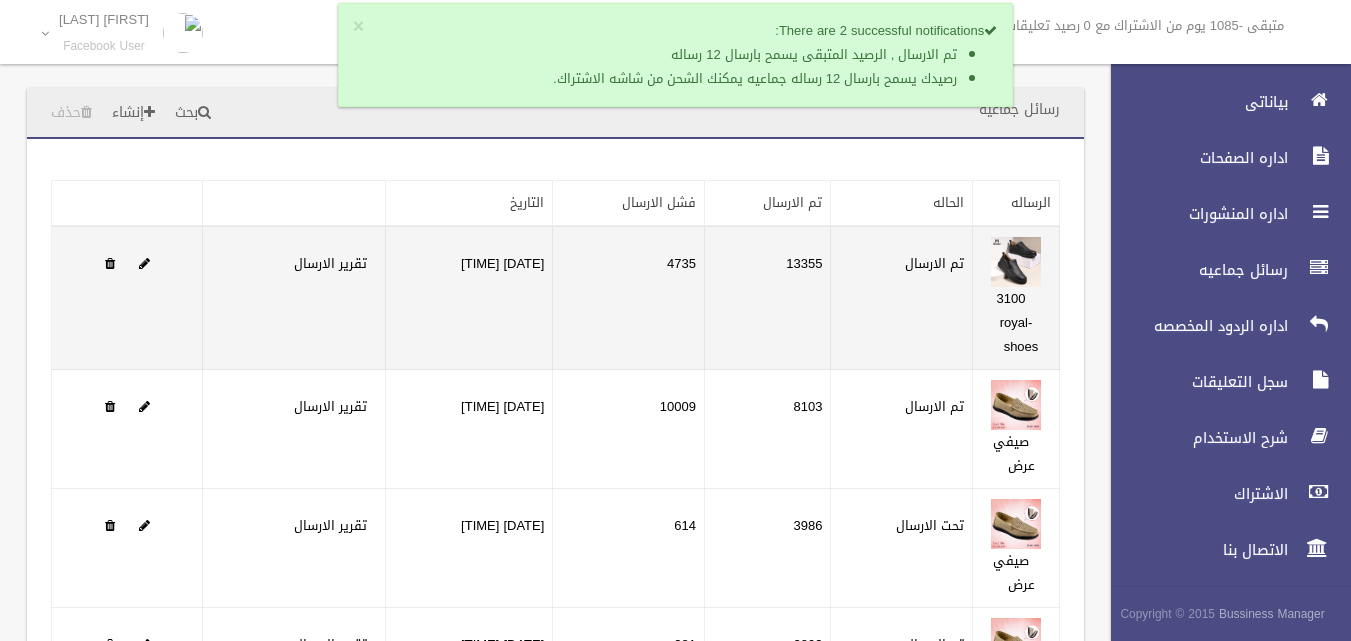 scroll, scrollTop: 392, scrollLeft: 0, axis: vertical 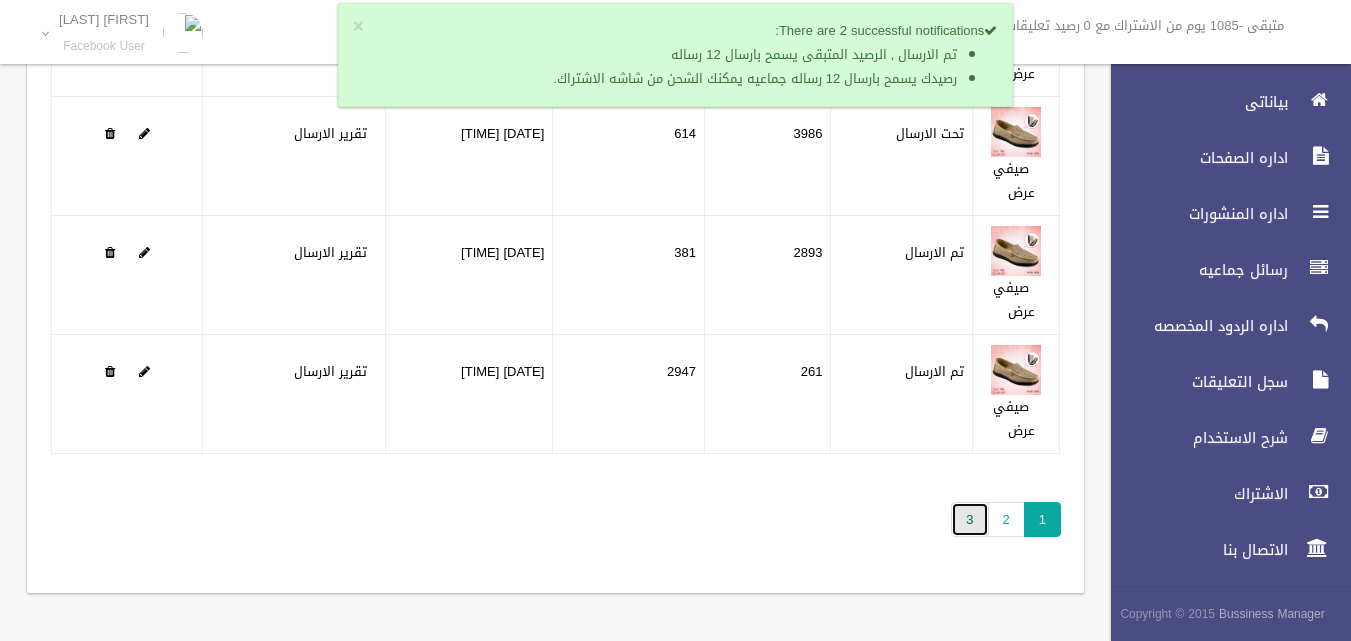 click on "3" at bounding box center [969, 519] 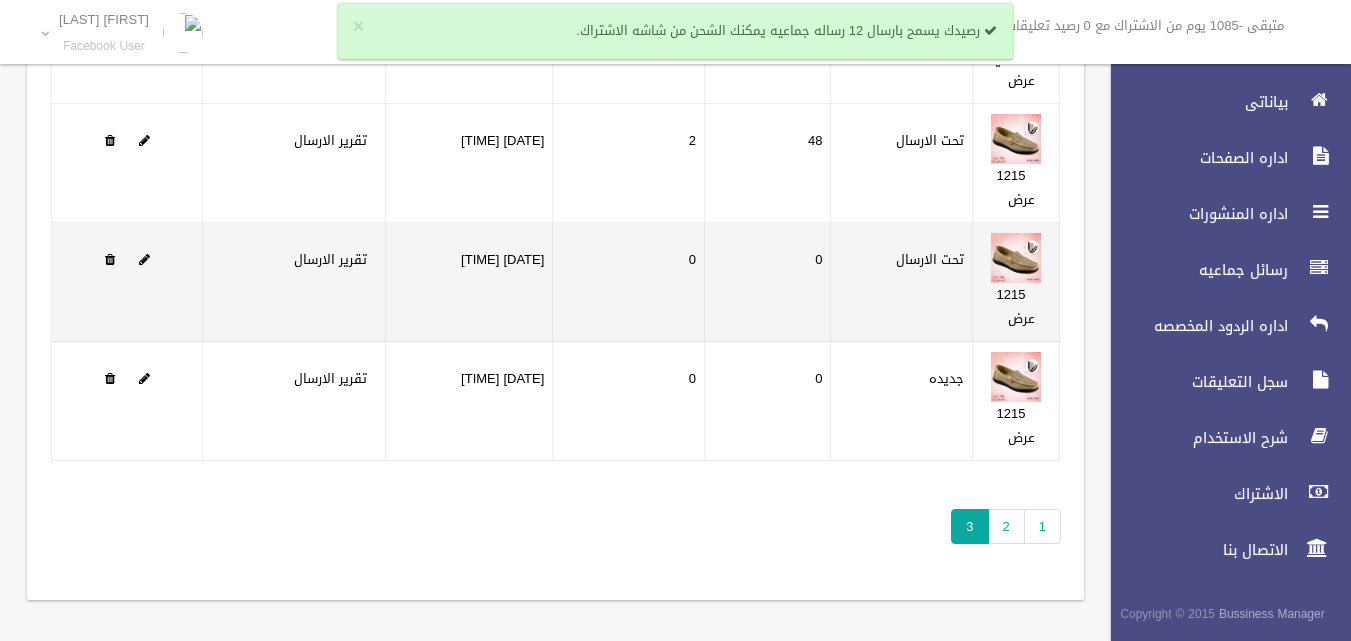scroll, scrollTop: 249, scrollLeft: 0, axis: vertical 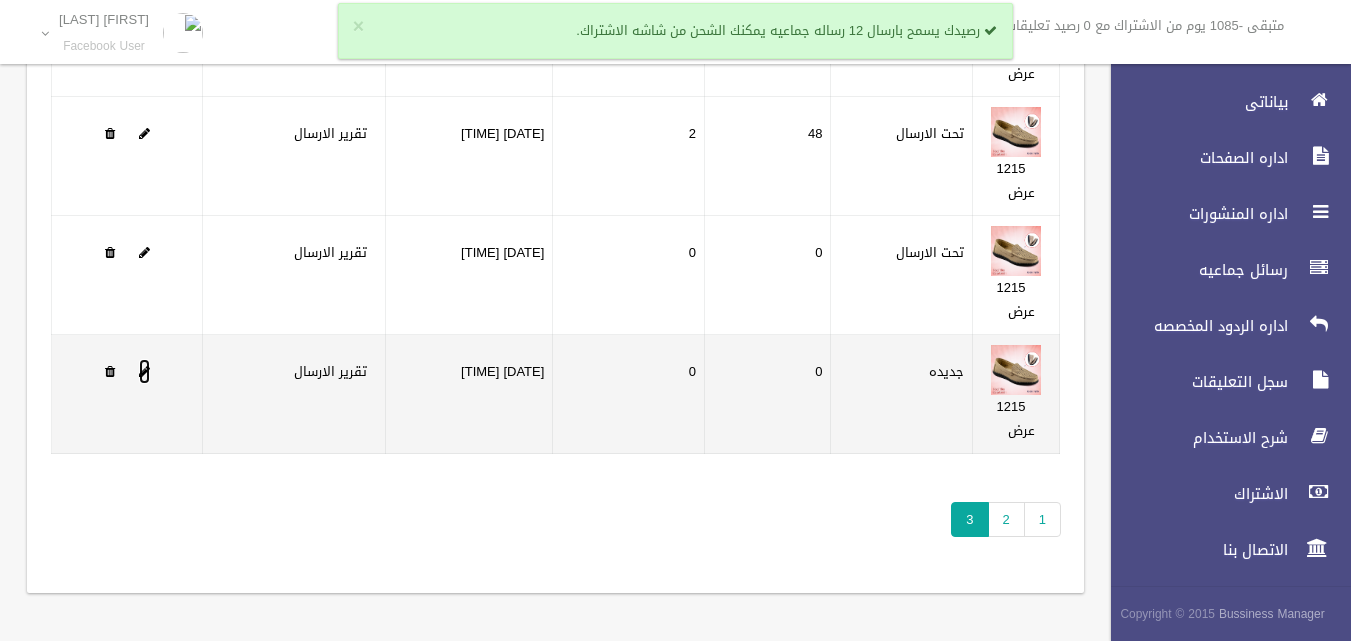 click at bounding box center [144, 371] 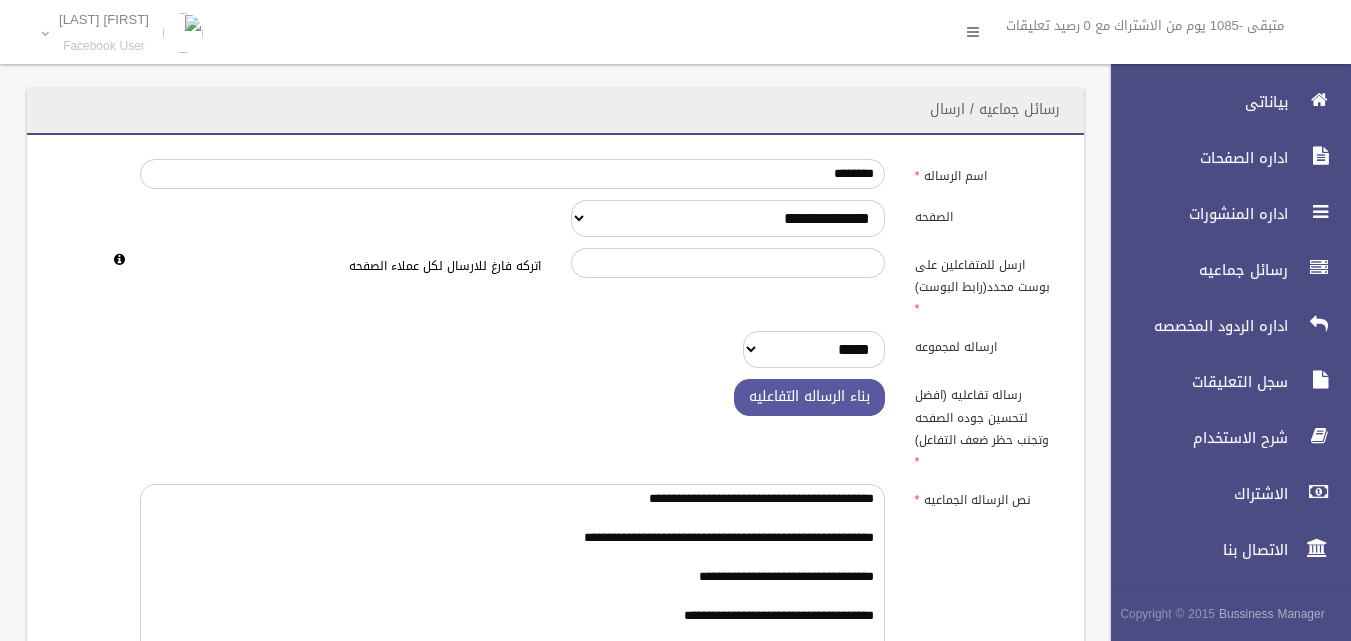 scroll, scrollTop: 0, scrollLeft: 0, axis: both 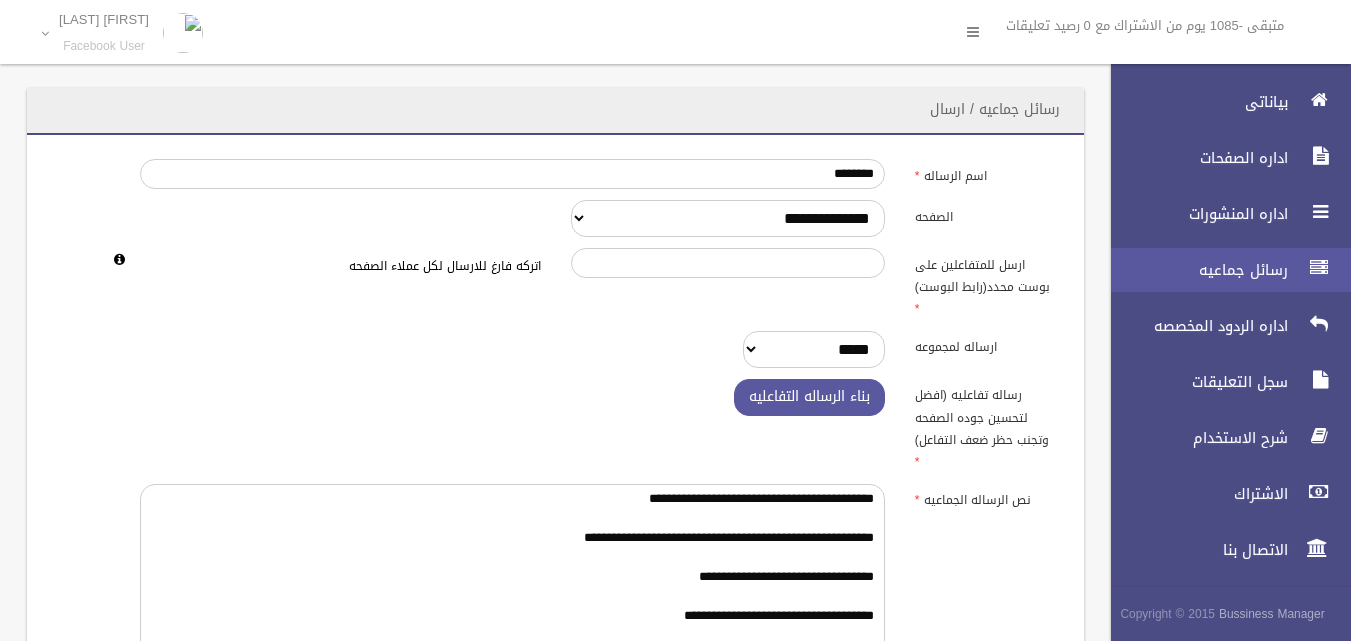 click on "رسائل جماعيه" at bounding box center [1222, 270] 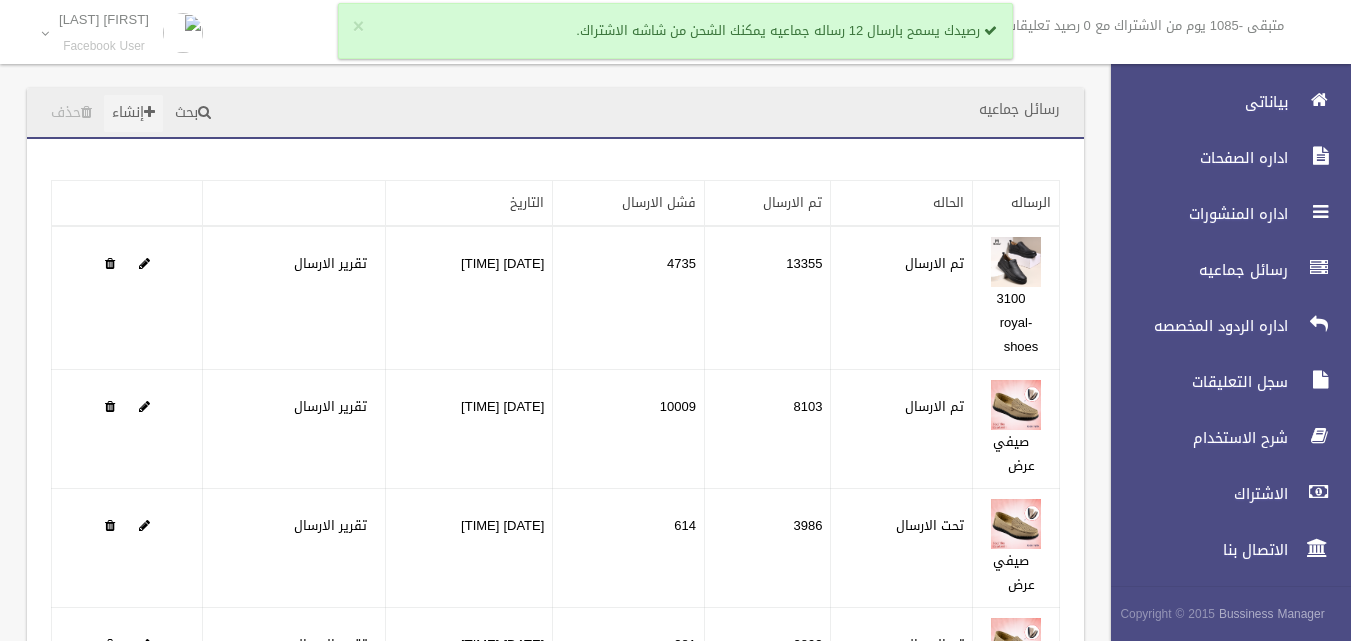 scroll, scrollTop: 0, scrollLeft: 0, axis: both 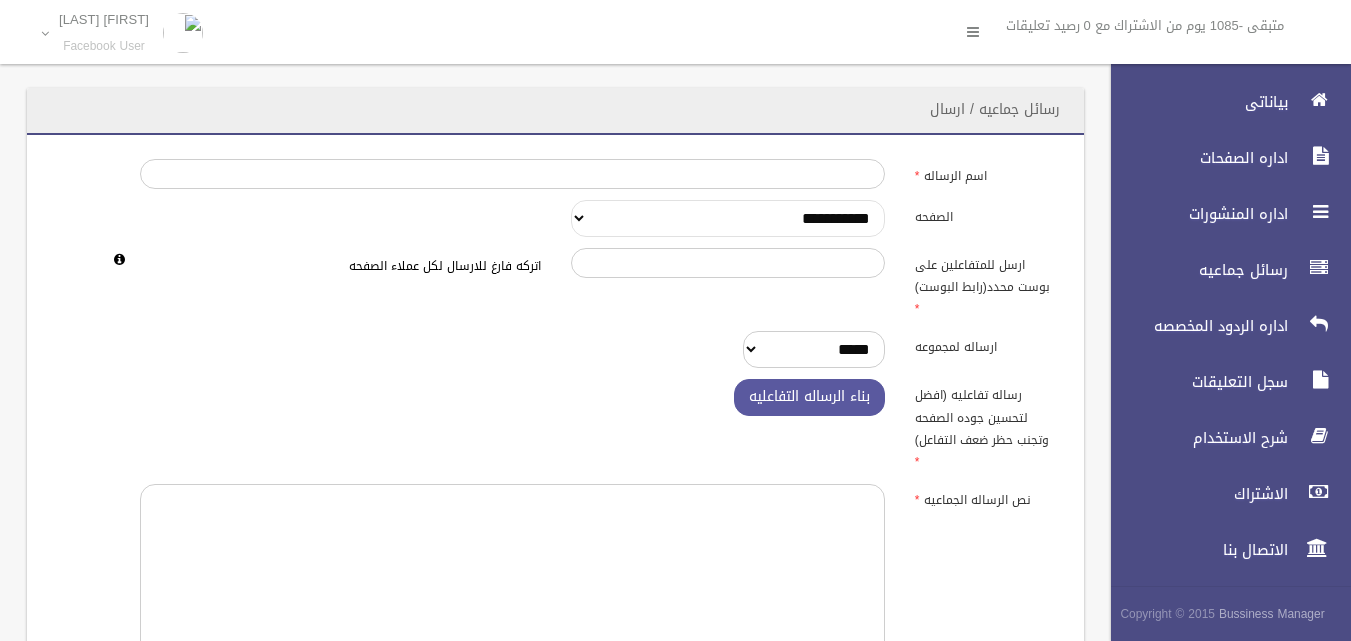 click on "**********" at bounding box center (728, 218) 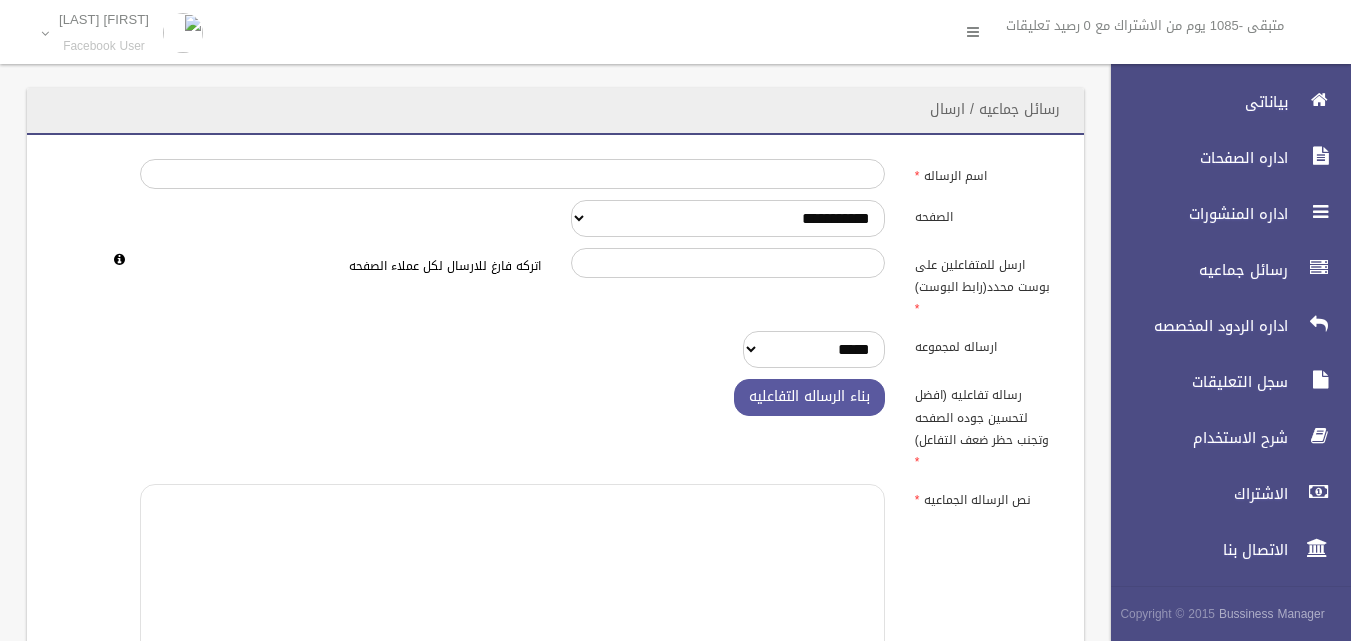 click at bounding box center (512, 586) 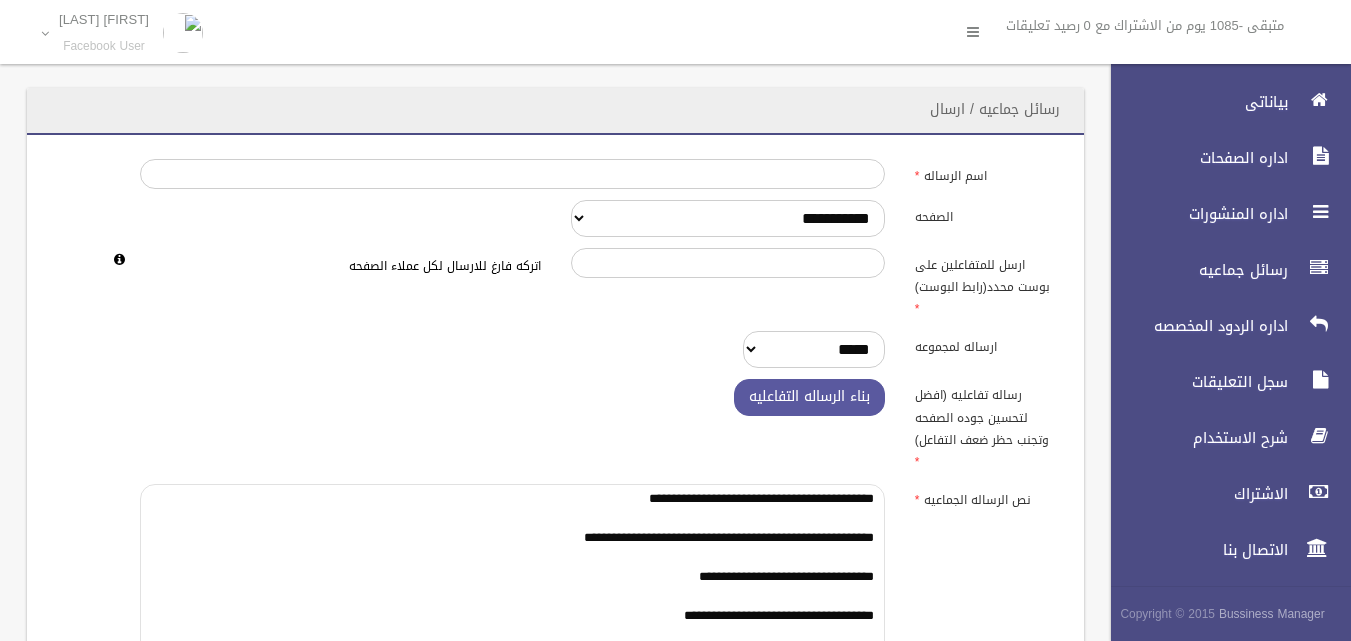 scroll, scrollTop: 18, scrollLeft: 0, axis: vertical 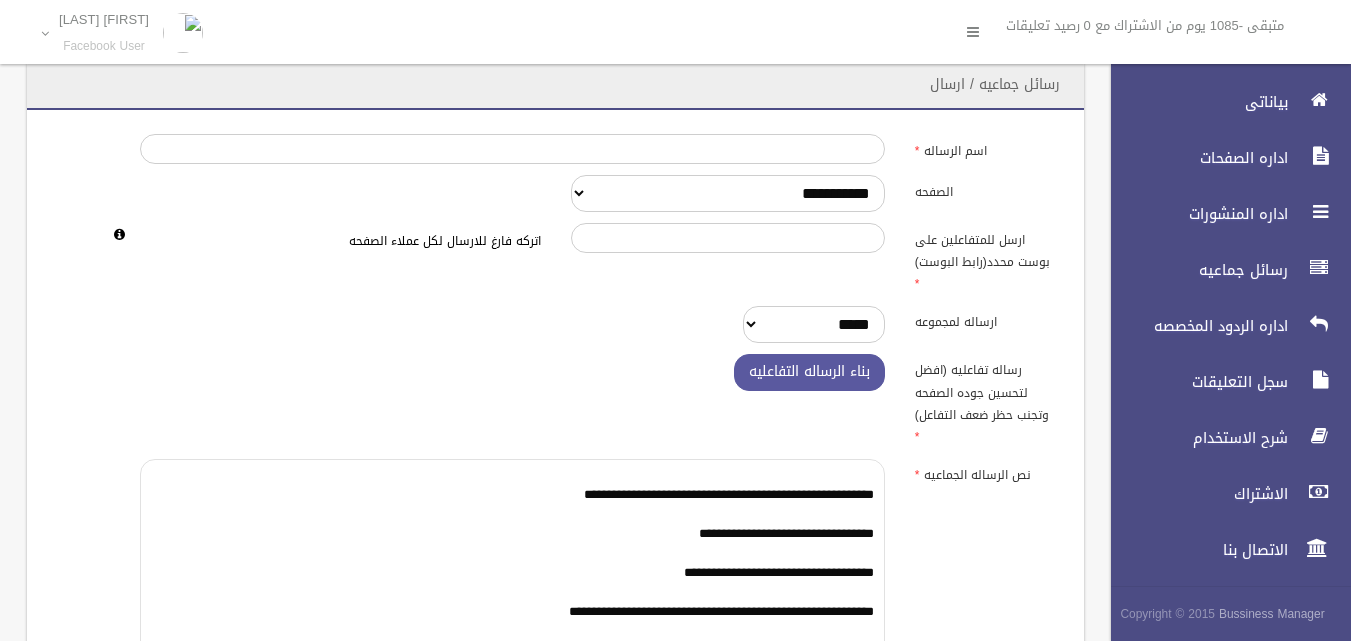 type on "**********" 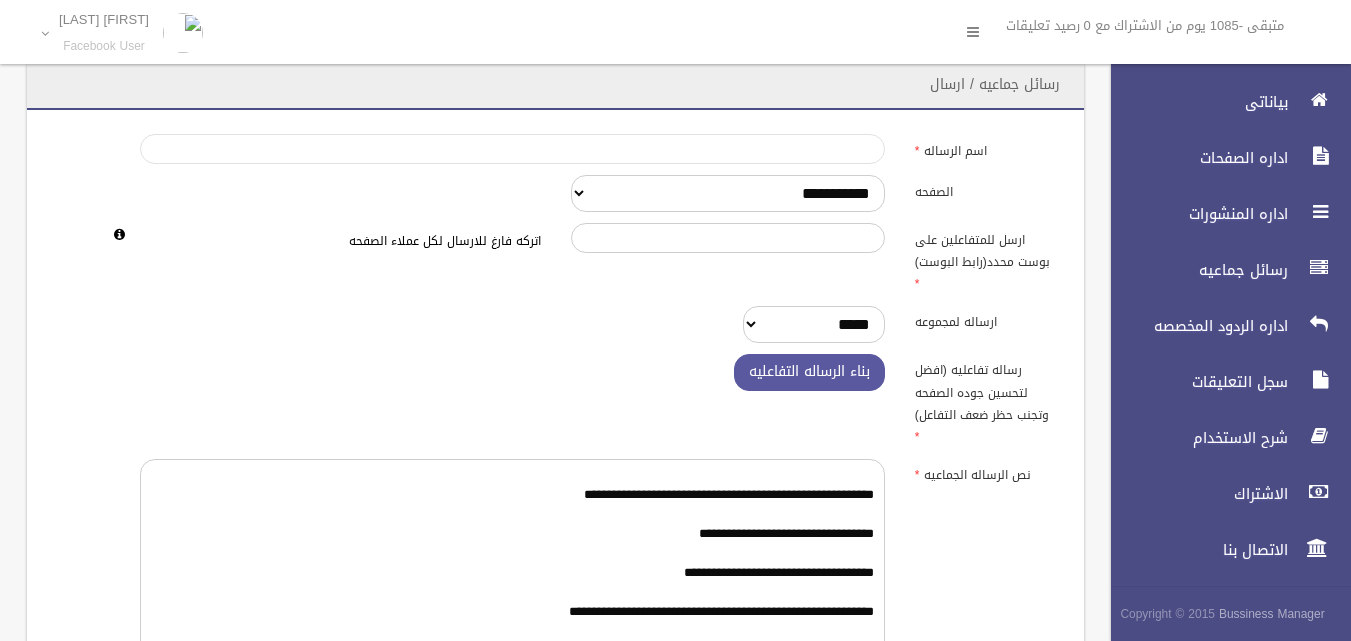 click on "اسم الرساله" at bounding box center (512, 149) 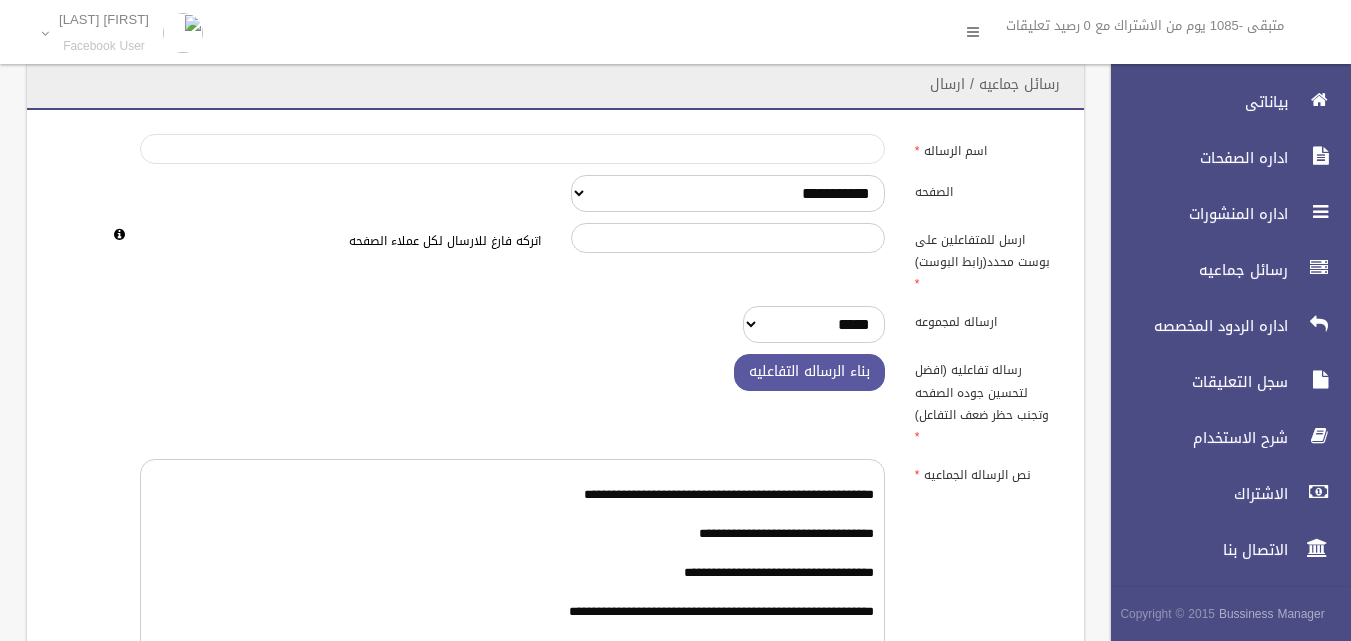 type on "********" 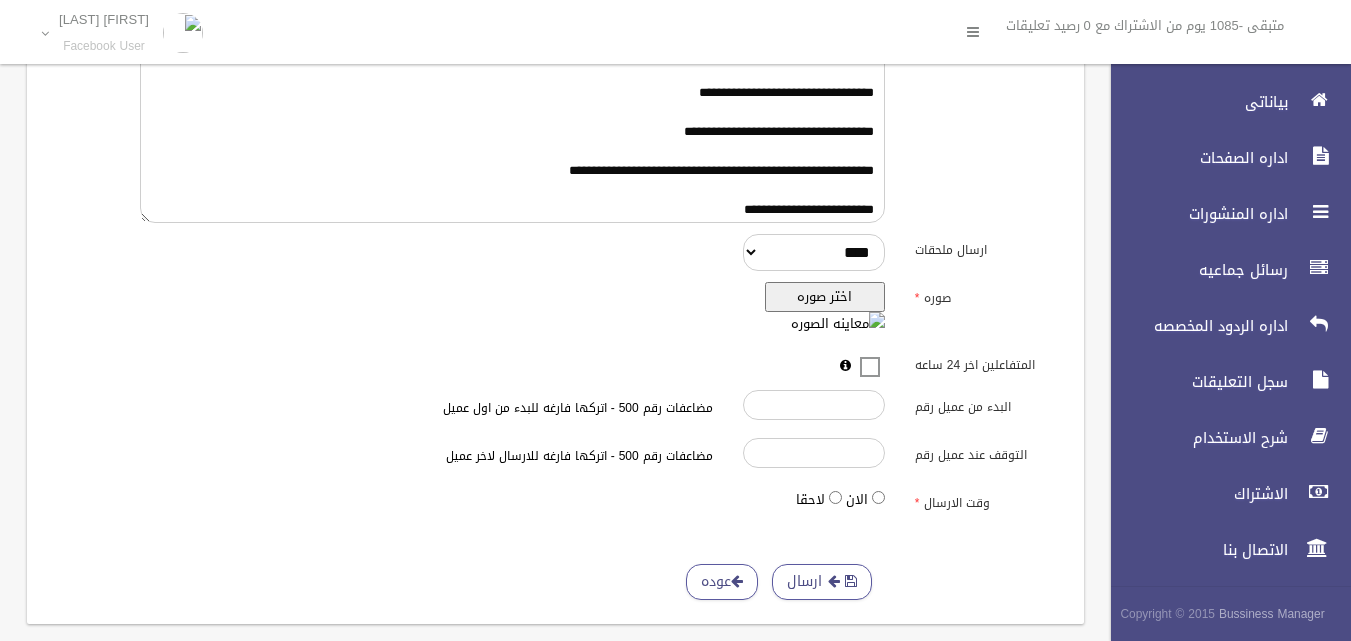 scroll, scrollTop: 475, scrollLeft: 0, axis: vertical 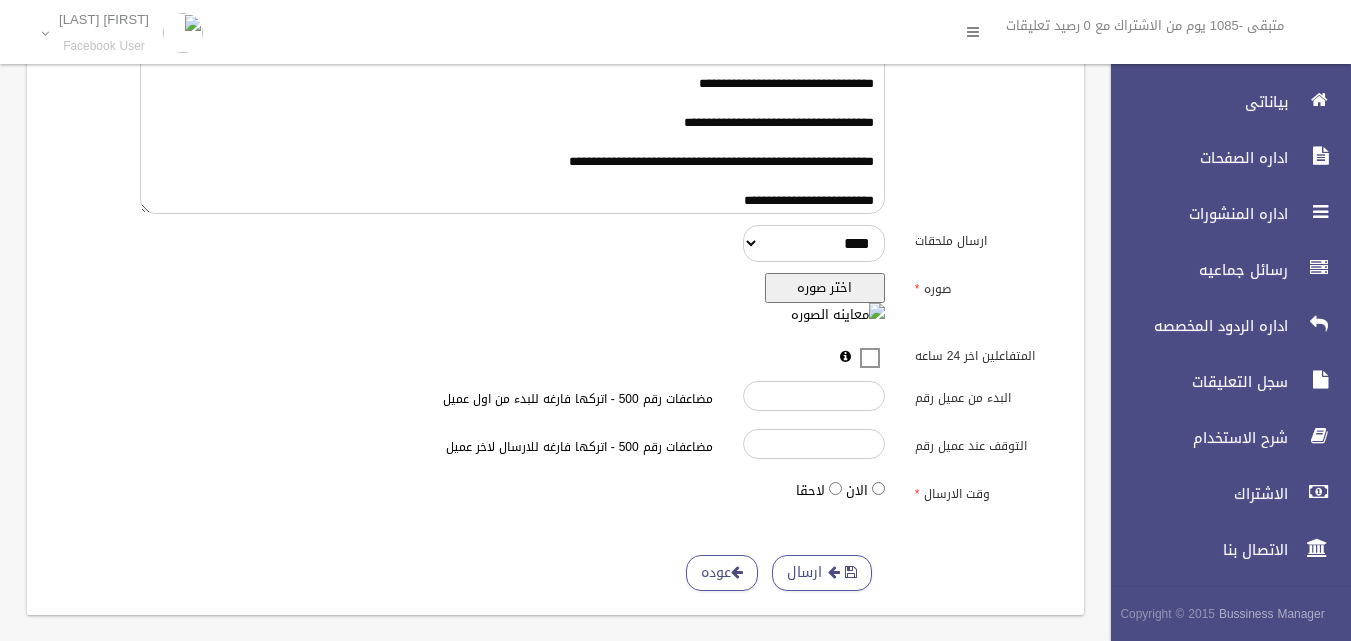 click on "اختر صوره" at bounding box center (825, 288) 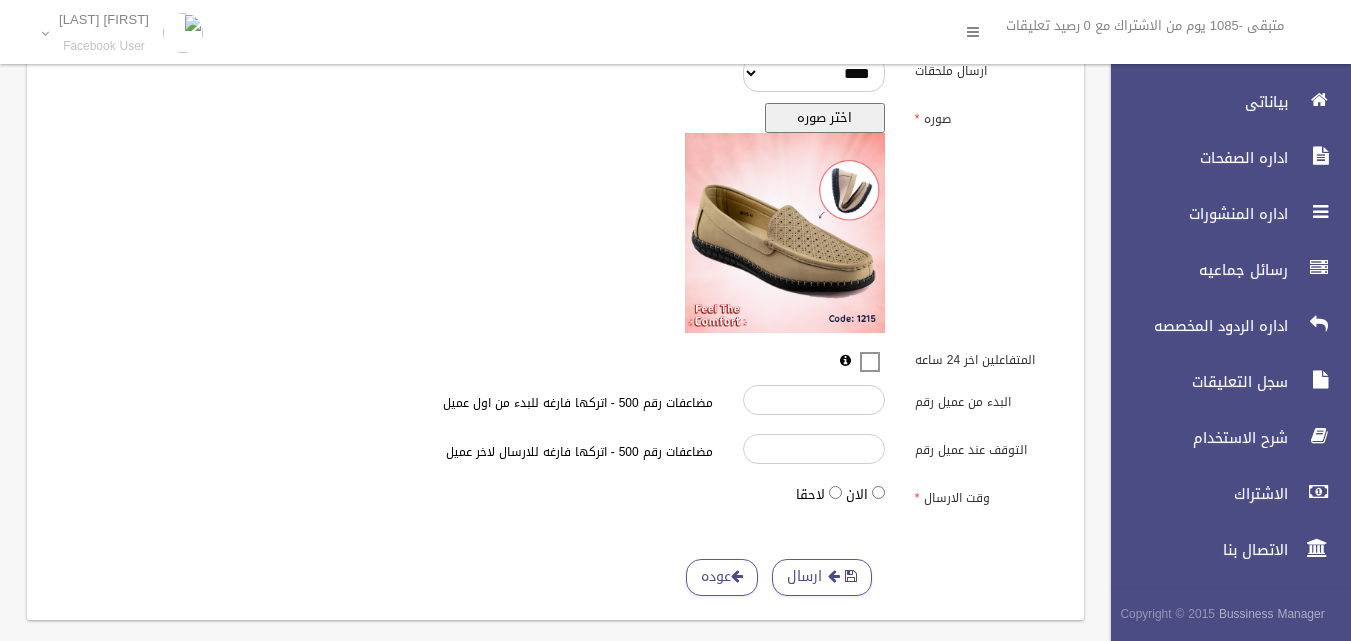 scroll, scrollTop: 650, scrollLeft: 0, axis: vertical 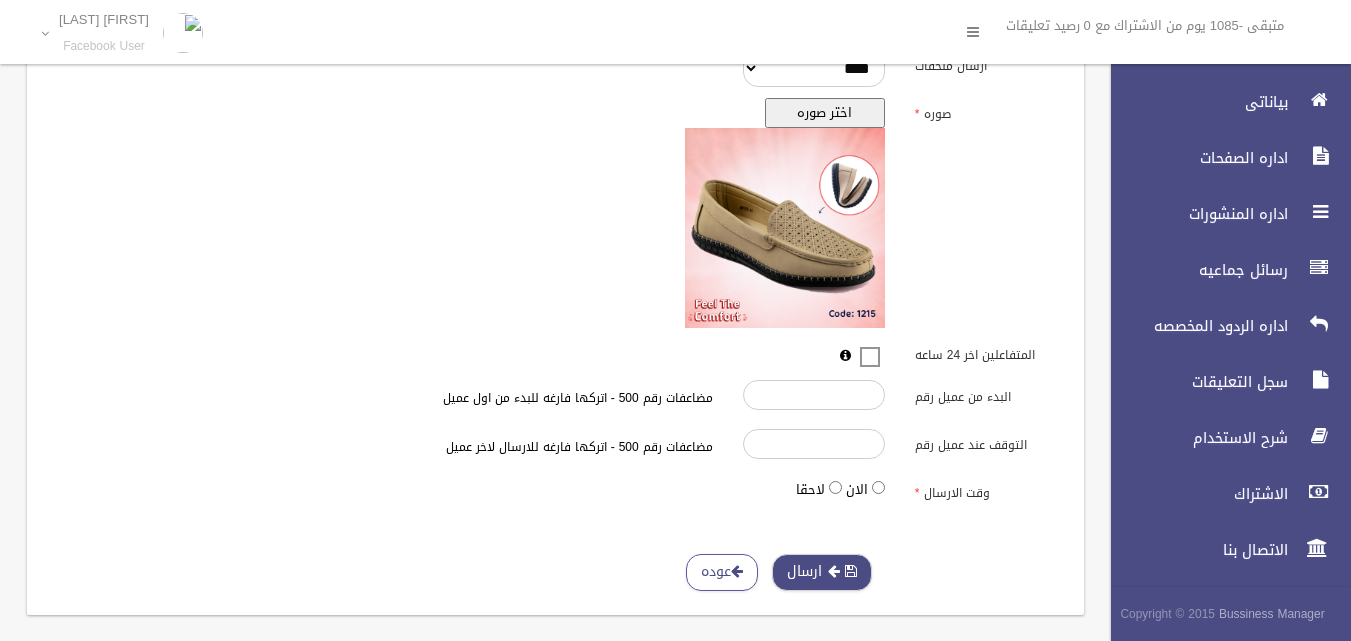 click at bounding box center (834, 571) 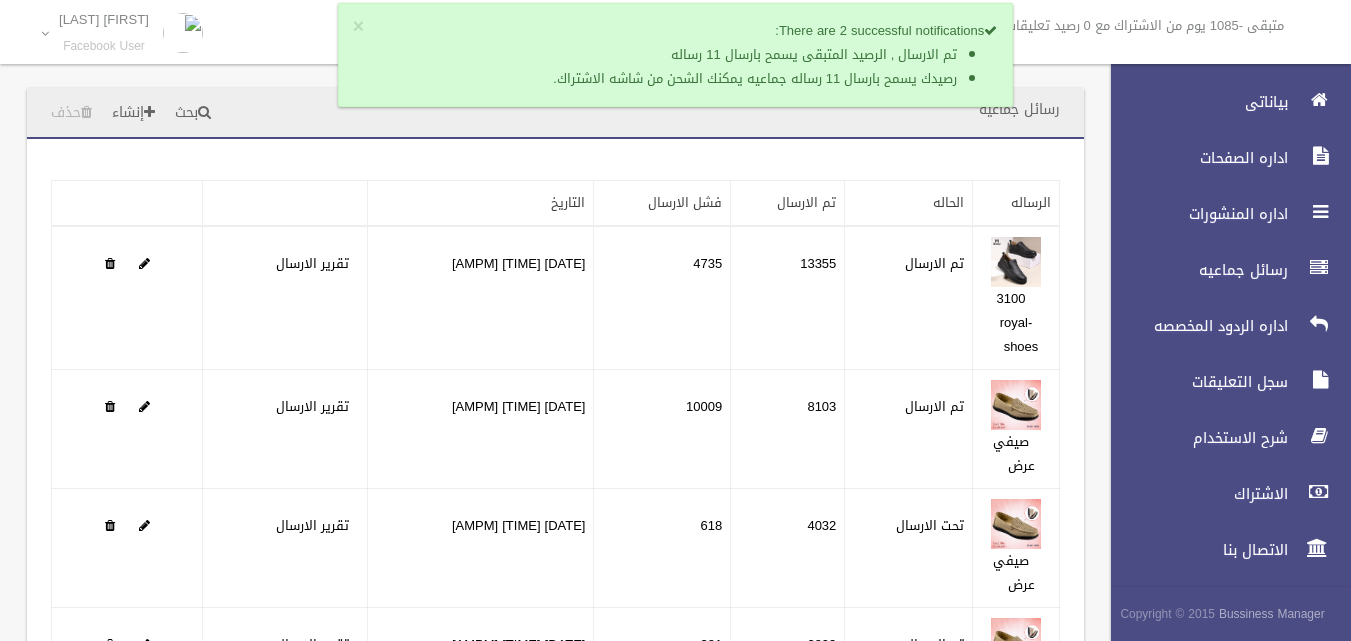 scroll, scrollTop: 0, scrollLeft: 0, axis: both 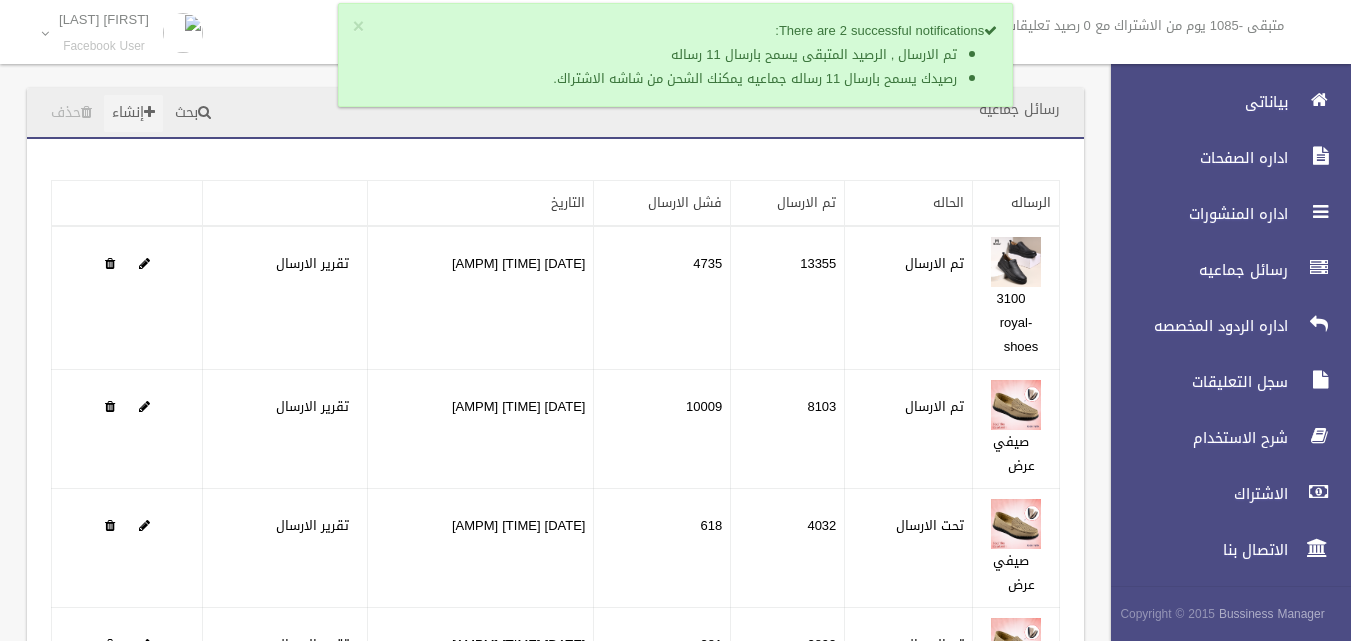 click on "إنشاء" at bounding box center (133, 113) 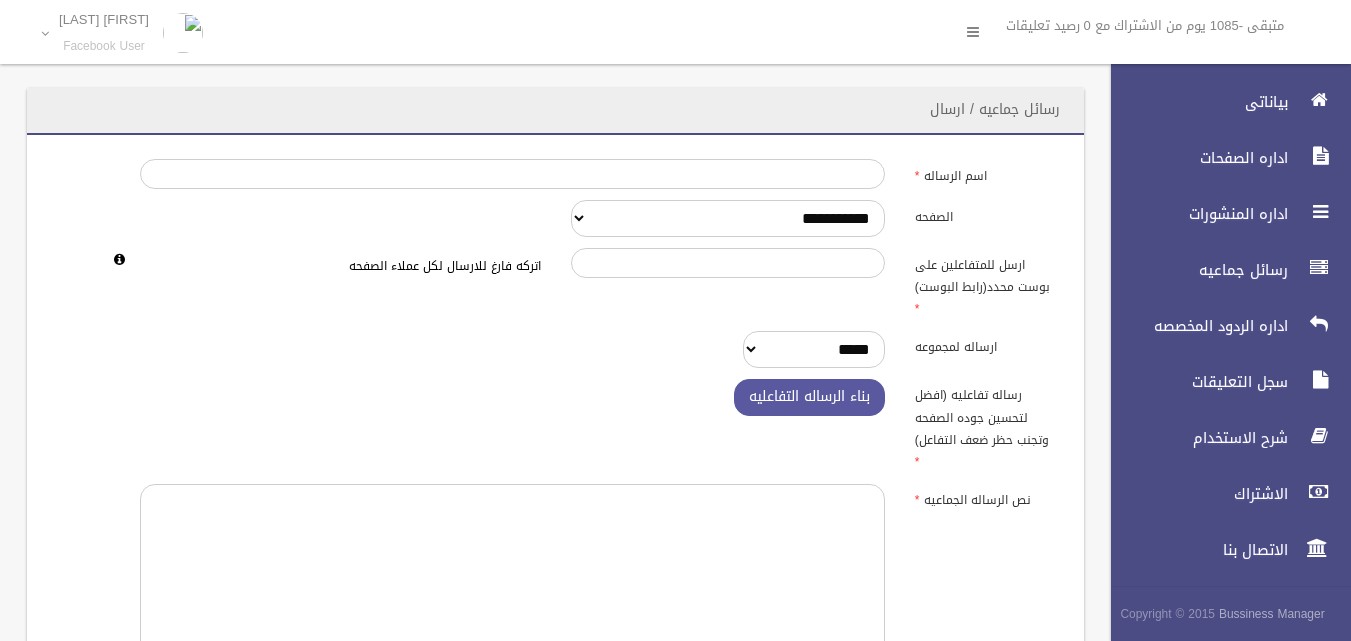 scroll, scrollTop: 0, scrollLeft: 0, axis: both 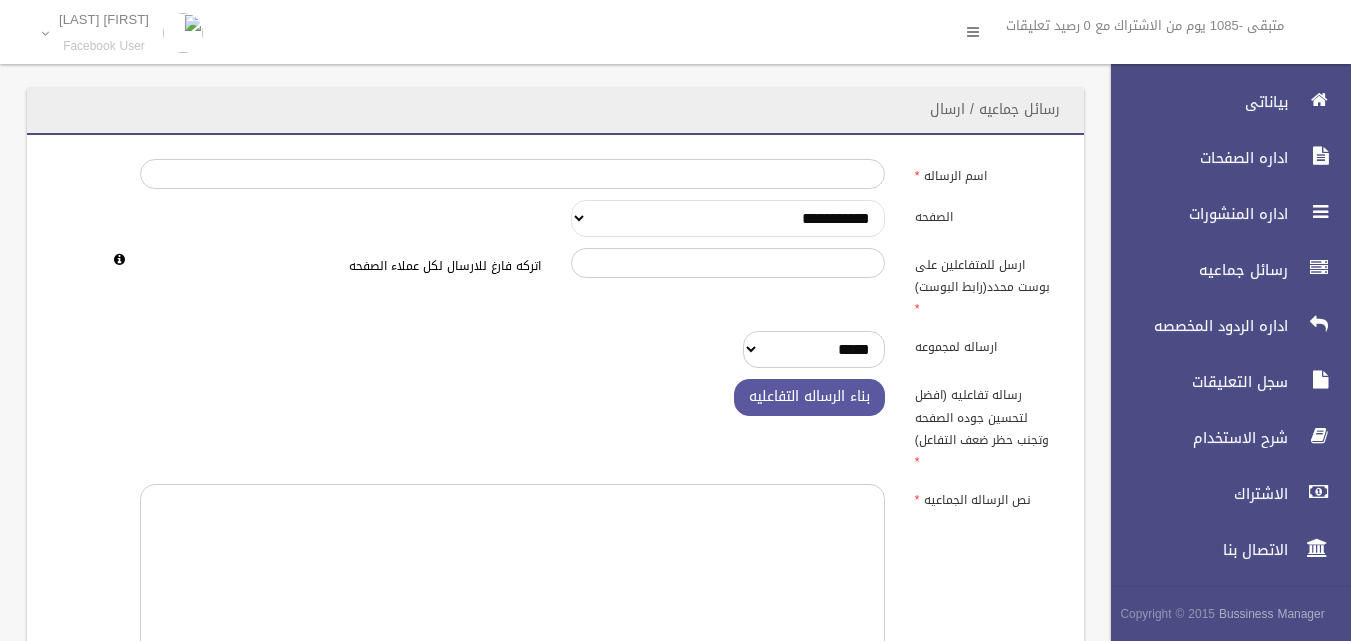 drag, startPoint x: 837, startPoint y: 212, endPoint x: 839, endPoint y: 230, distance: 18.110771 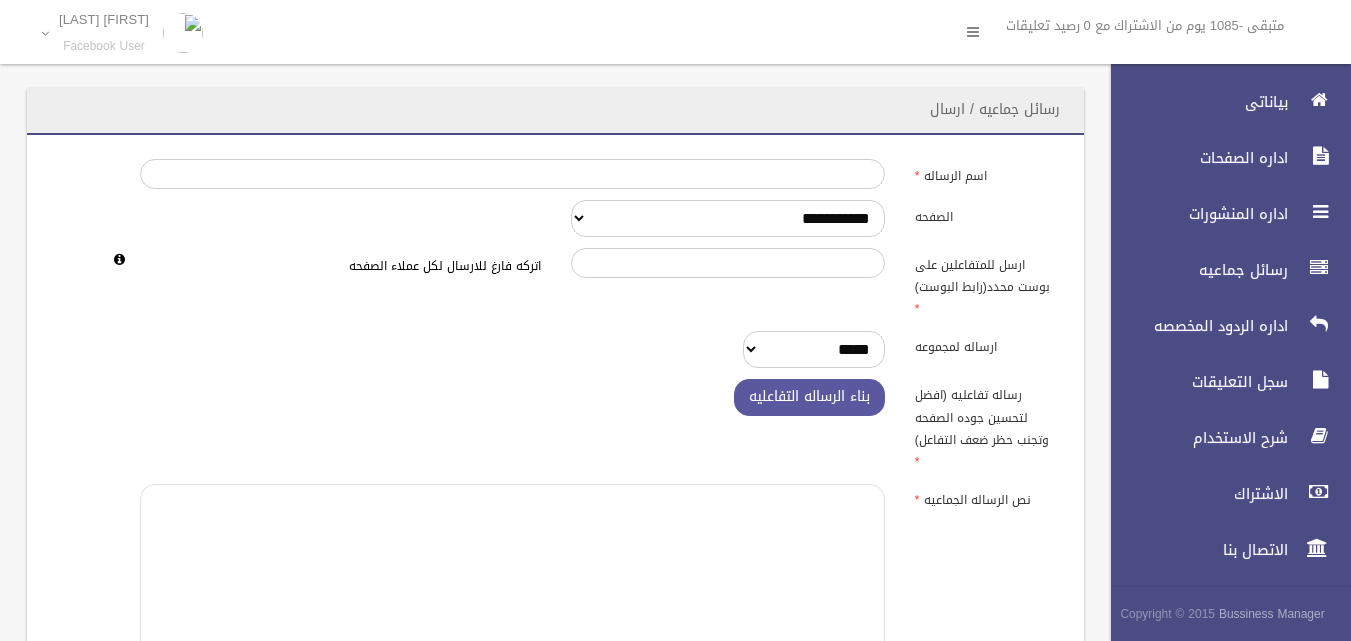 click at bounding box center (512, 586) 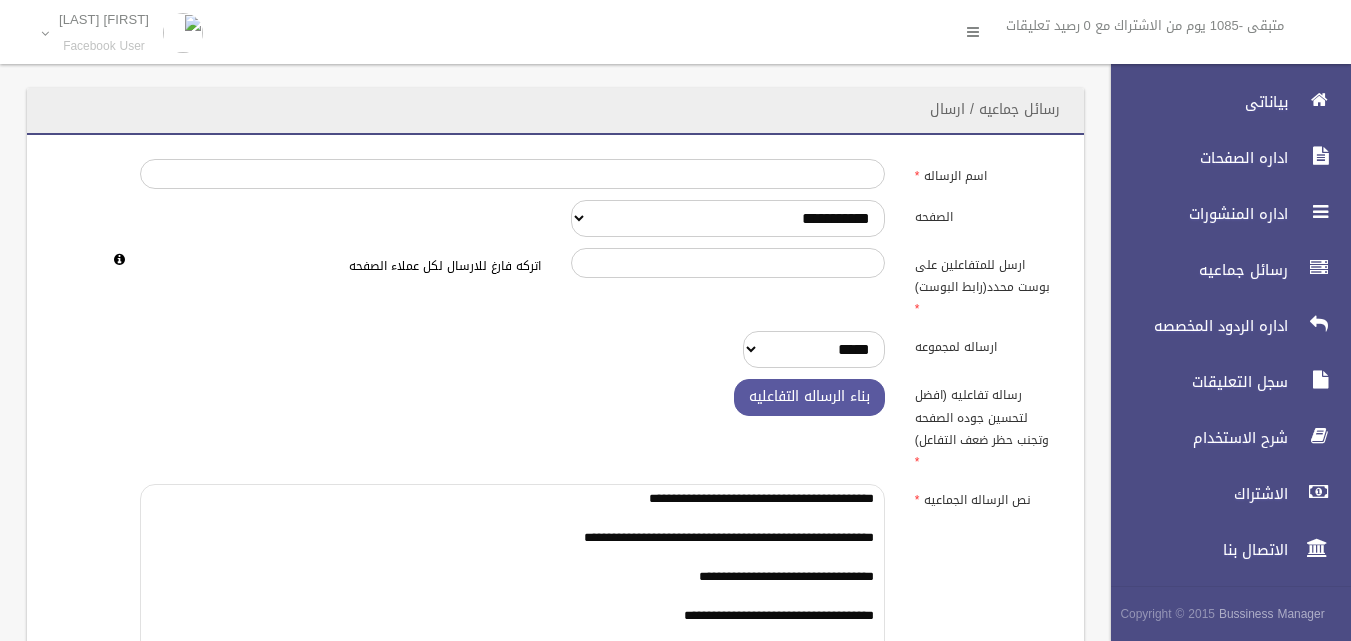 scroll, scrollTop: 25, scrollLeft: 0, axis: vertical 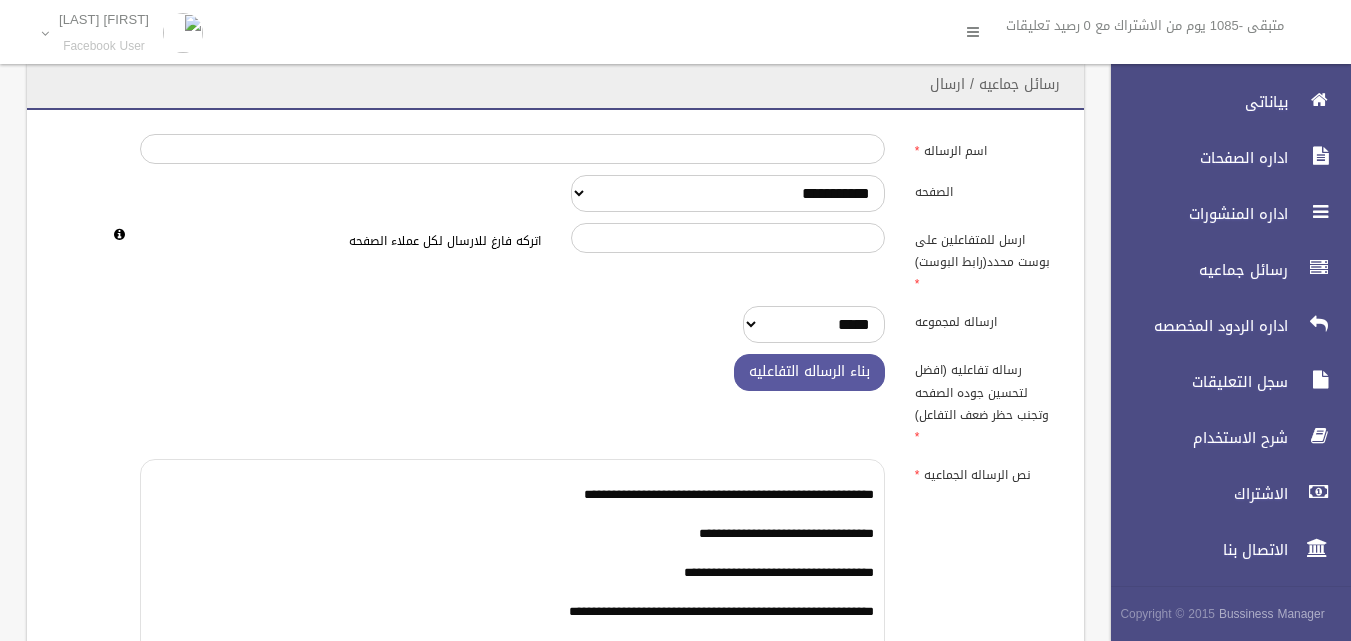 type on "**********" 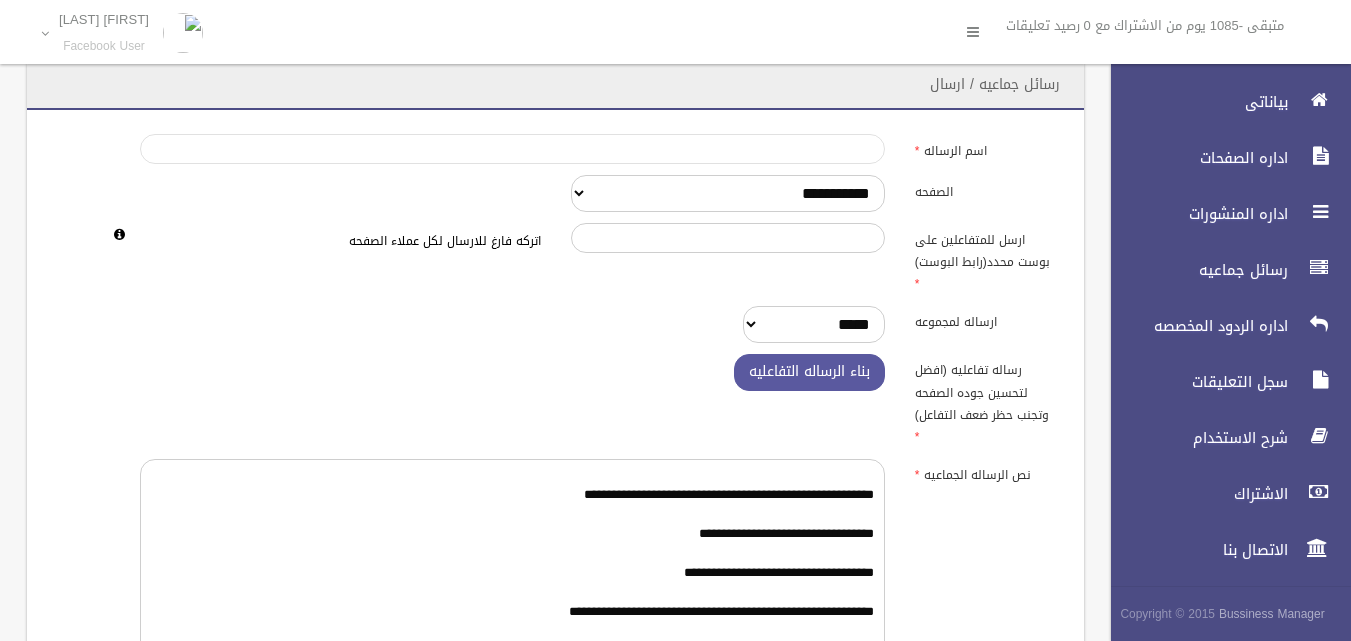 click on "اسم الرساله" at bounding box center [512, 149] 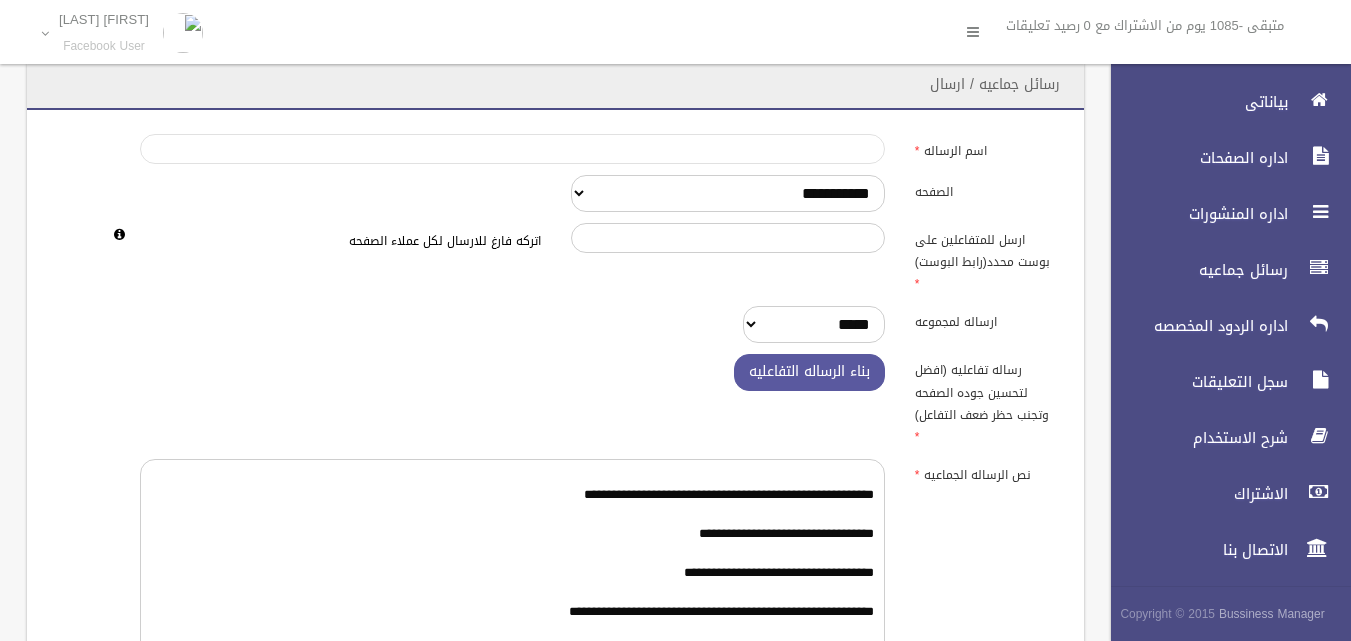 type on "********" 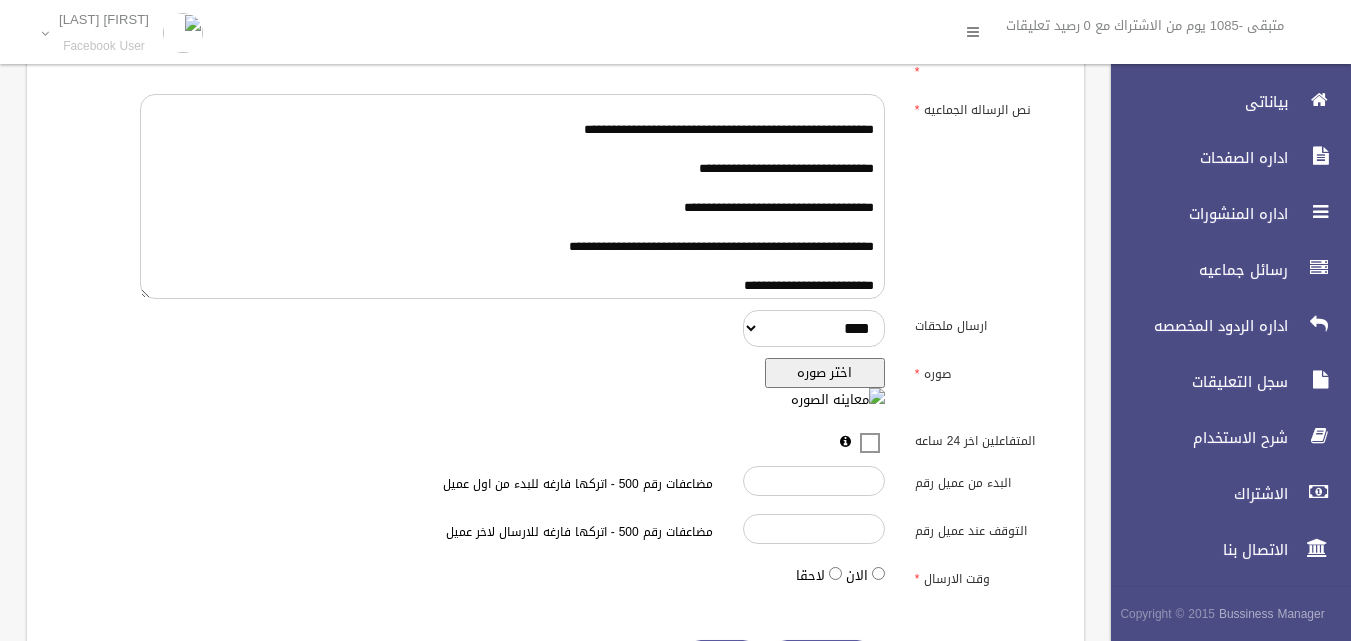 scroll, scrollTop: 425, scrollLeft: 0, axis: vertical 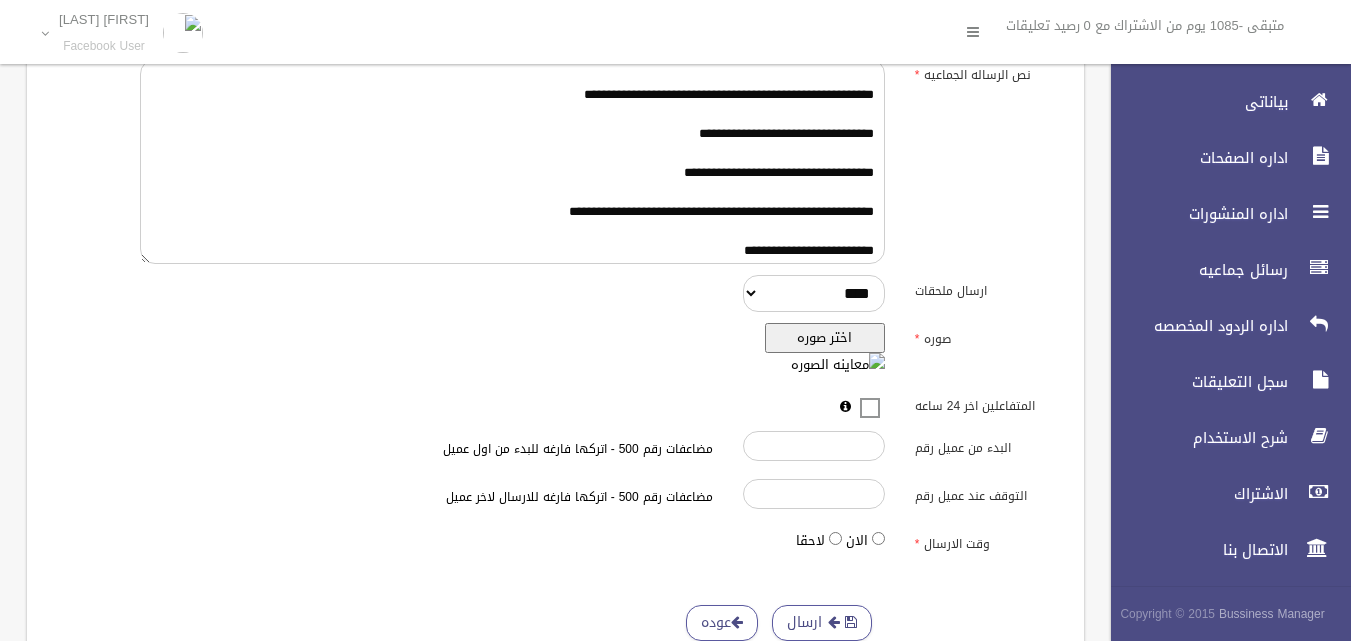 click on "اختر صوره" at bounding box center (825, 338) 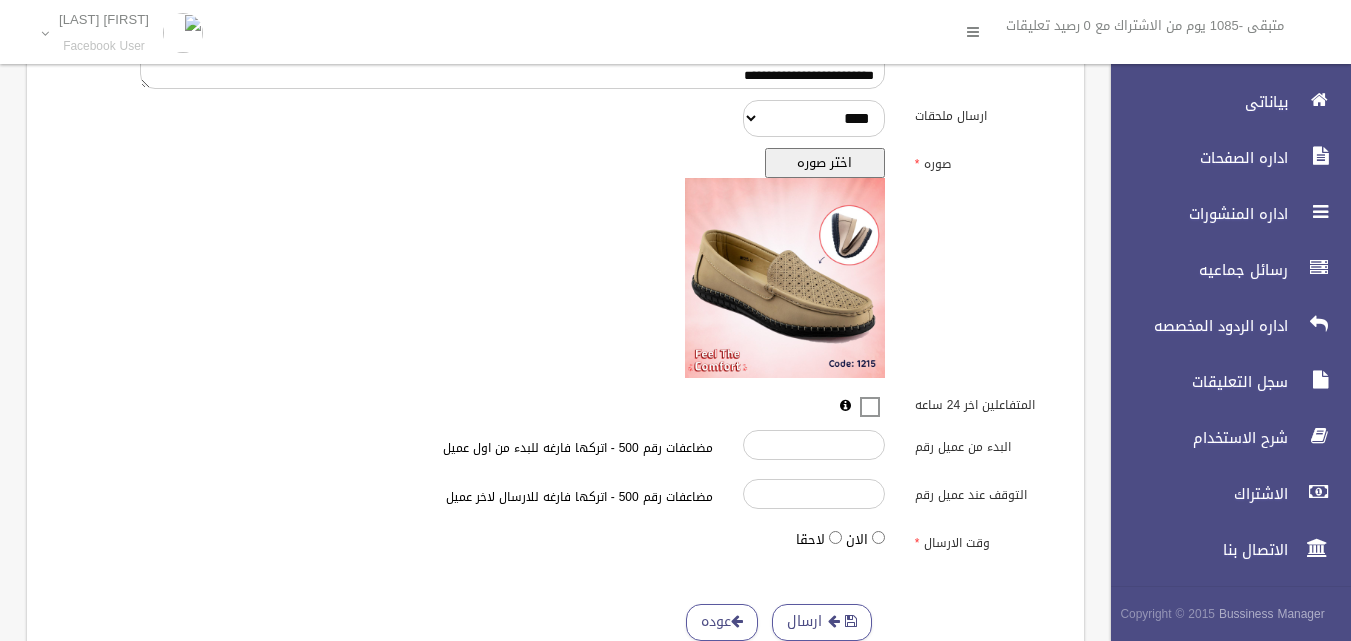 scroll, scrollTop: 650, scrollLeft: 0, axis: vertical 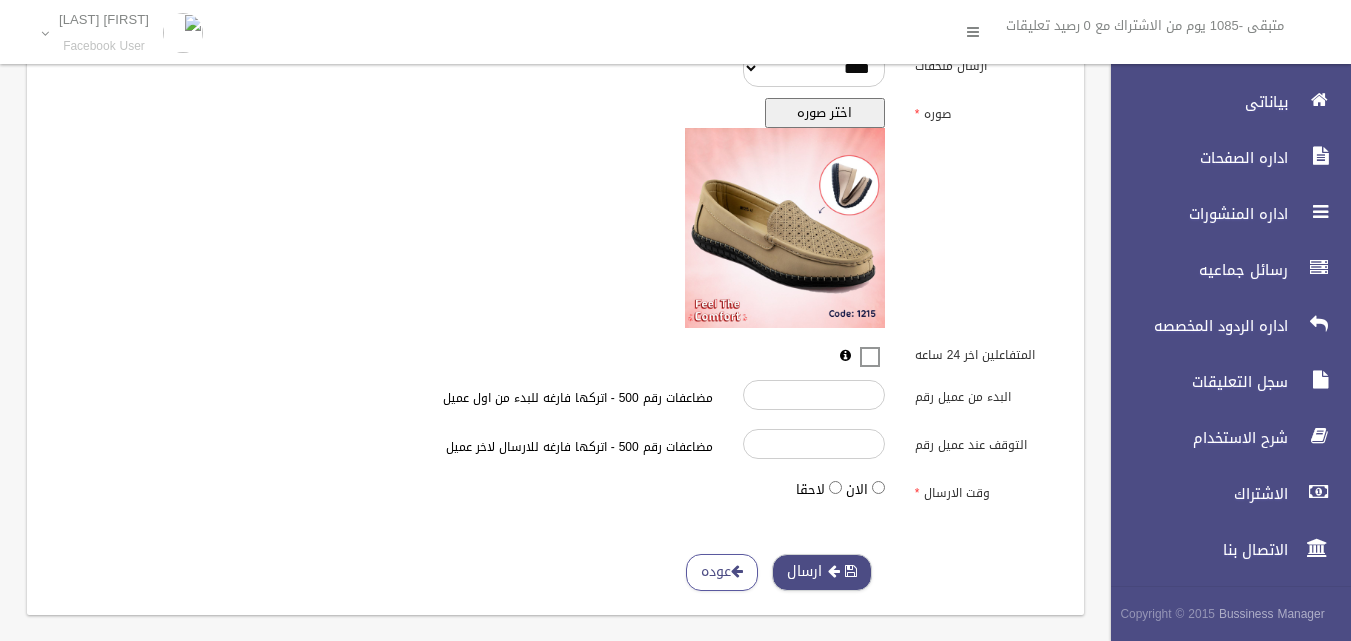 click on "ارسال" at bounding box center [822, 572] 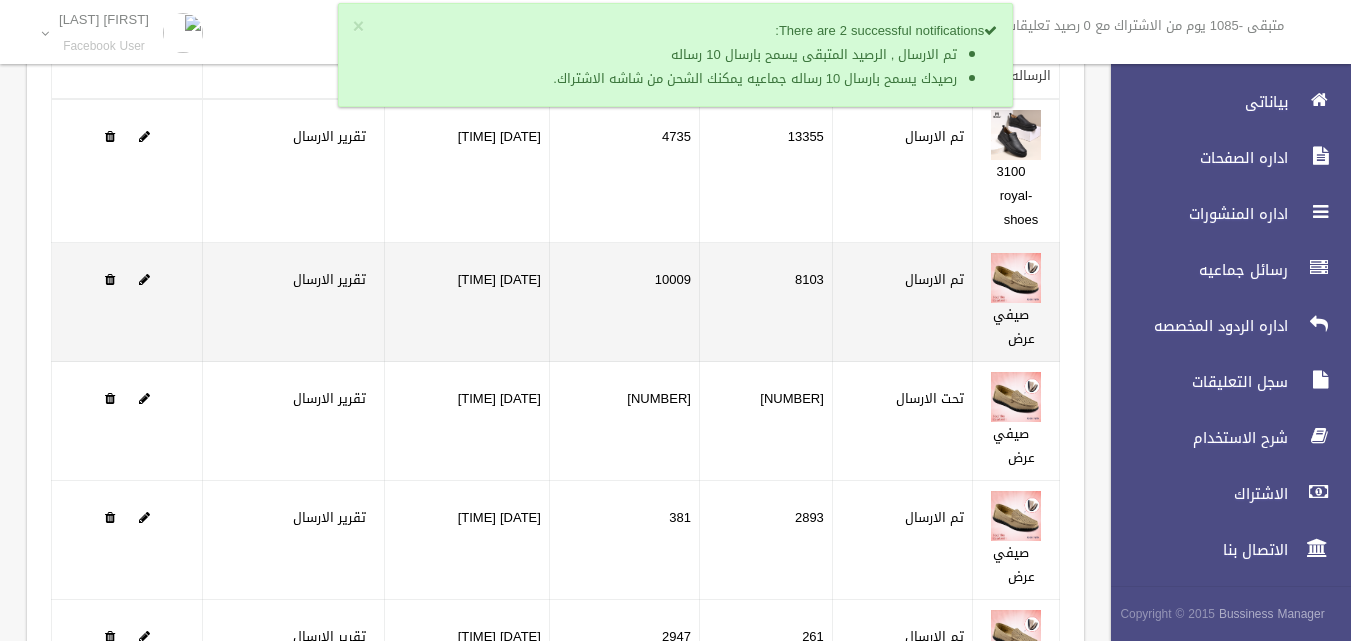 scroll, scrollTop: 392, scrollLeft: 0, axis: vertical 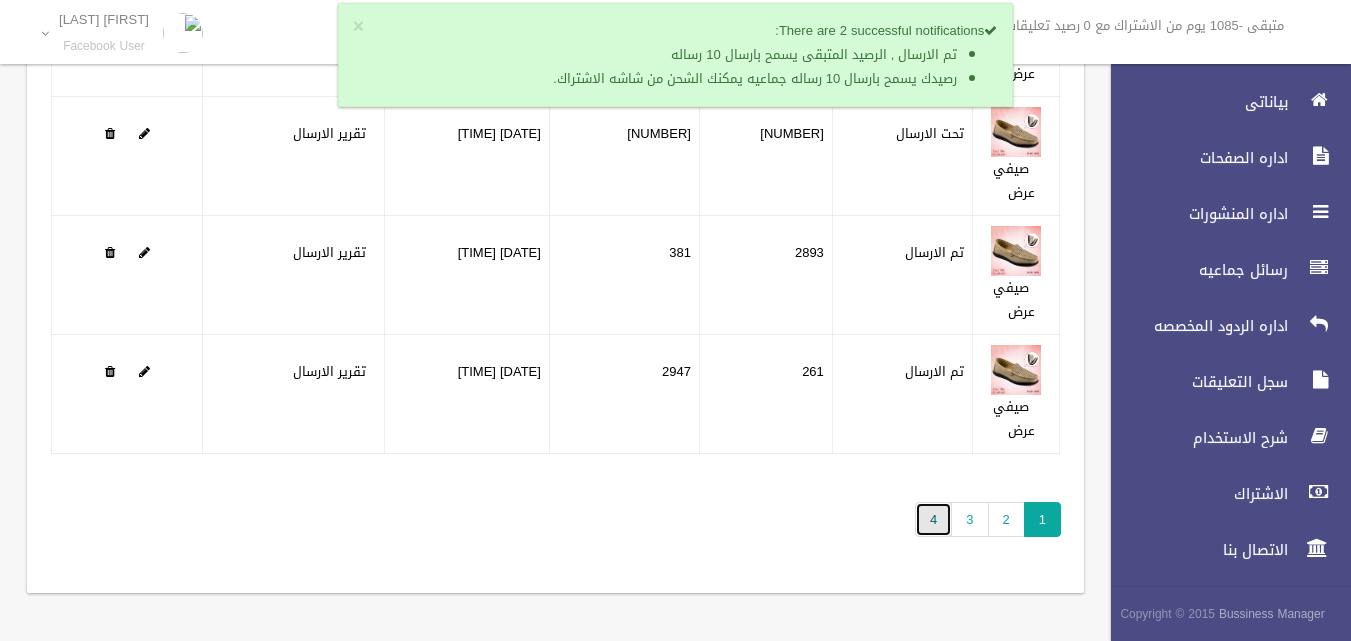 click on "4" at bounding box center (933, 519) 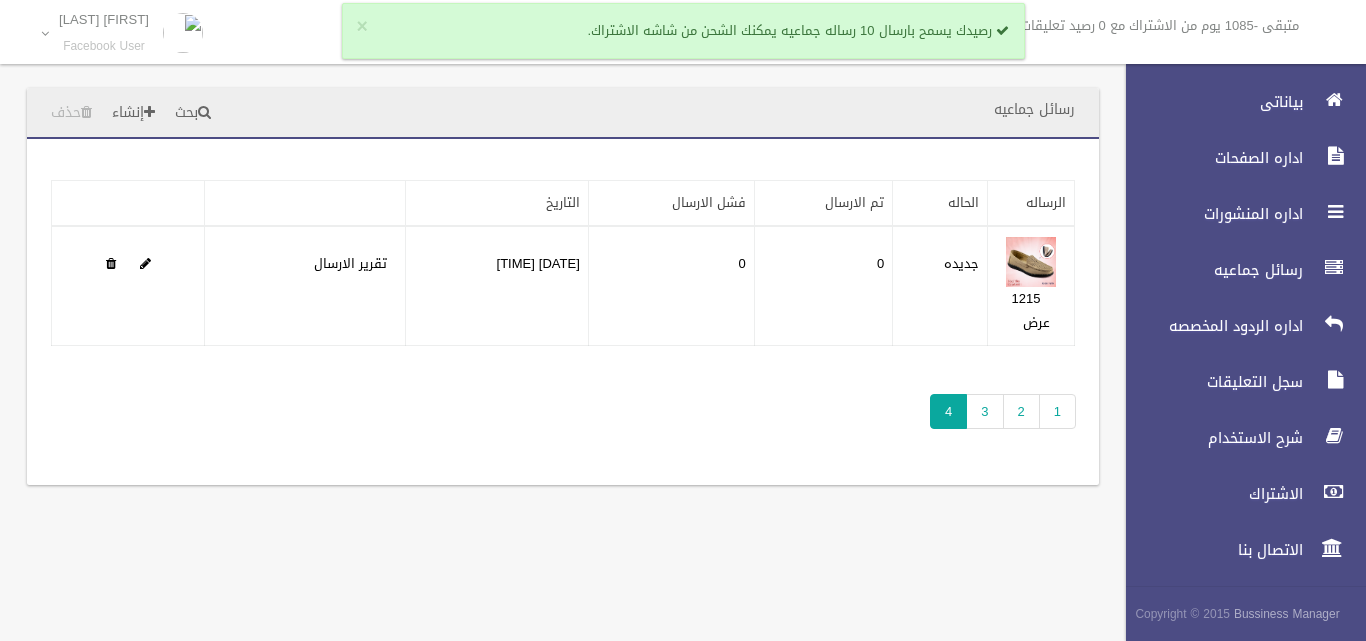 scroll, scrollTop: 0, scrollLeft: 0, axis: both 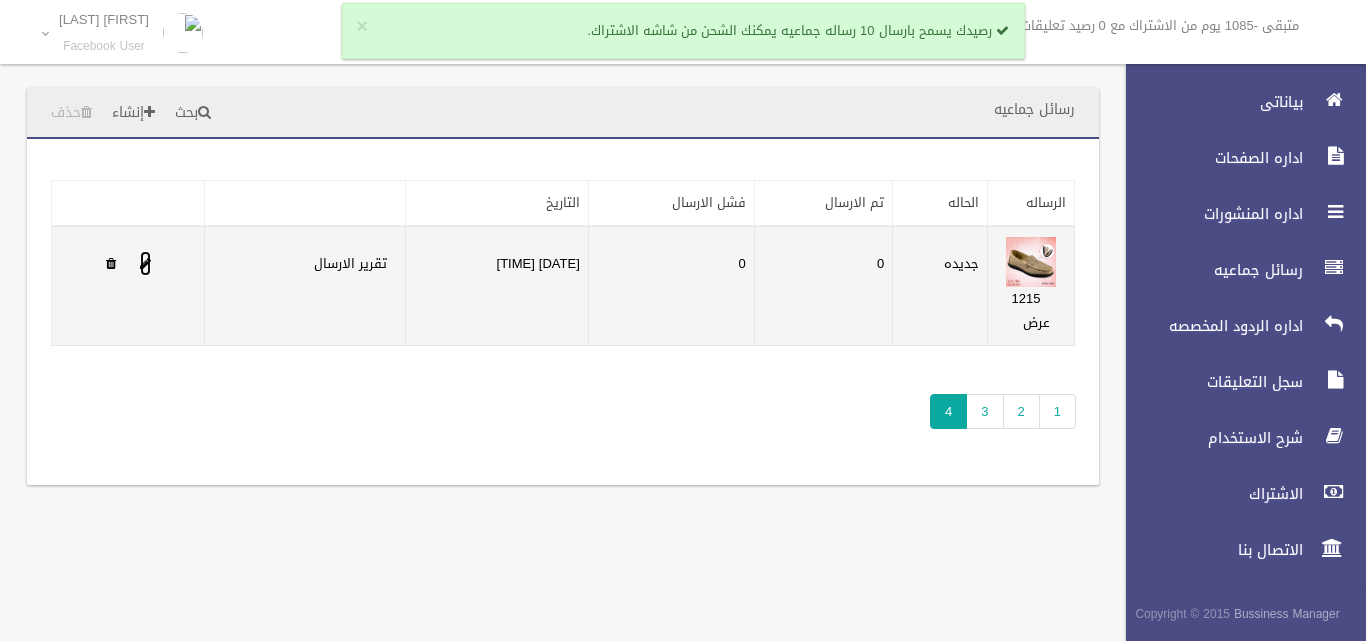 click at bounding box center [145, 263] 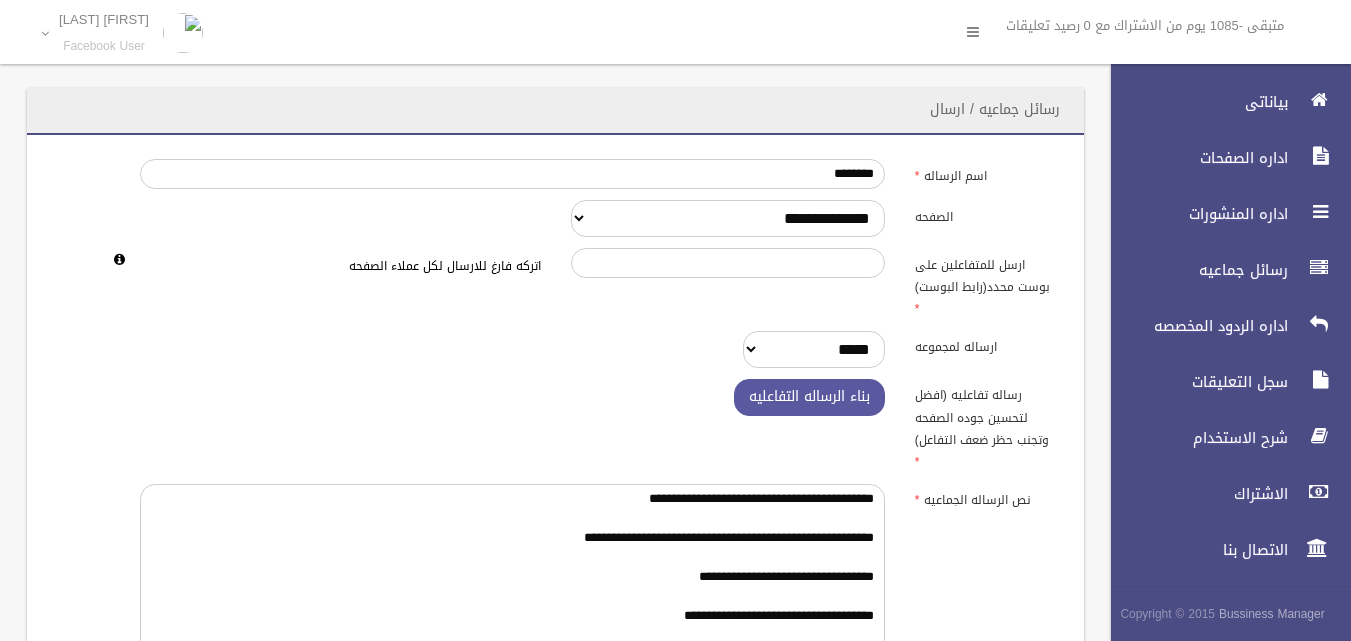 scroll, scrollTop: 0, scrollLeft: 0, axis: both 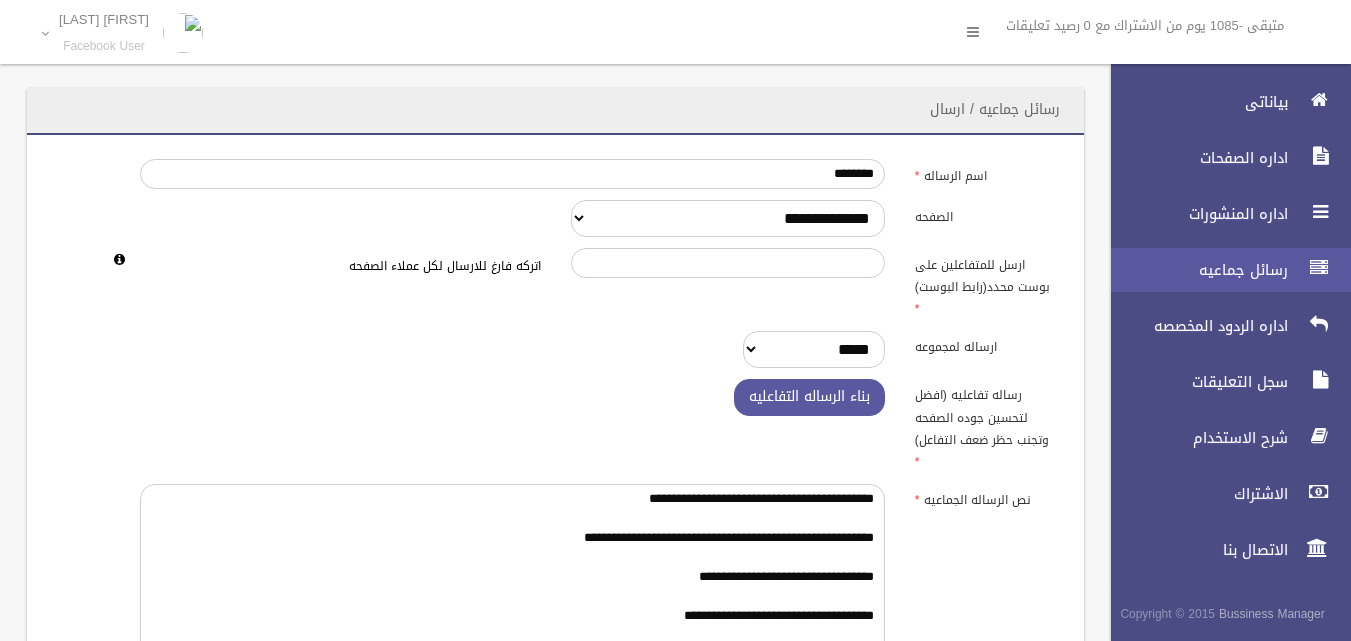 click on "رسائل جماعيه" at bounding box center [1194, 270] 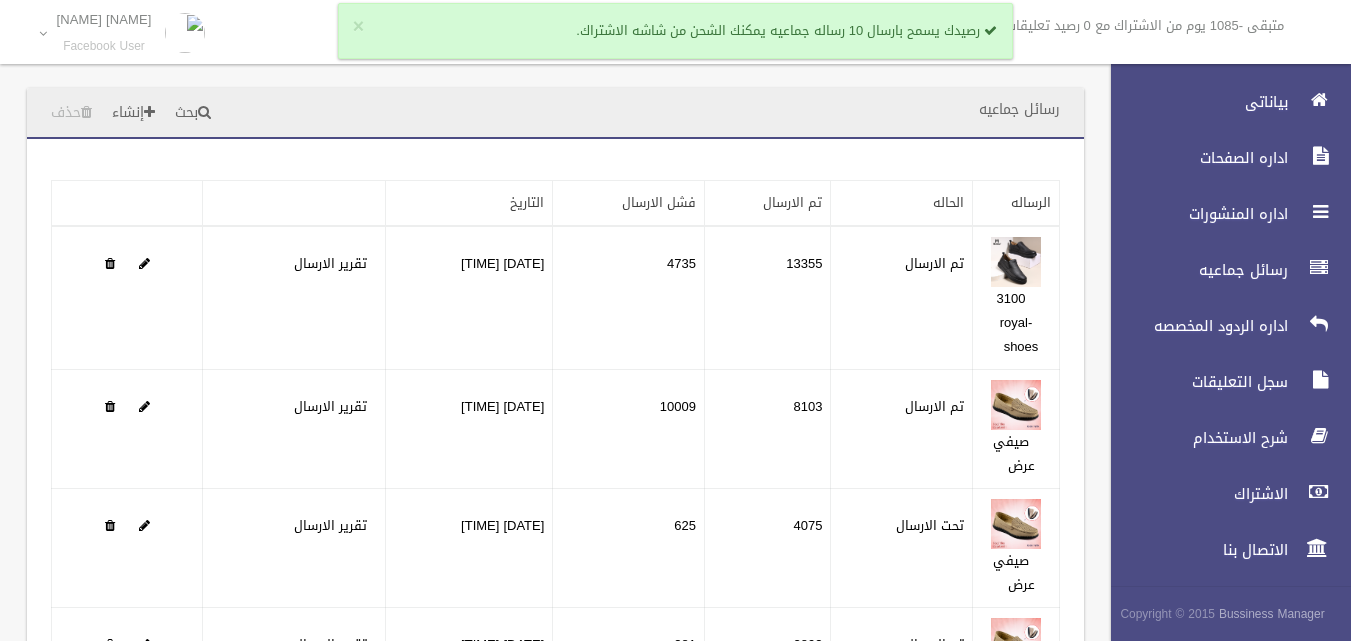 scroll, scrollTop: 0, scrollLeft: 0, axis: both 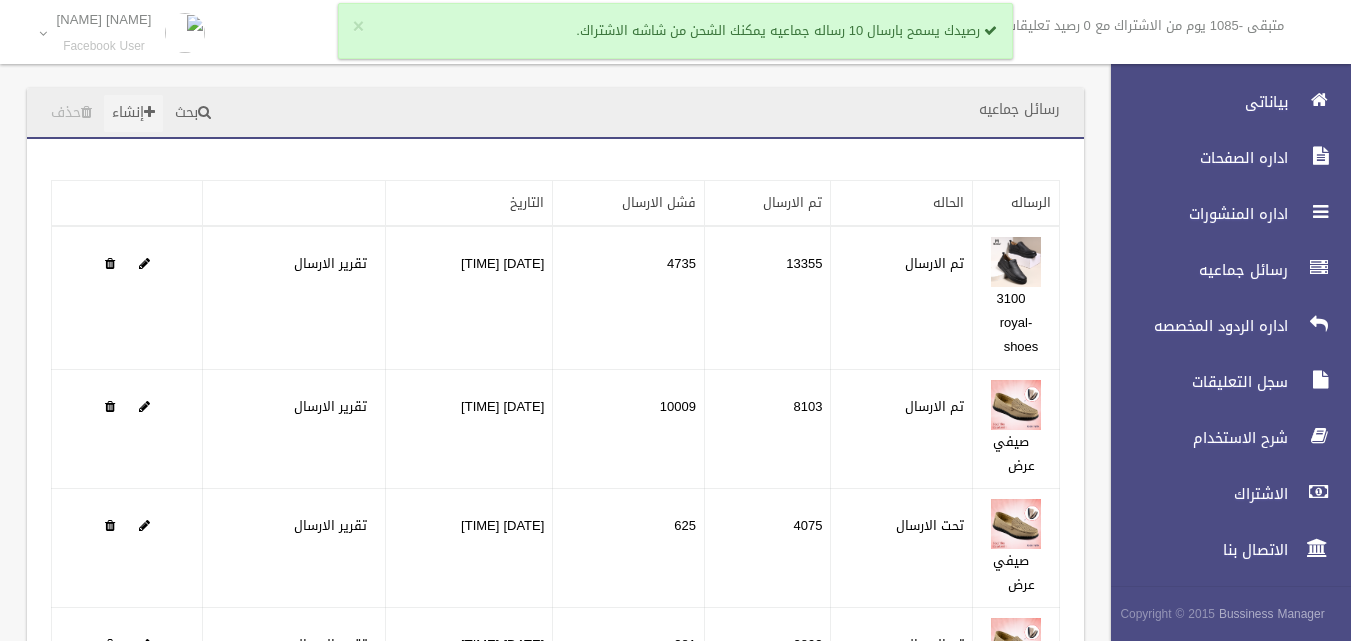 click on "إنشاء" at bounding box center (133, 113) 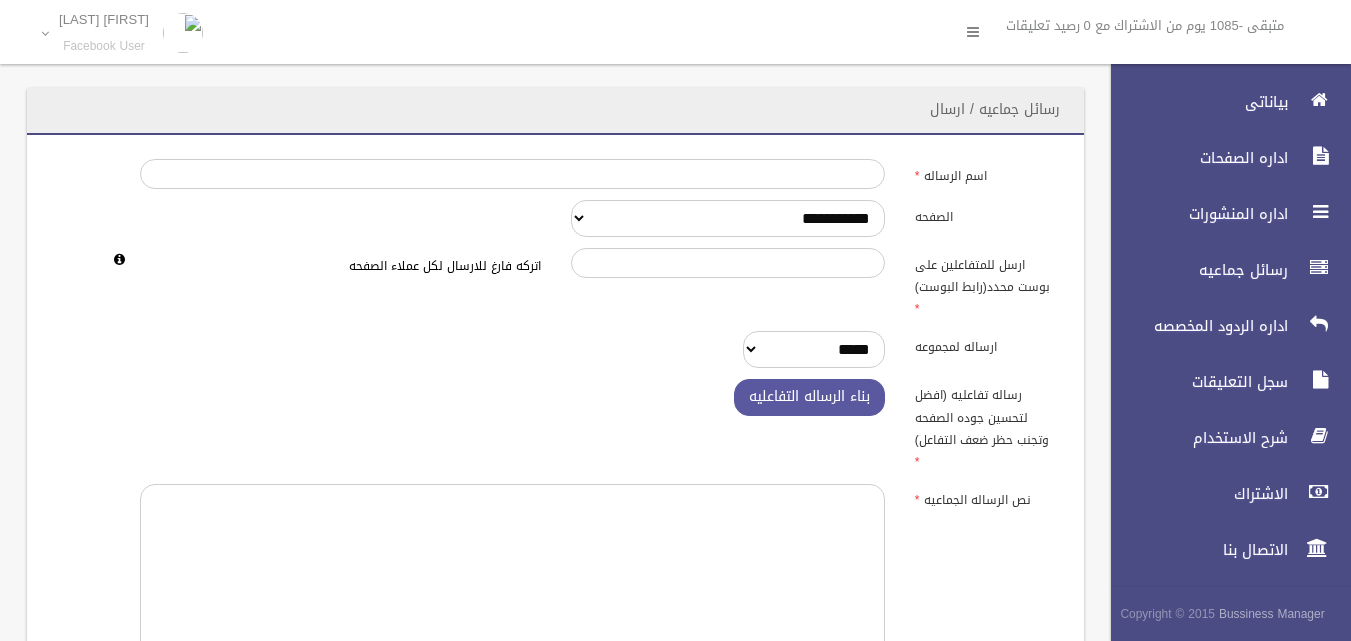 scroll, scrollTop: 0, scrollLeft: 0, axis: both 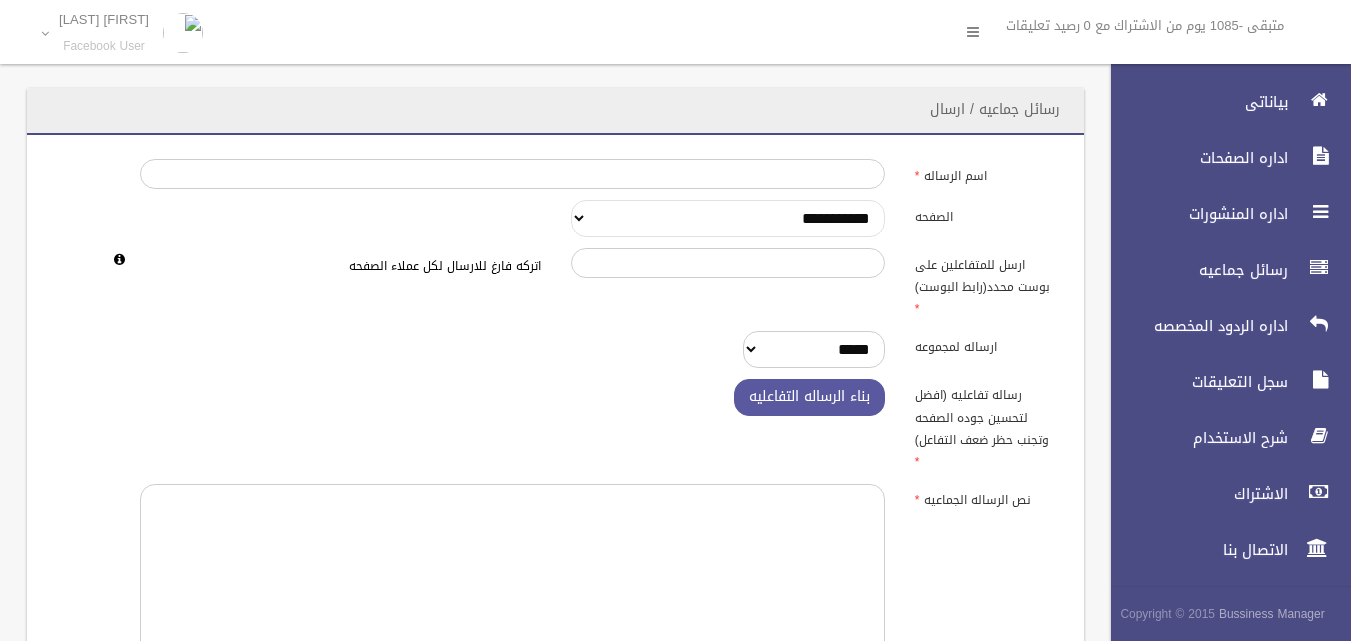 click on "**********" at bounding box center (728, 218) 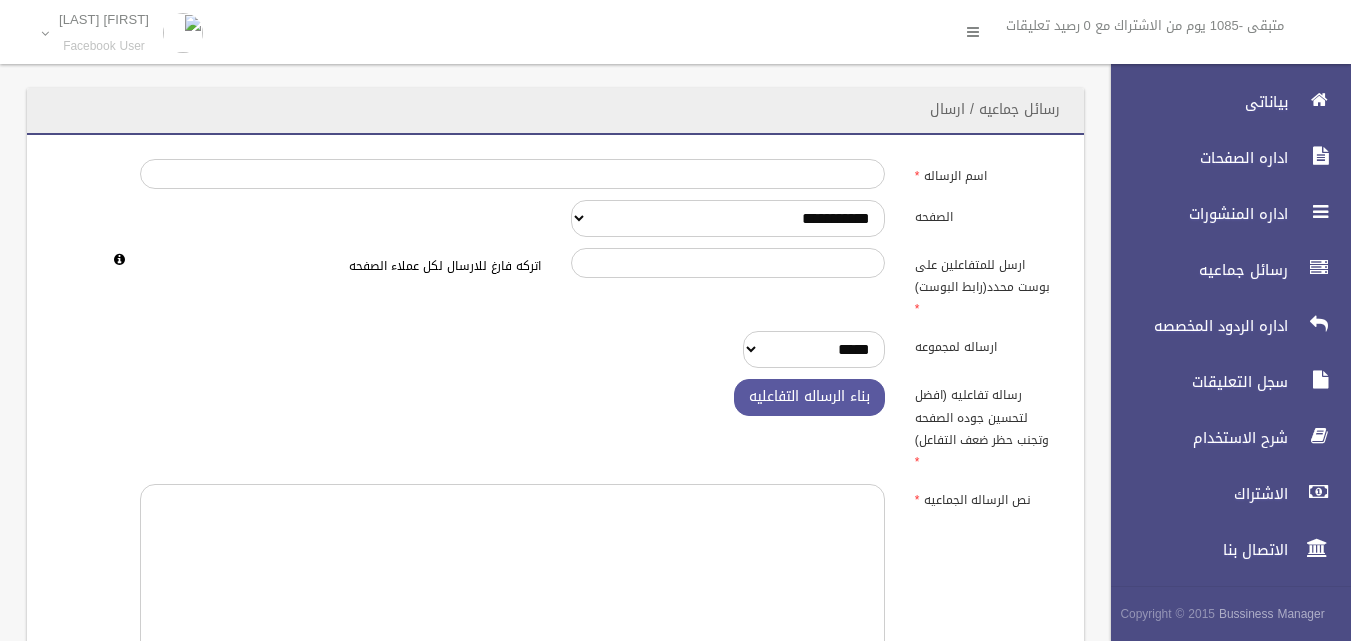 click on "نص الرساله الجماعيه" at bounding box center [555, 426] 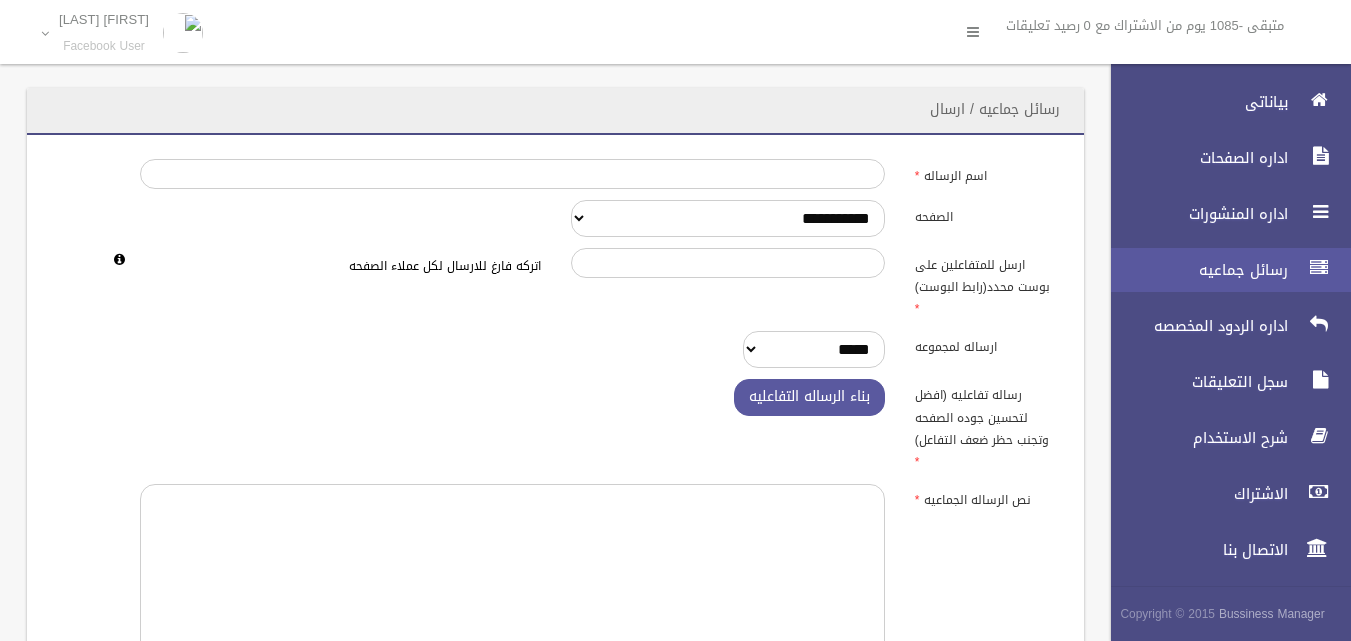 click on "رسائل جماعيه" at bounding box center [1222, 270] 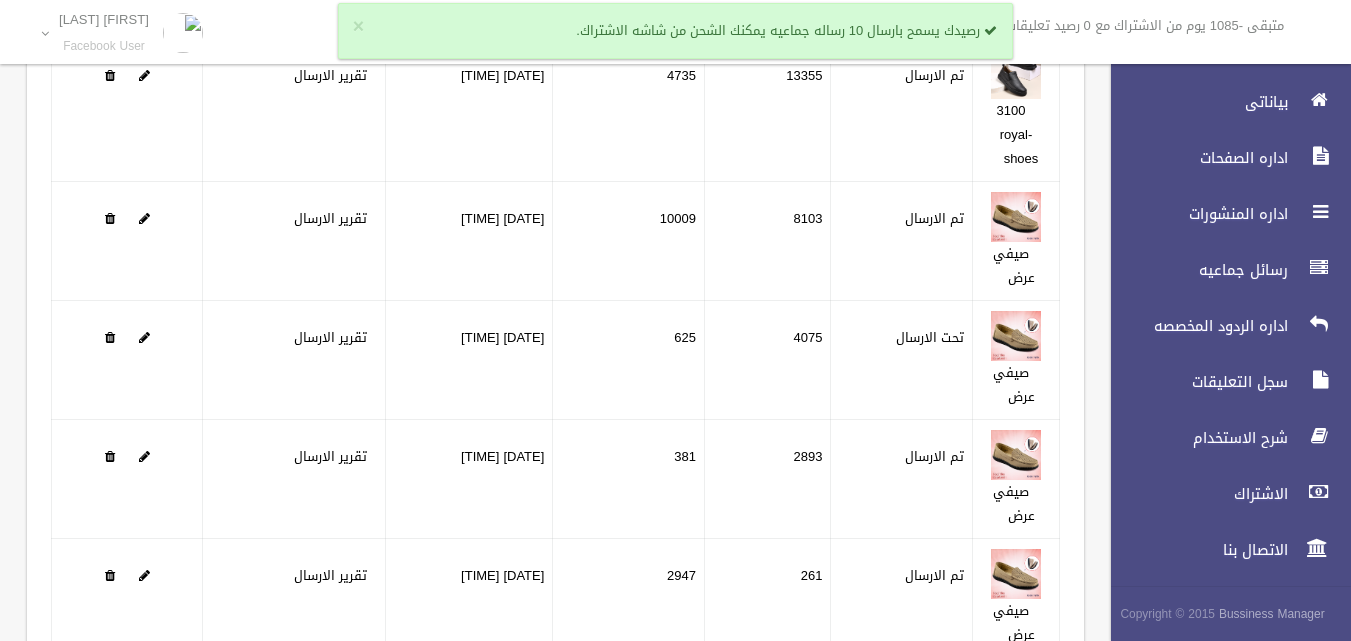 scroll, scrollTop: 392, scrollLeft: 0, axis: vertical 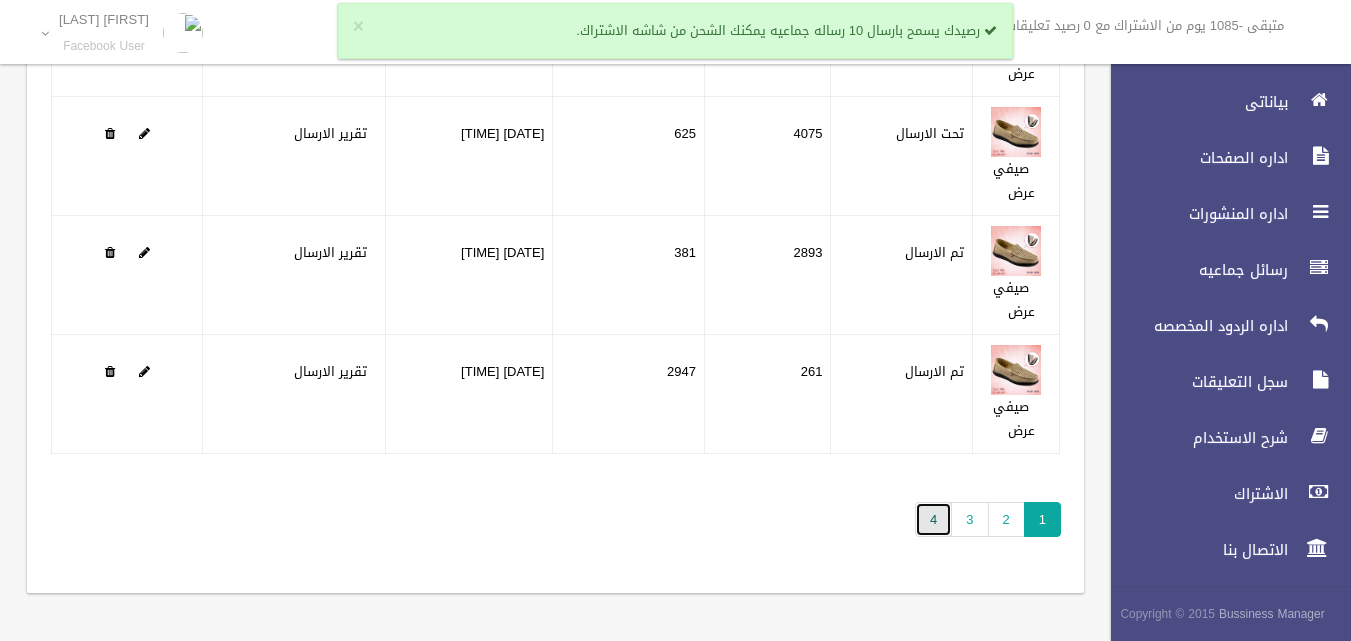 click on "4" at bounding box center [933, 519] 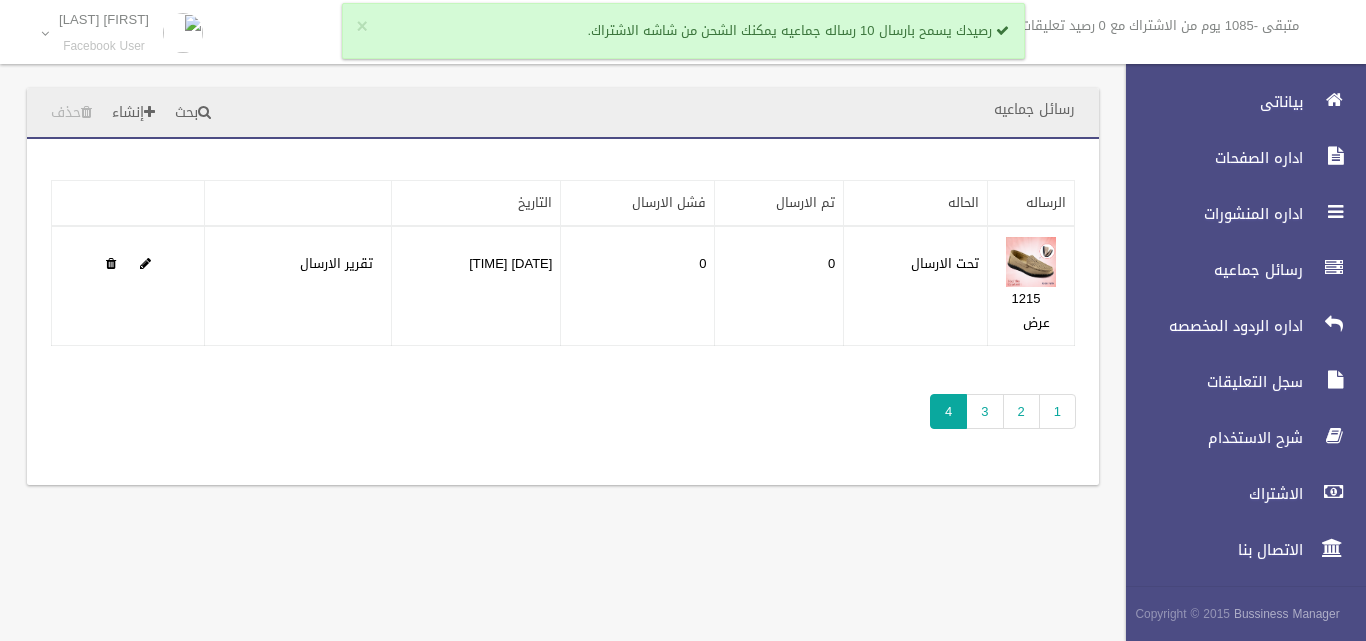 scroll, scrollTop: 0, scrollLeft: 0, axis: both 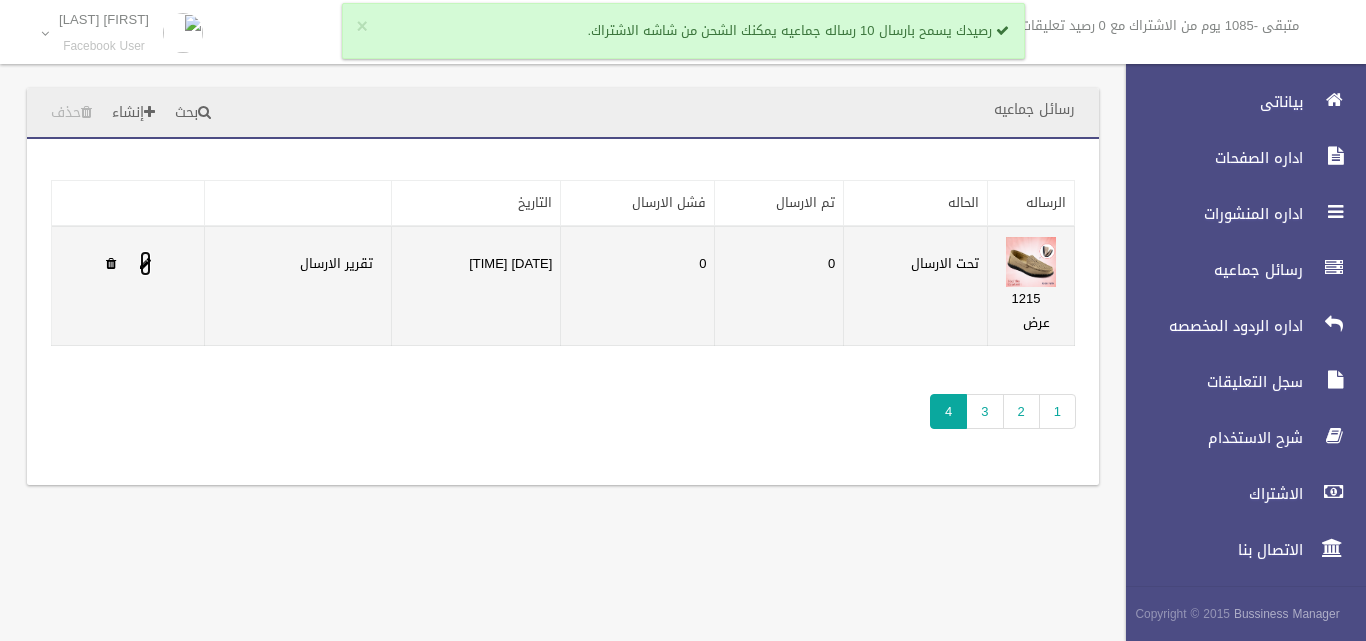click at bounding box center (145, 263) 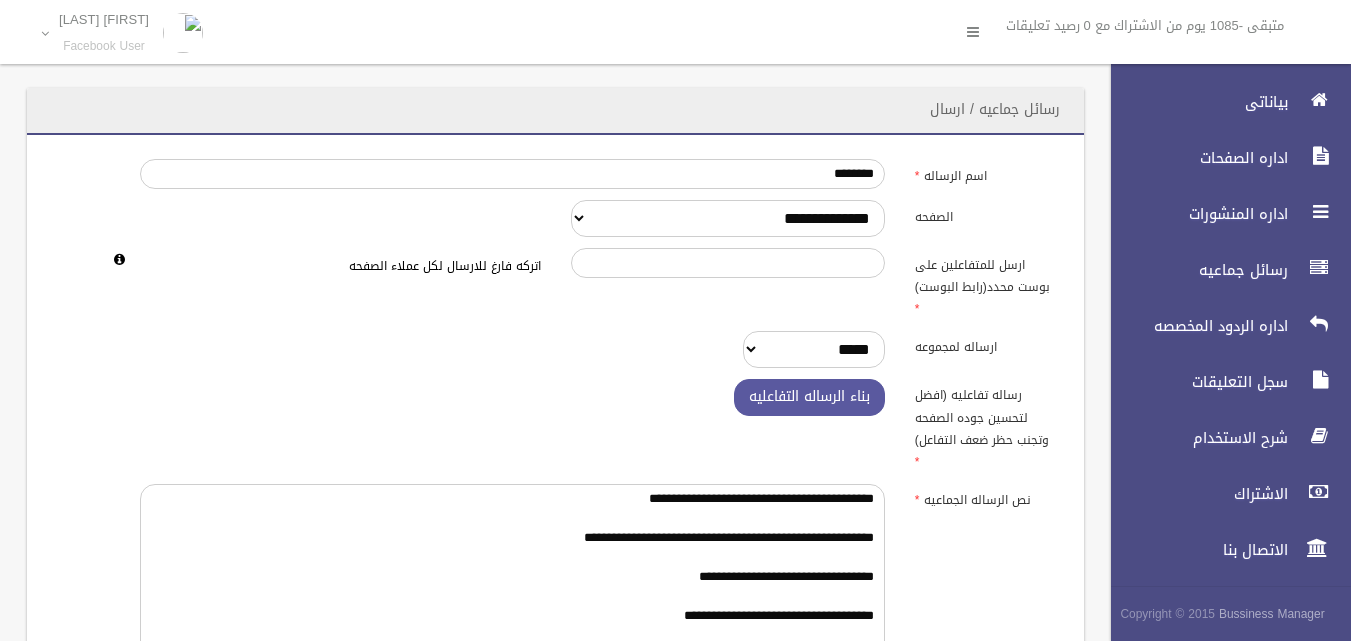 scroll, scrollTop: 0, scrollLeft: 0, axis: both 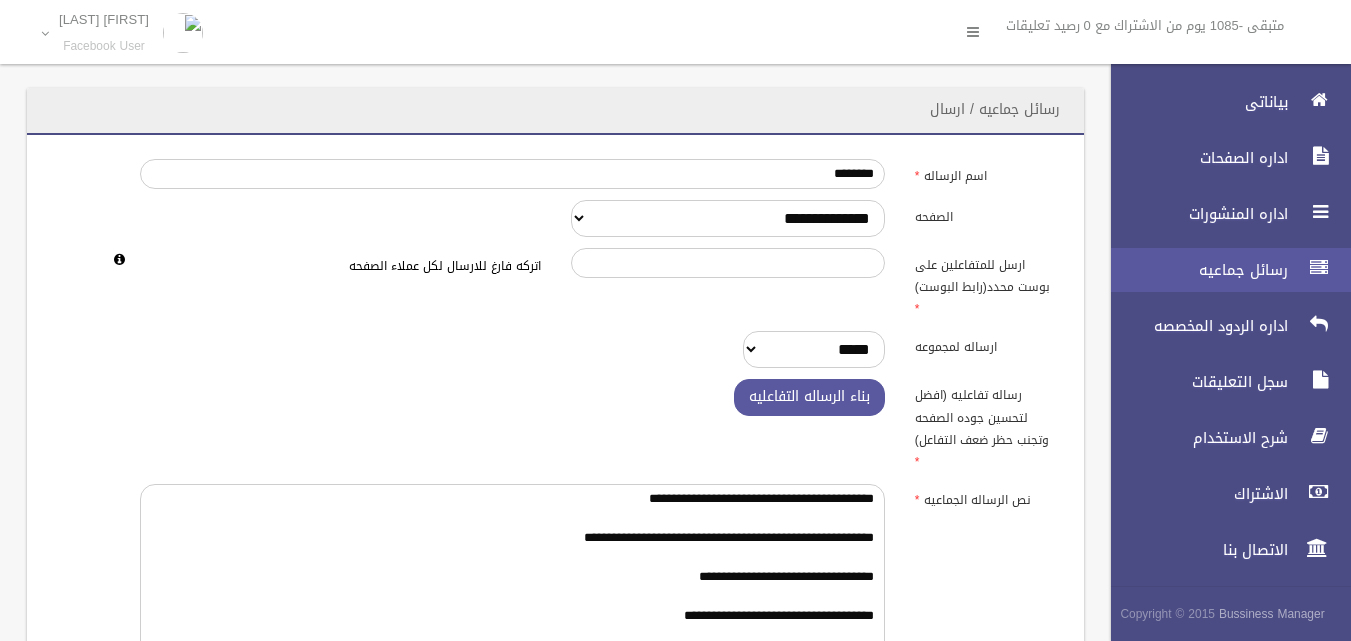 click on "رسائل جماعيه" at bounding box center [1194, 270] 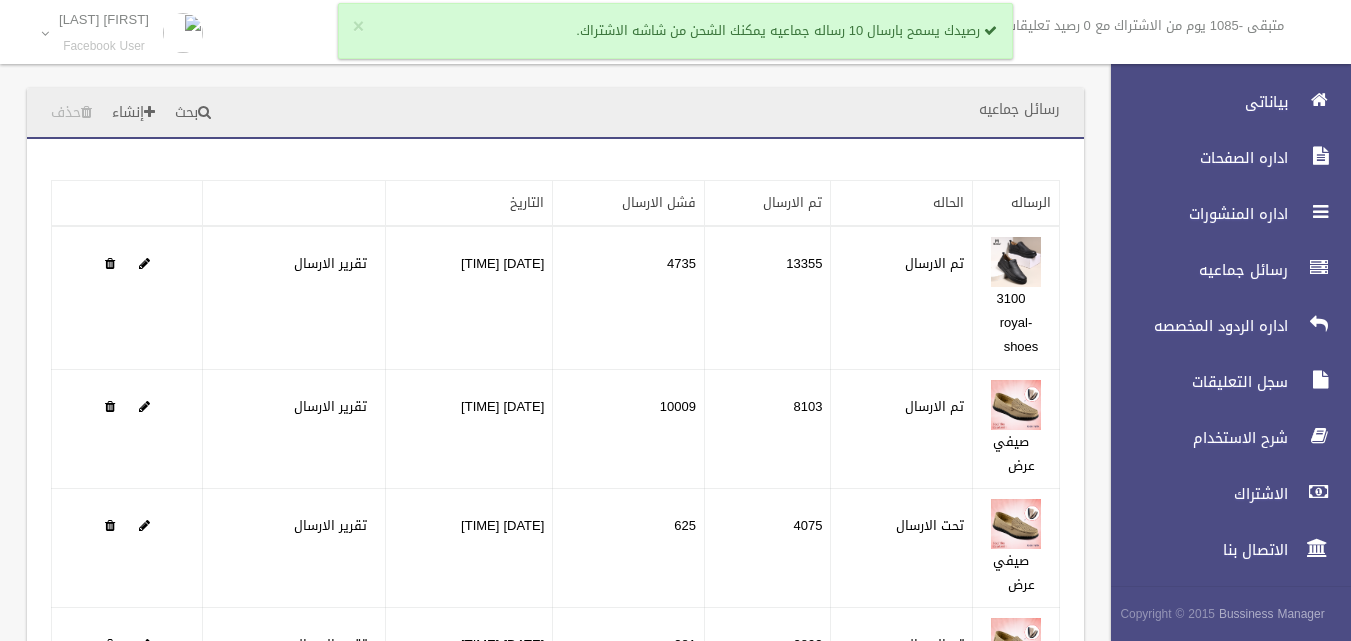 scroll, scrollTop: 0, scrollLeft: 0, axis: both 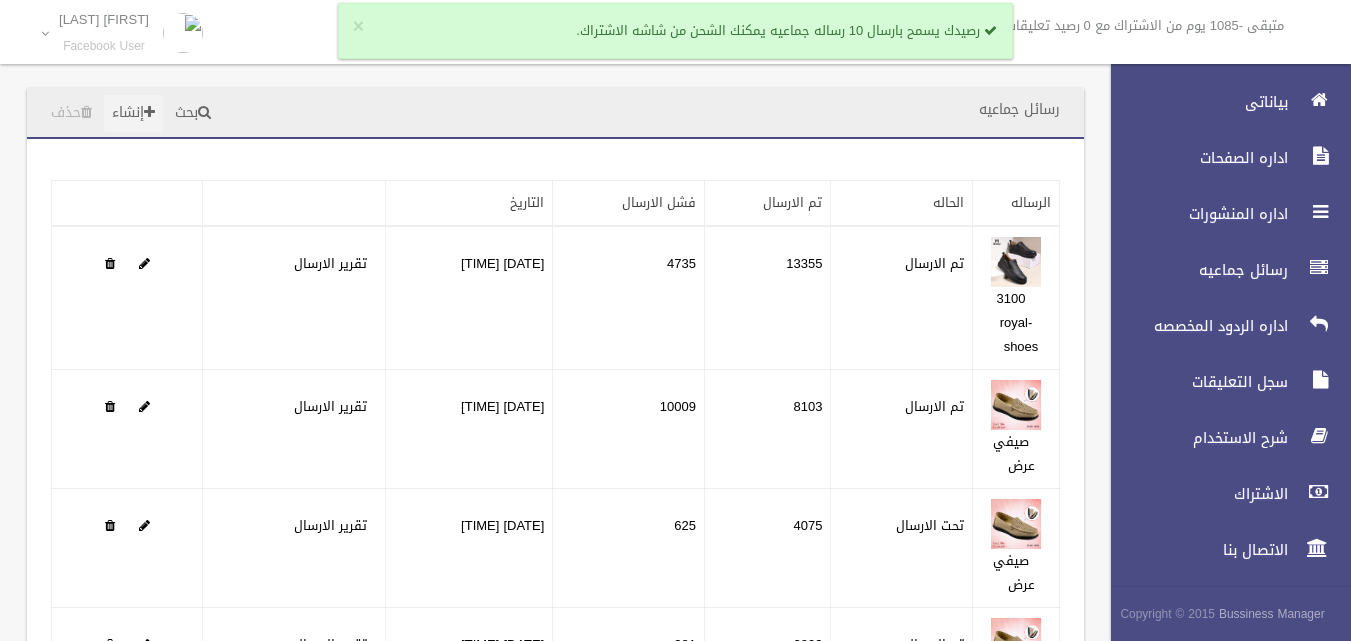 click on "إنشاء" at bounding box center (133, 113) 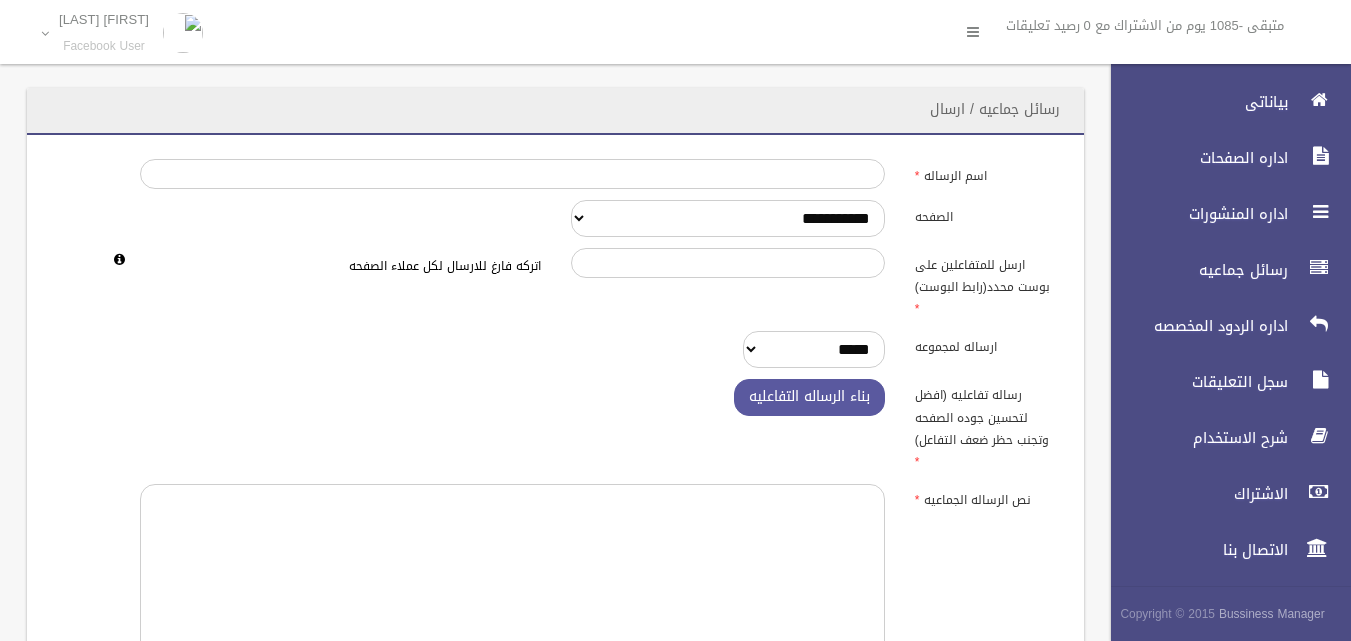 scroll, scrollTop: 0, scrollLeft: 0, axis: both 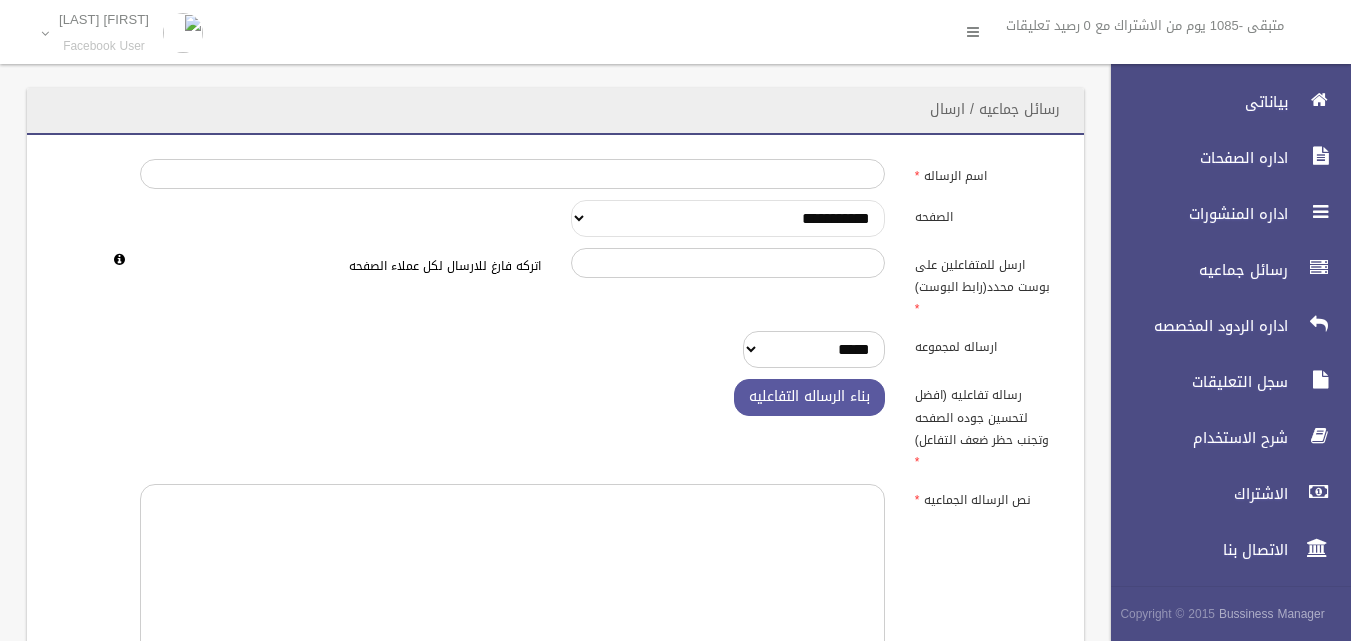 drag, startPoint x: 801, startPoint y: 210, endPoint x: 789, endPoint y: 233, distance: 25.942244 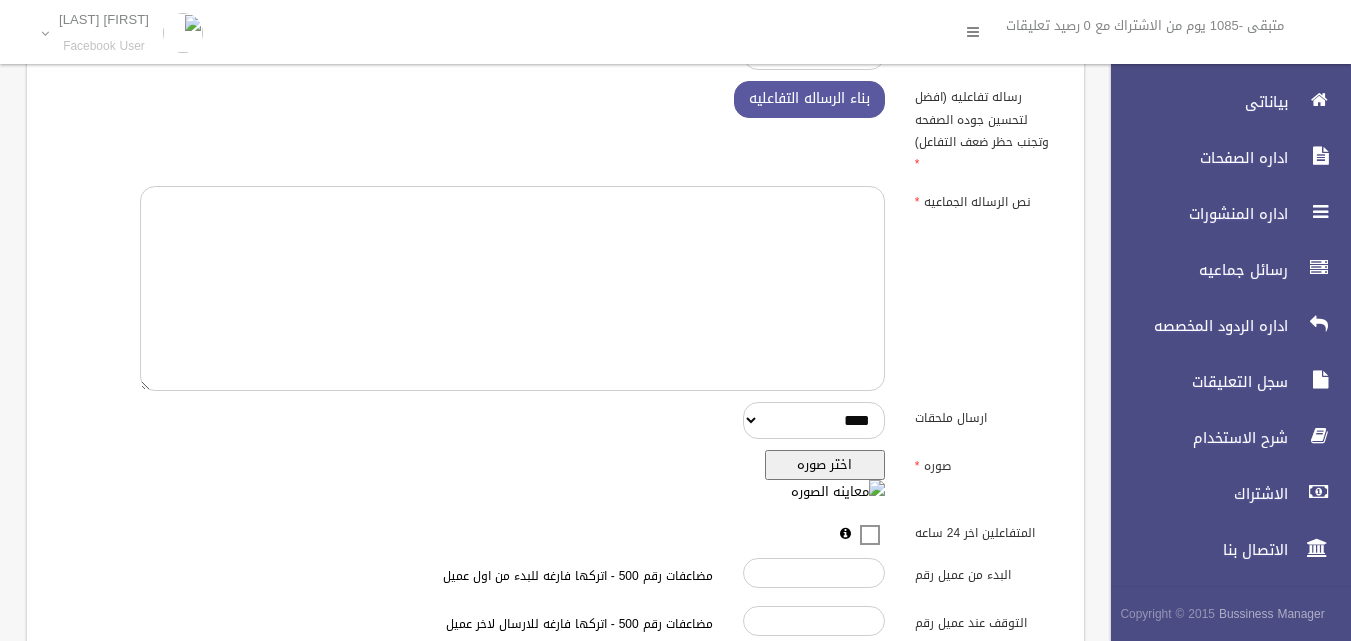 scroll, scrollTop: 300, scrollLeft: 0, axis: vertical 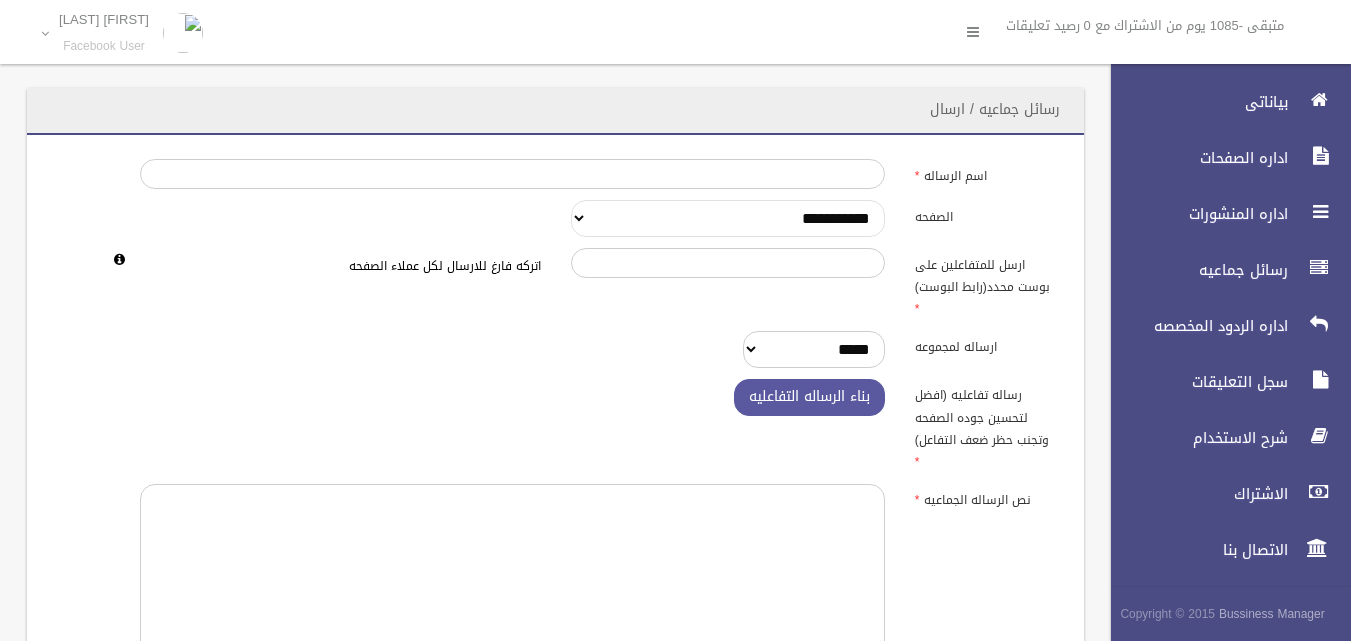 click on "**********" at bounding box center (728, 218) 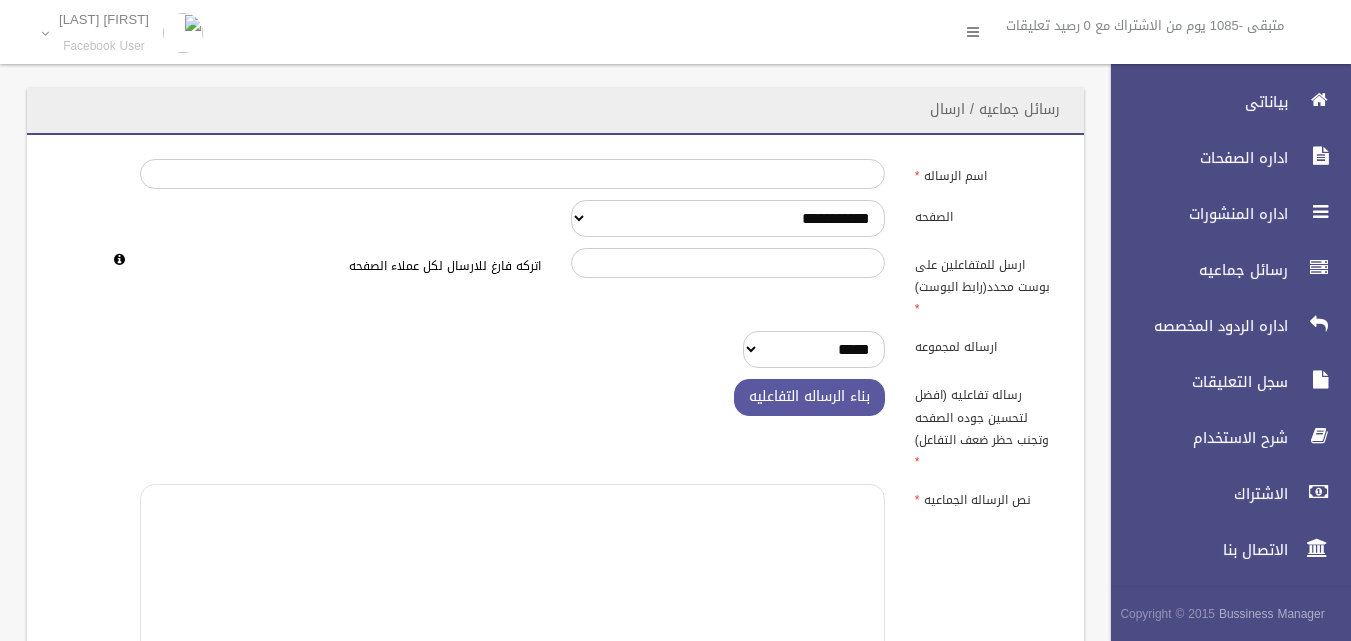 click at bounding box center (512, 586) 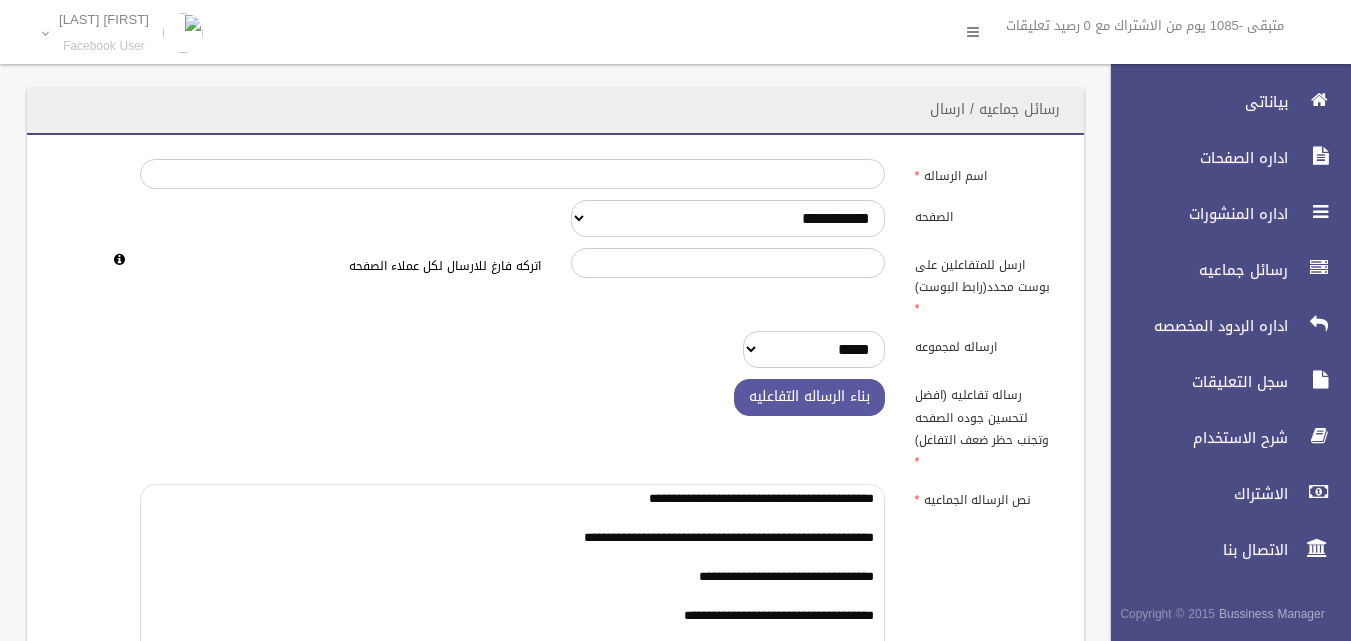 scroll, scrollTop: 18, scrollLeft: 0, axis: vertical 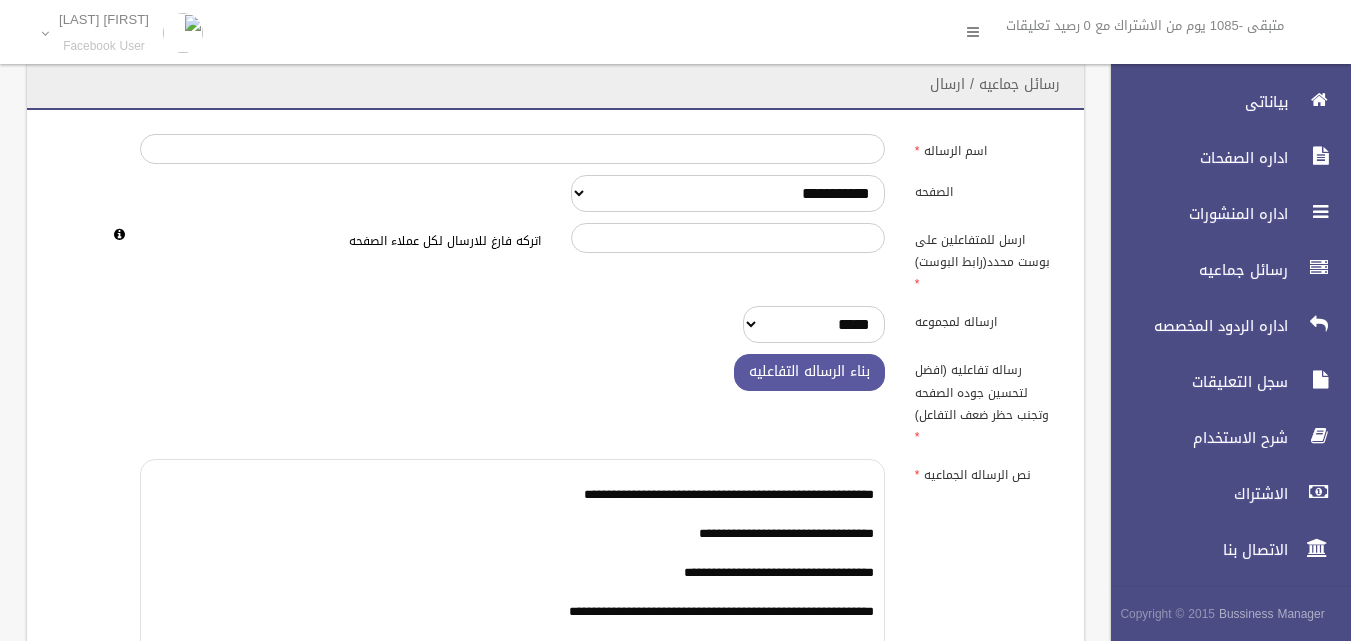 type on "**********" 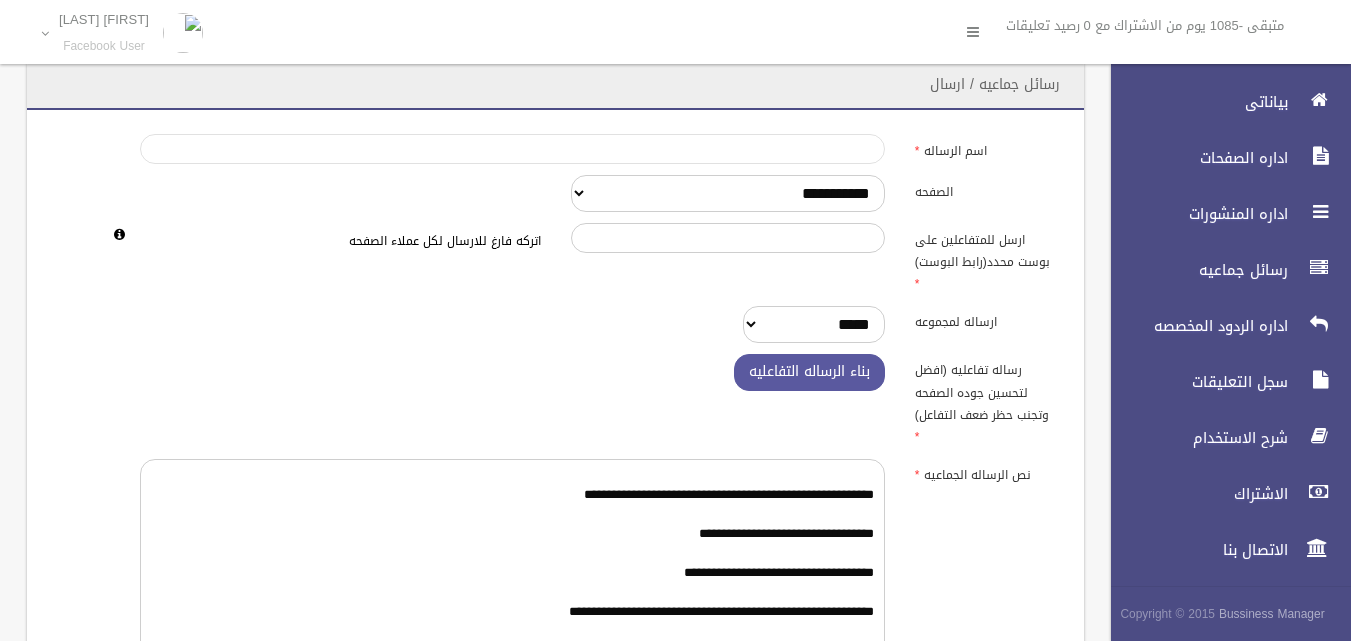 click on "اسم الرساله" at bounding box center (512, 149) 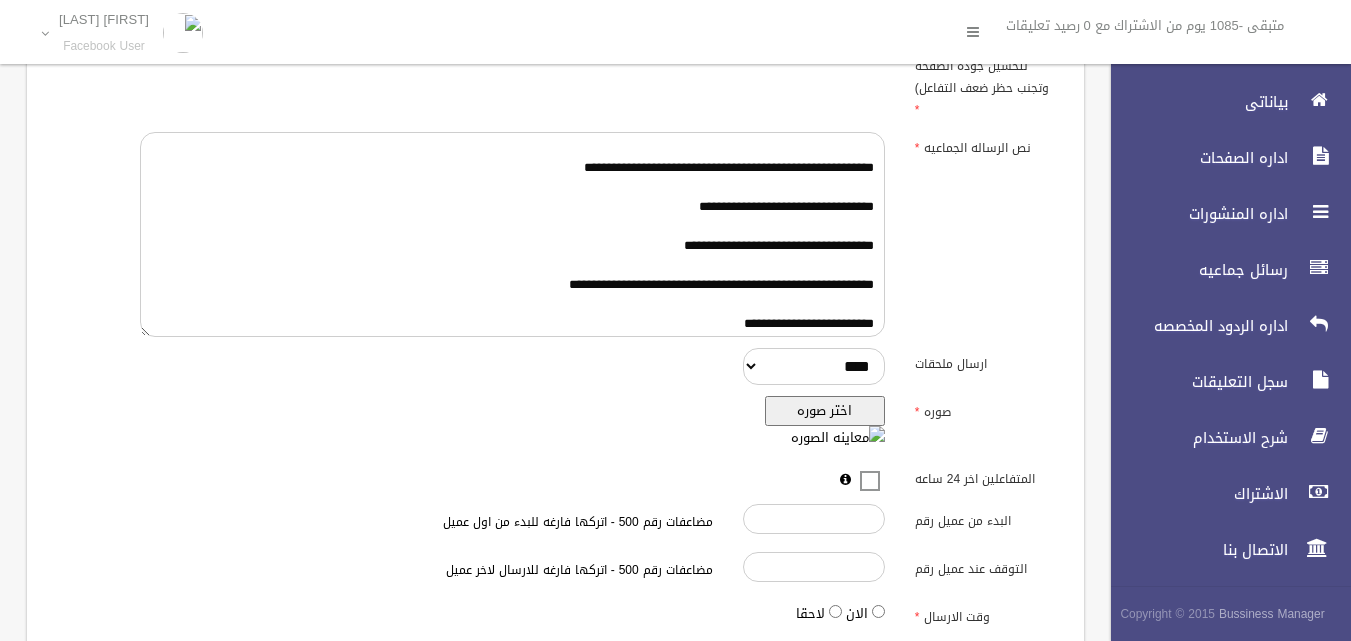 scroll, scrollTop: 425, scrollLeft: 0, axis: vertical 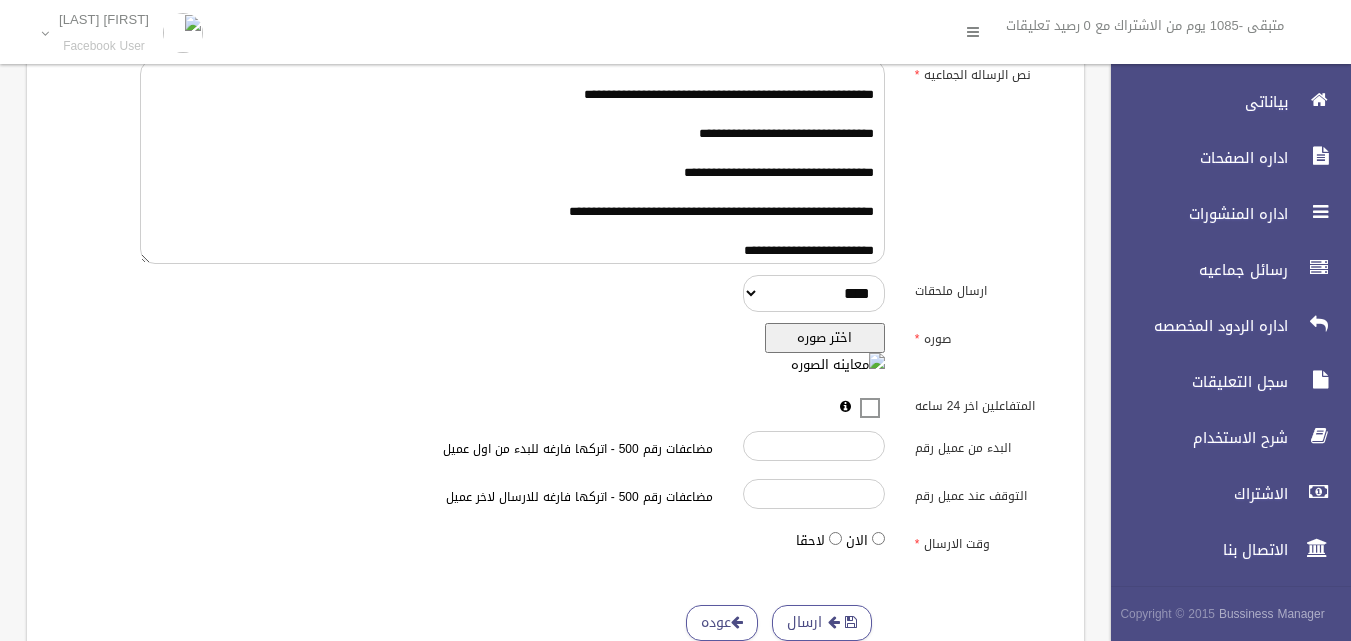 click on "اختر صوره" at bounding box center (825, 338) 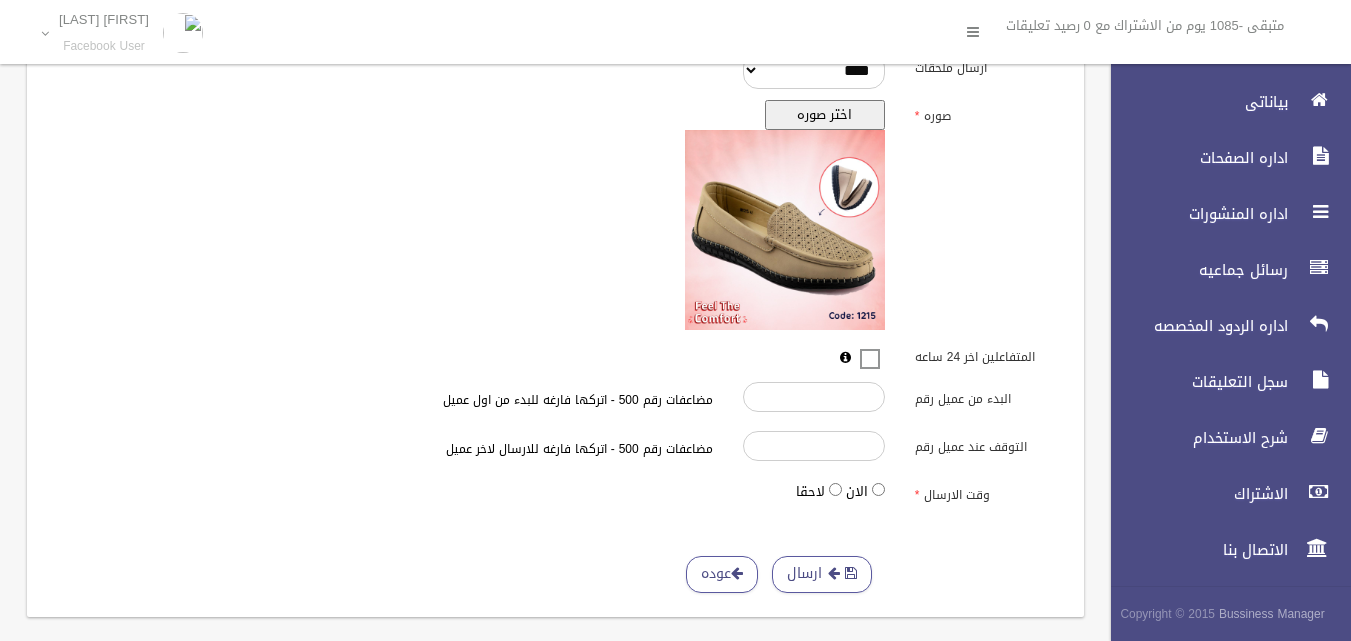 scroll, scrollTop: 650, scrollLeft: 0, axis: vertical 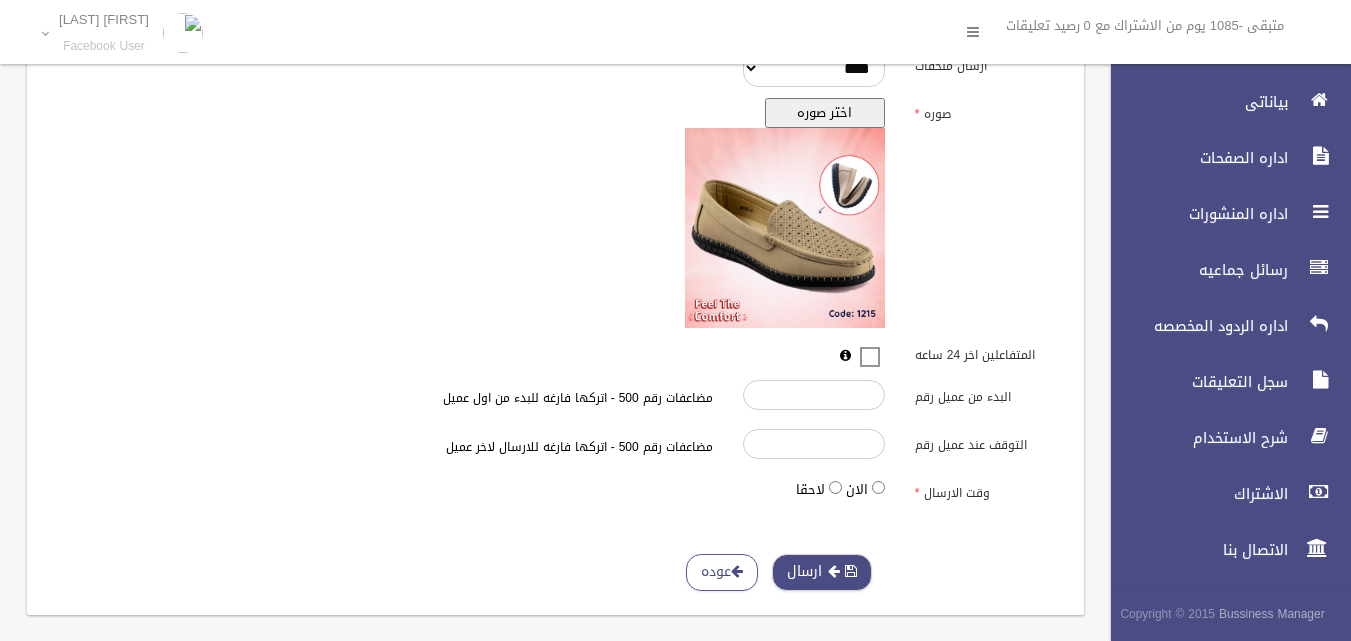 click on "ارسال" at bounding box center [822, 572] 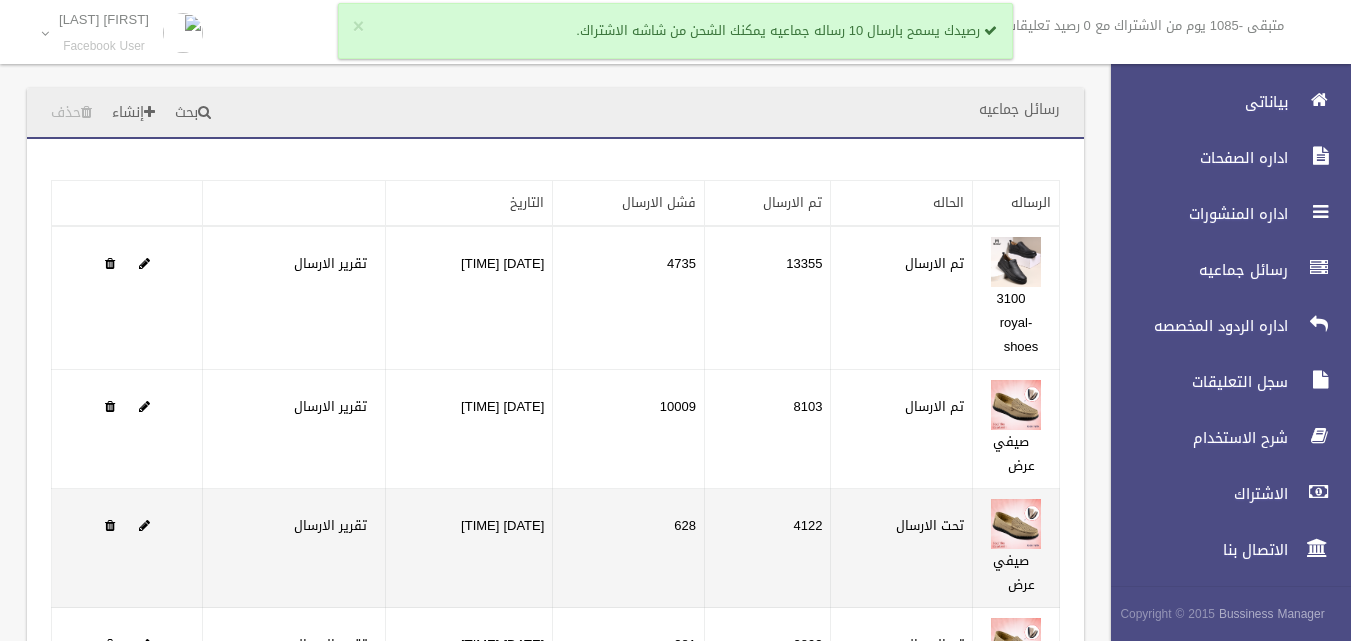 scroll, scrollTop: 392, scrollLeft: 0, axis: vertical 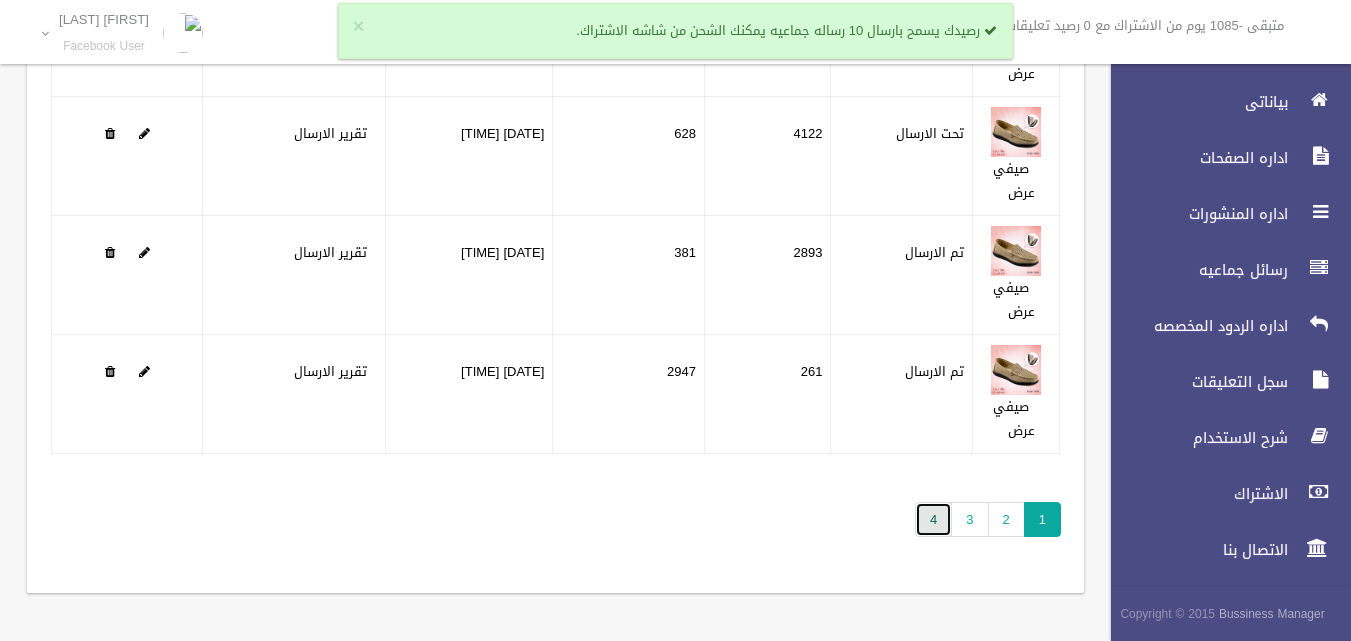 click on "4" at bounding box center (933, 519) 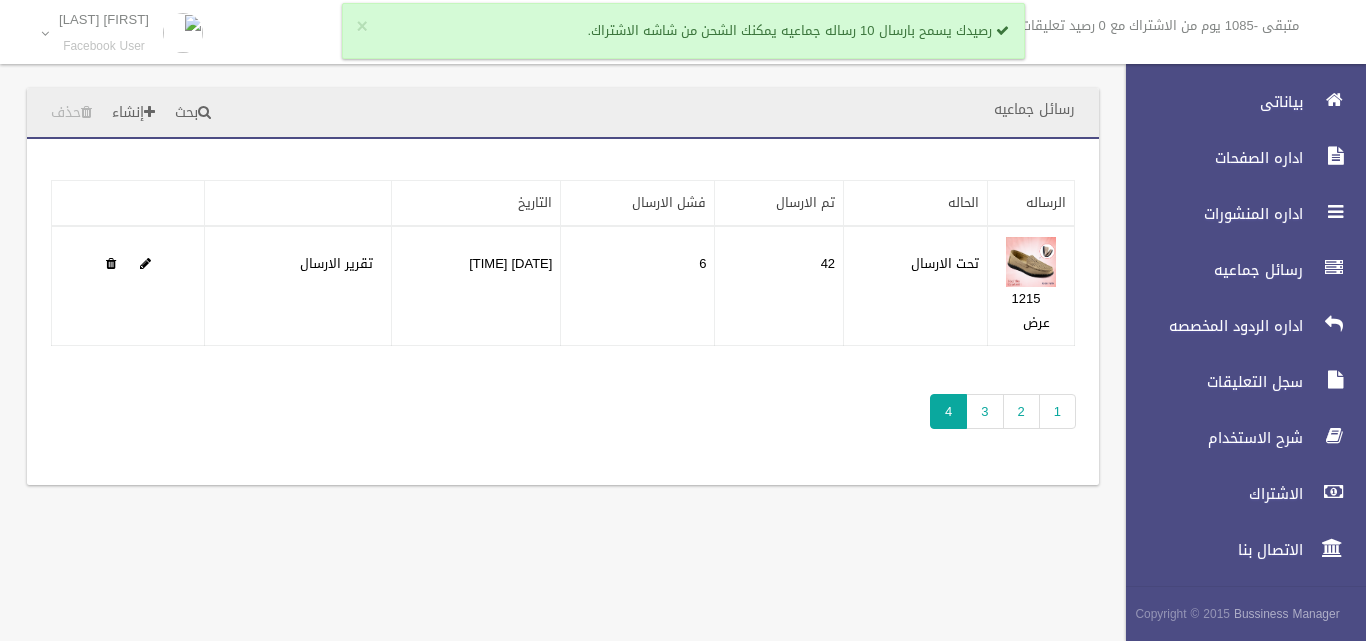 scroll, scrollTop: 0, scrollLeft: 0, axis: both 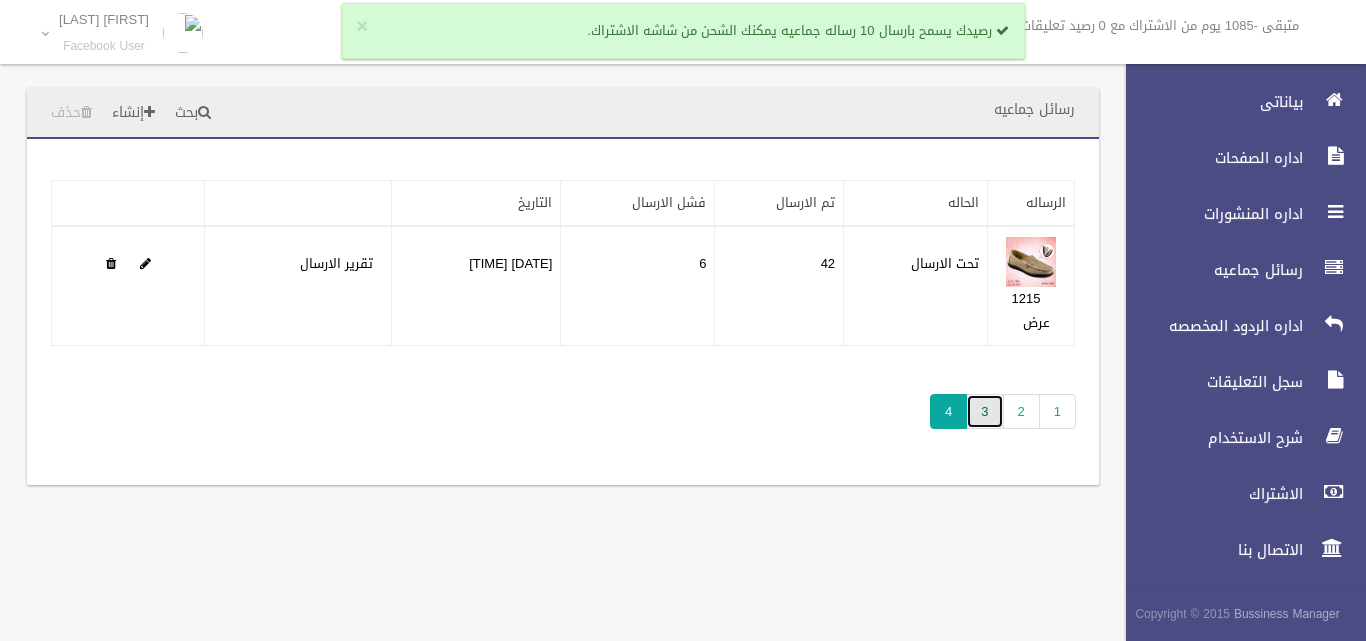click on "3" at bounding box center (984, 411) 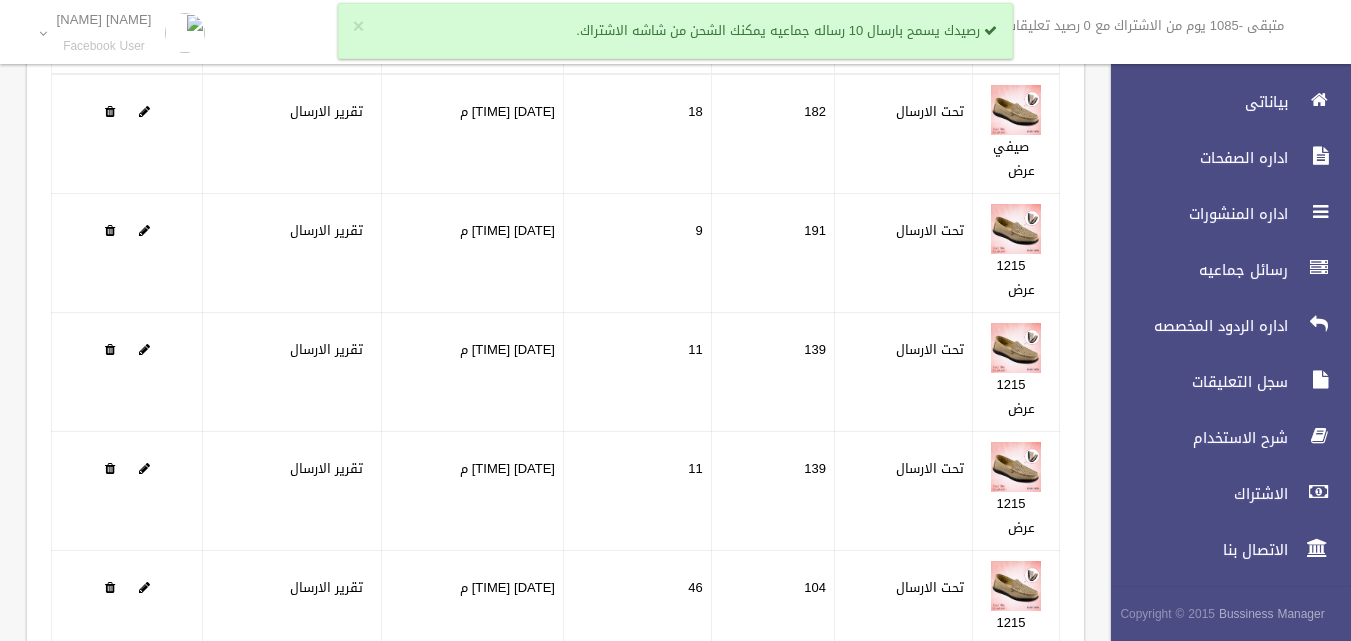 scroll, scrollTop: 368, scrollLeft: 0, axis: vertical 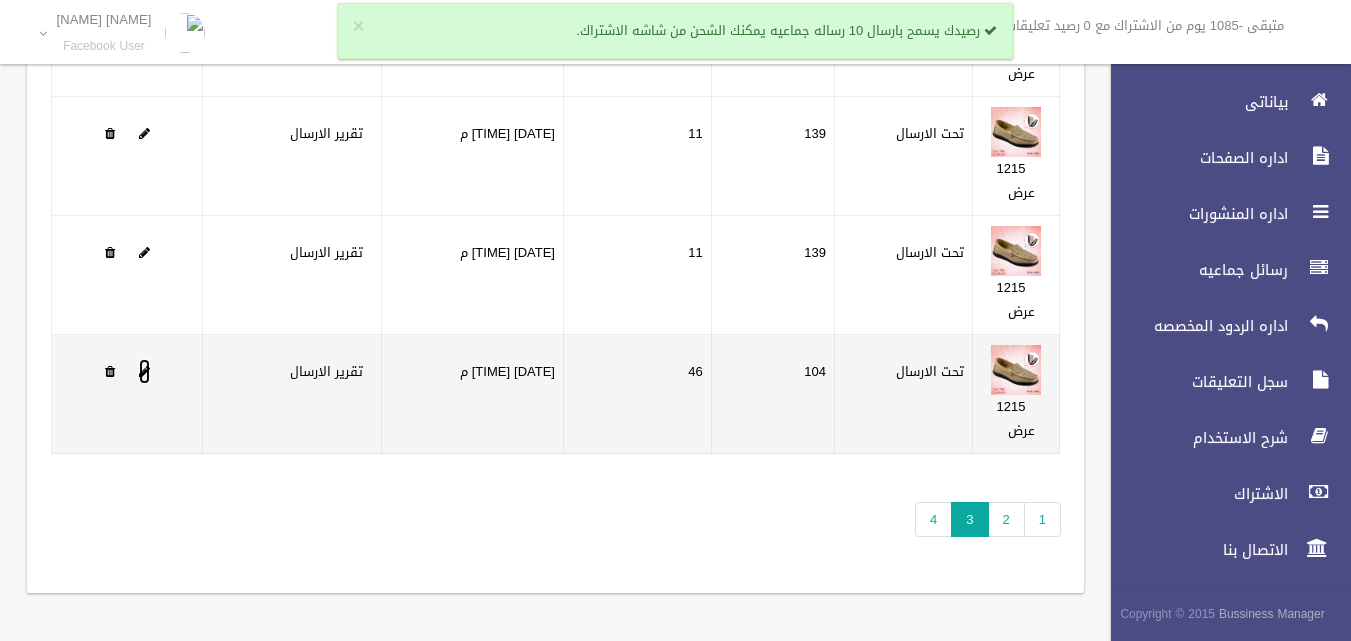 click at bounding box center [144, 371] 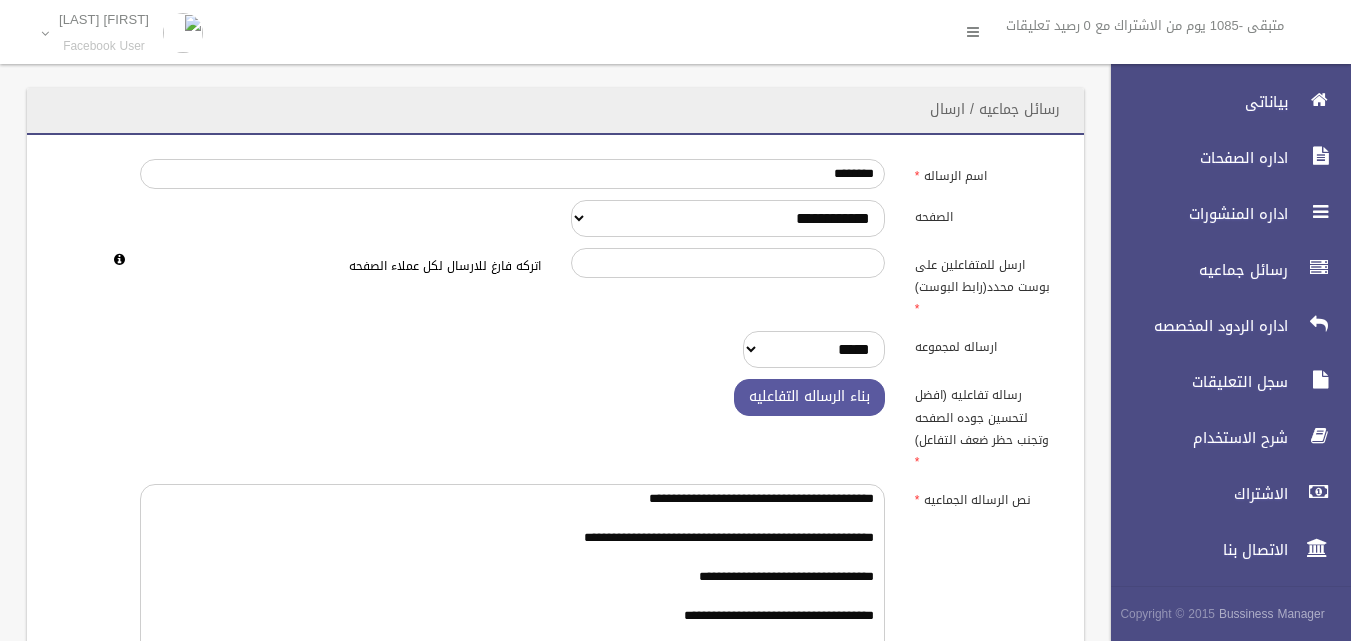 scroll, scrollTop: 0, scrollLeft: 0, axis: both 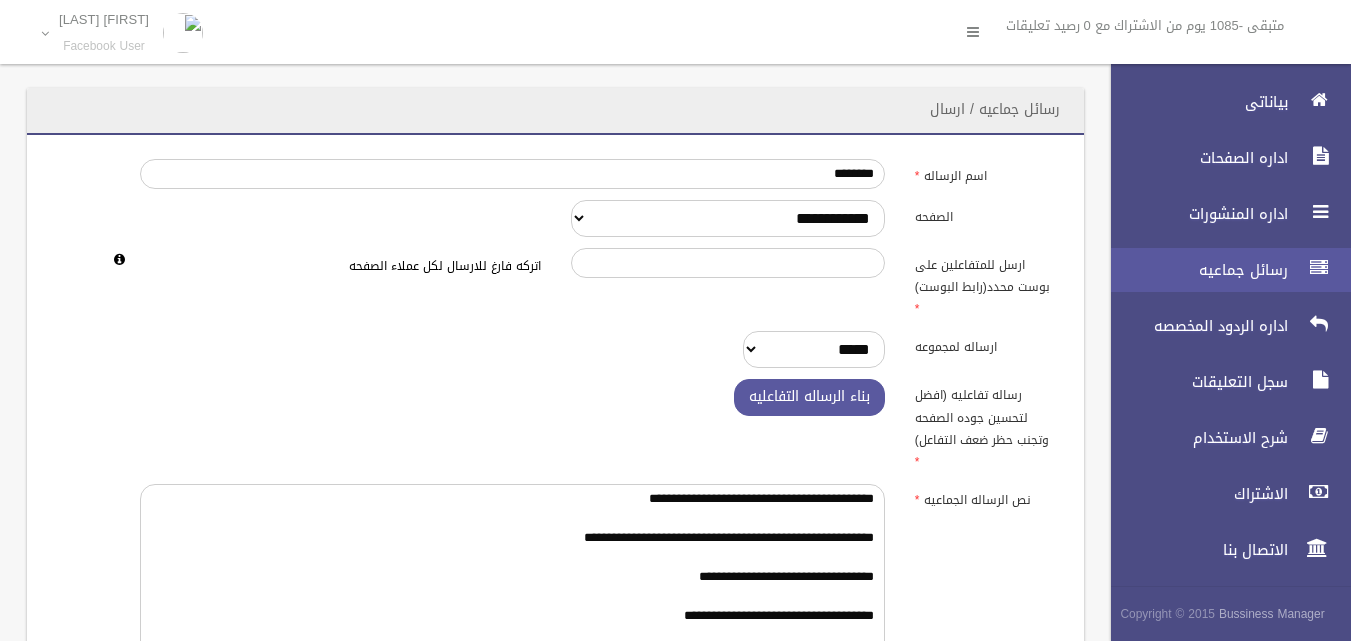 click on "رسائل جماعيه" at bounding box center (1222, 270) 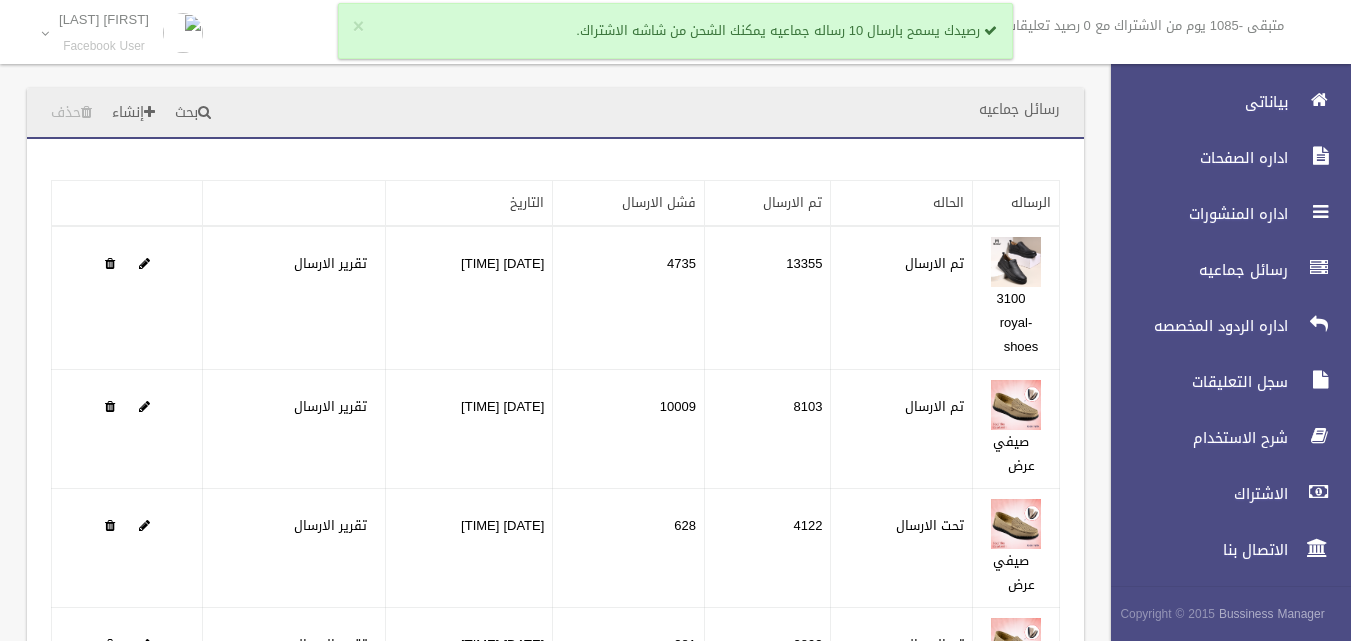scroll, scrollTop: 392, scrollLeft: 0, axis: vertical 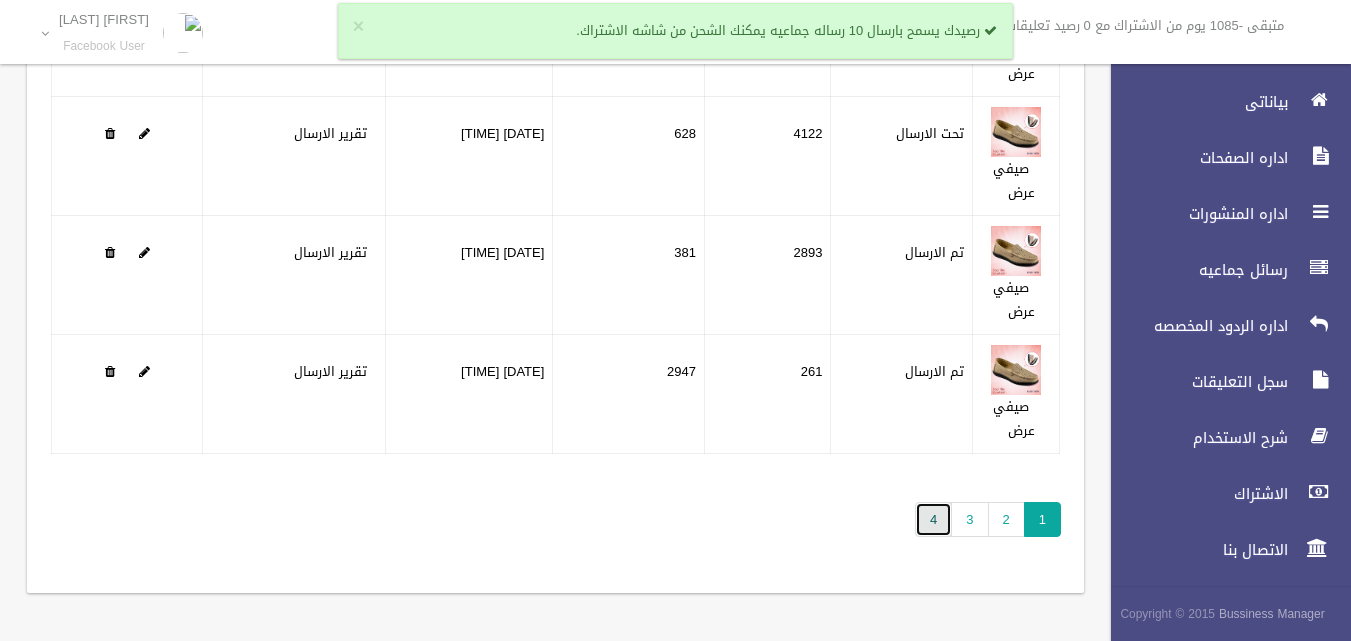 click on "4" at bounding box center (933, 519) 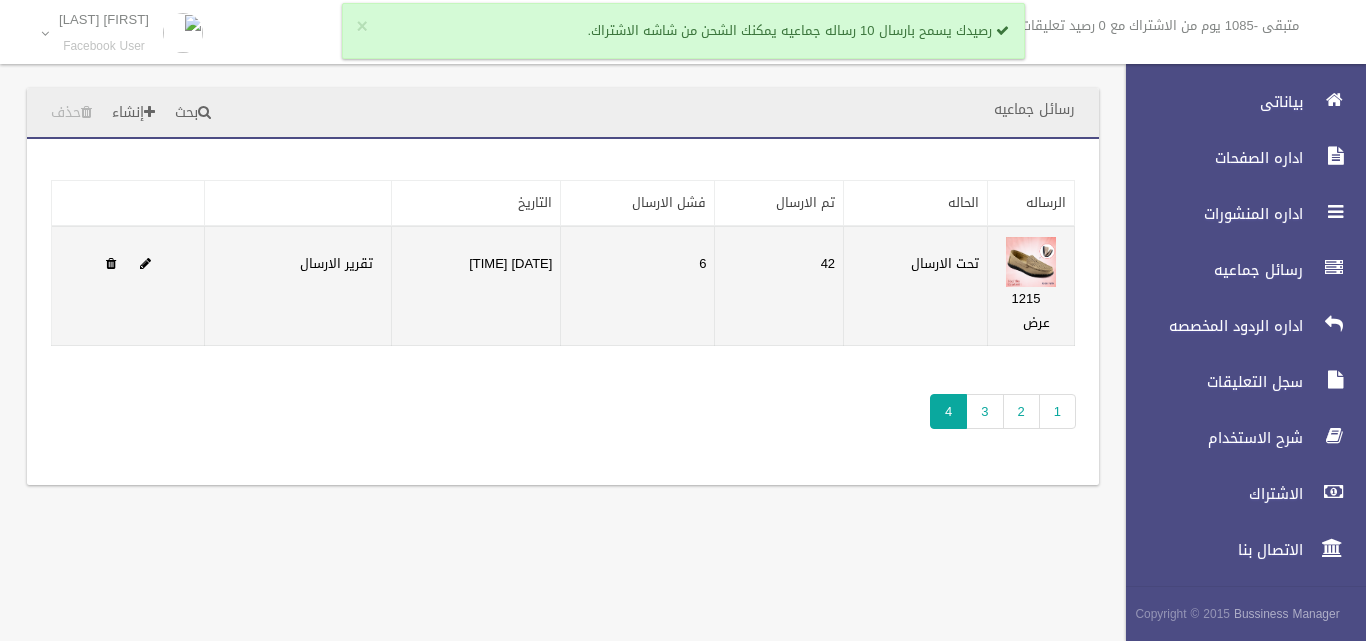 scroll, scrollTop: 0, scrollLeft: 0, axis: both 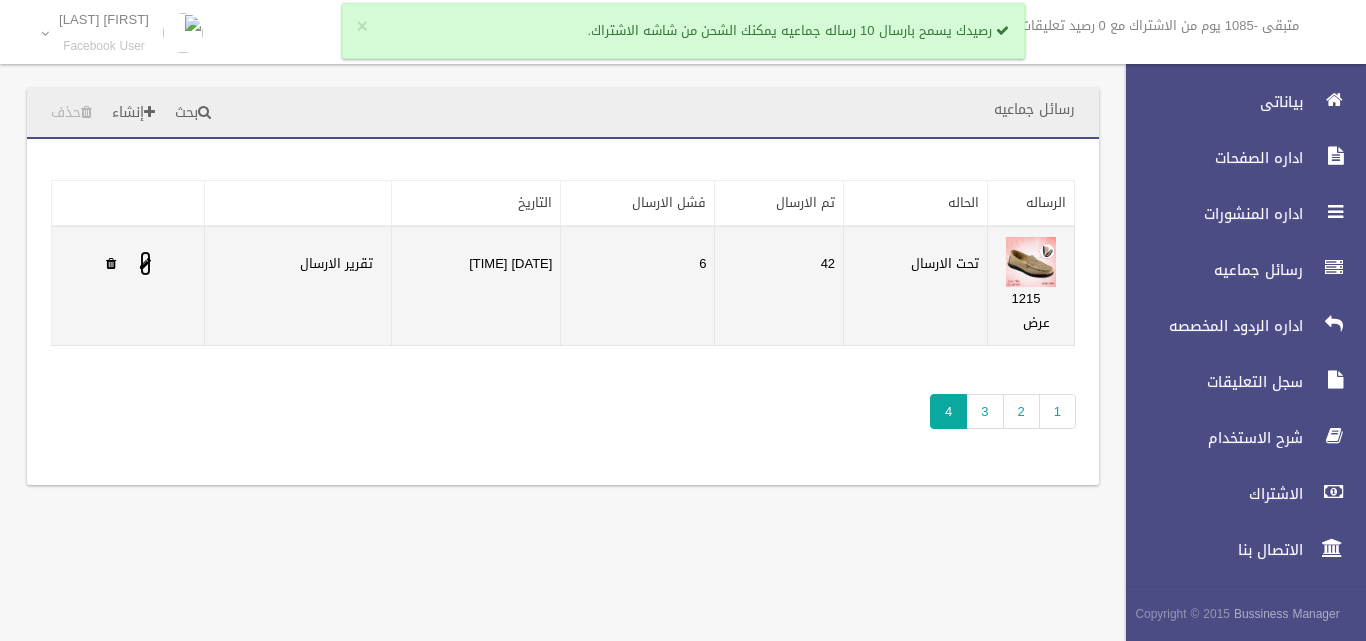 click at bounding box center (145, 263) 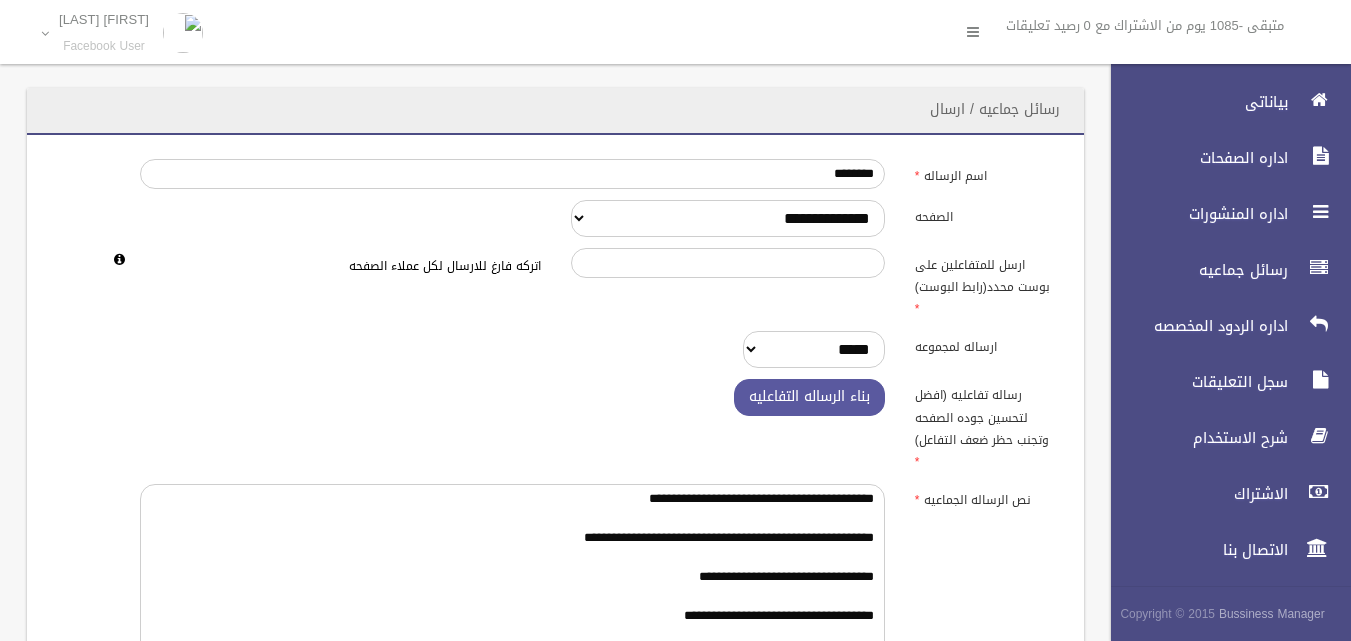 scroll, scrollTop: 0, scrollLeft: 0, axis: both 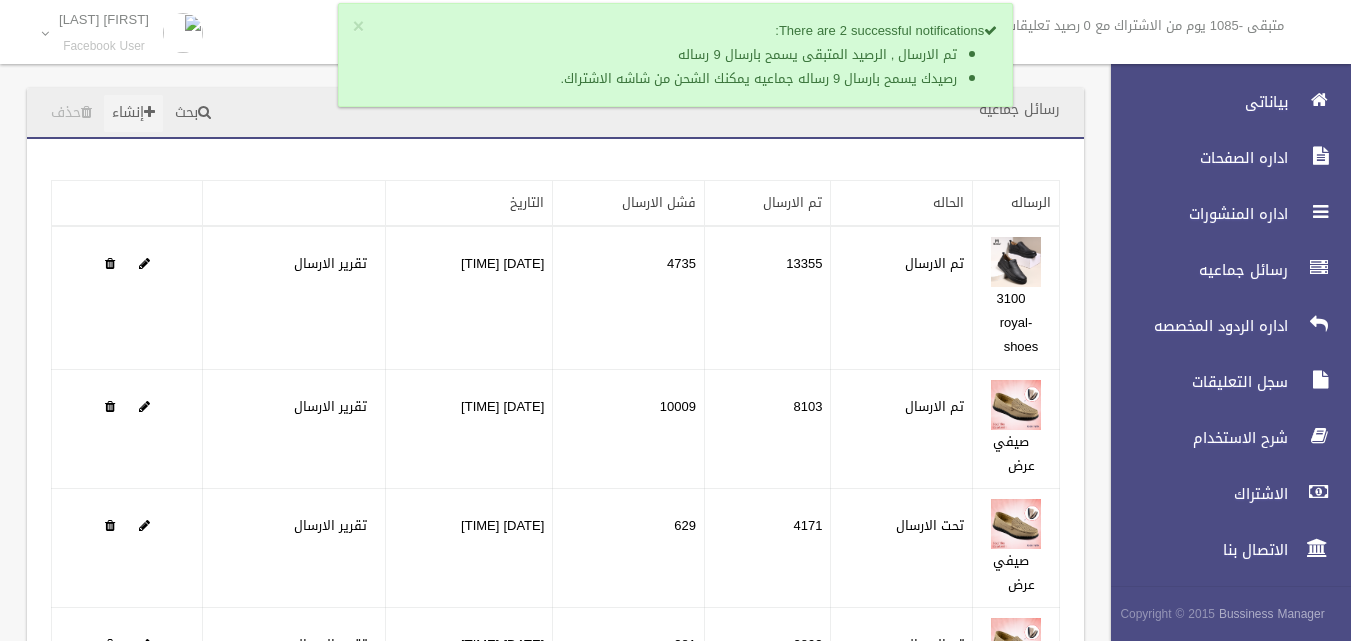 click on "إنشاء" at bounding box center [133, 113] 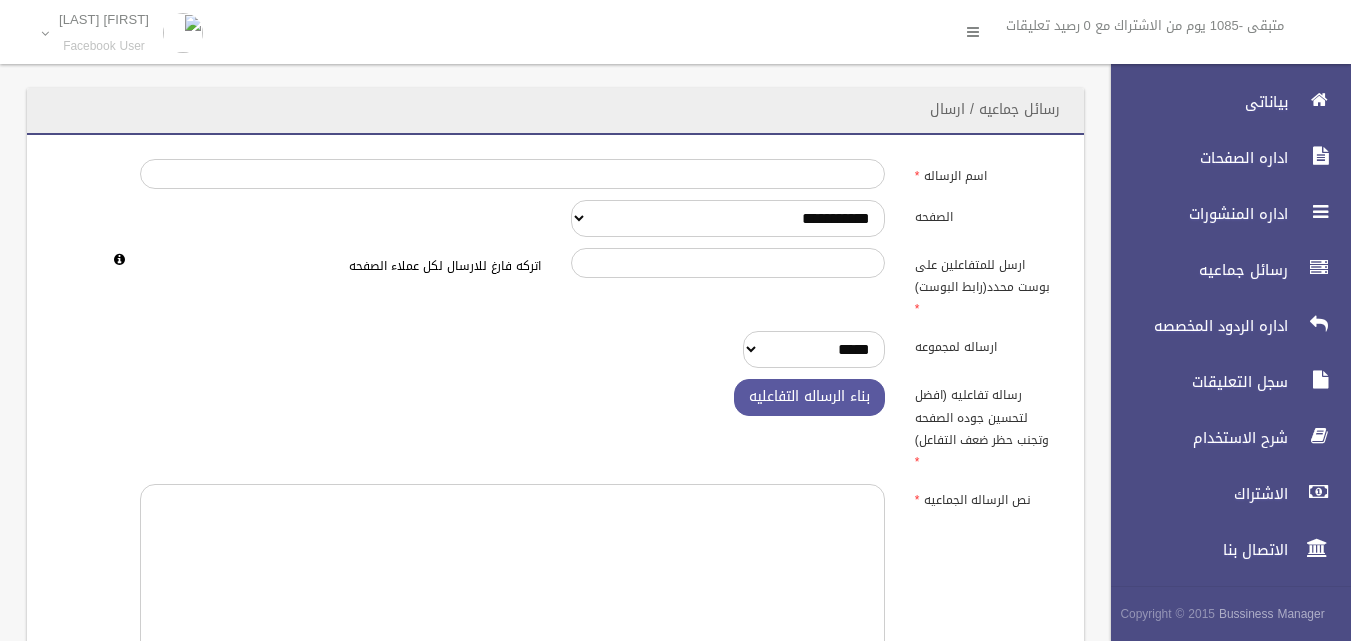 scroll, scrollTop: 0, scrollLeft: 0, axis: both 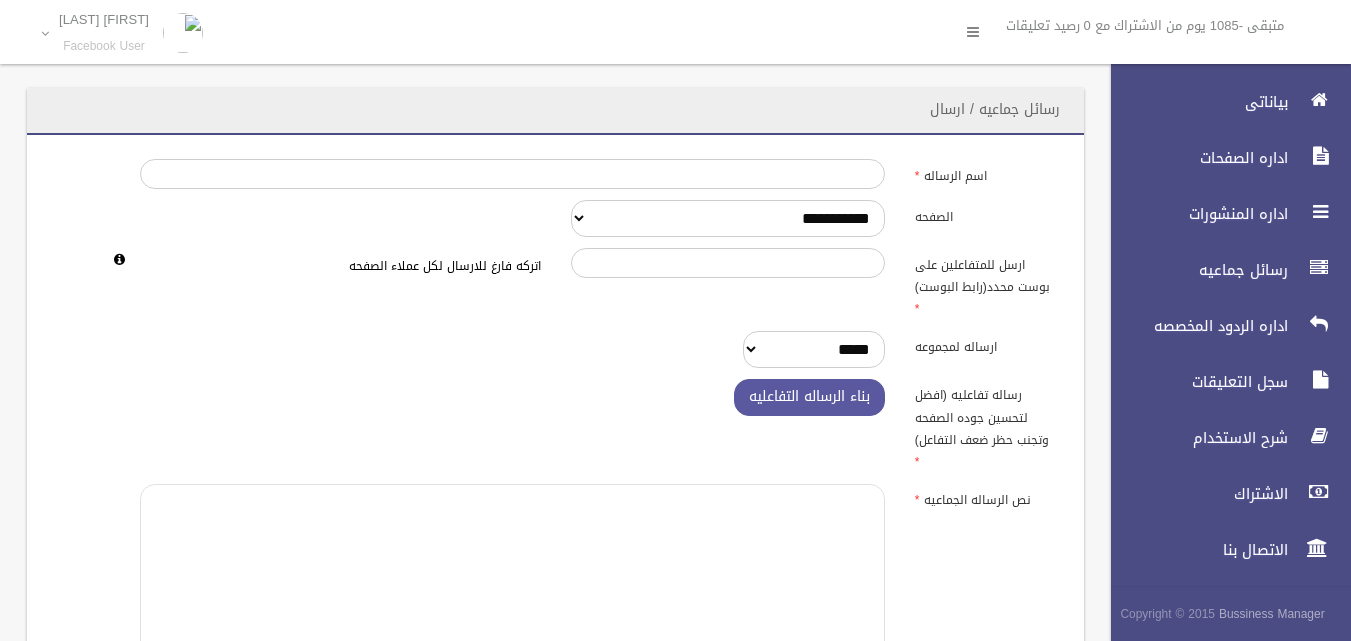 click at bounding box center (512, 586) 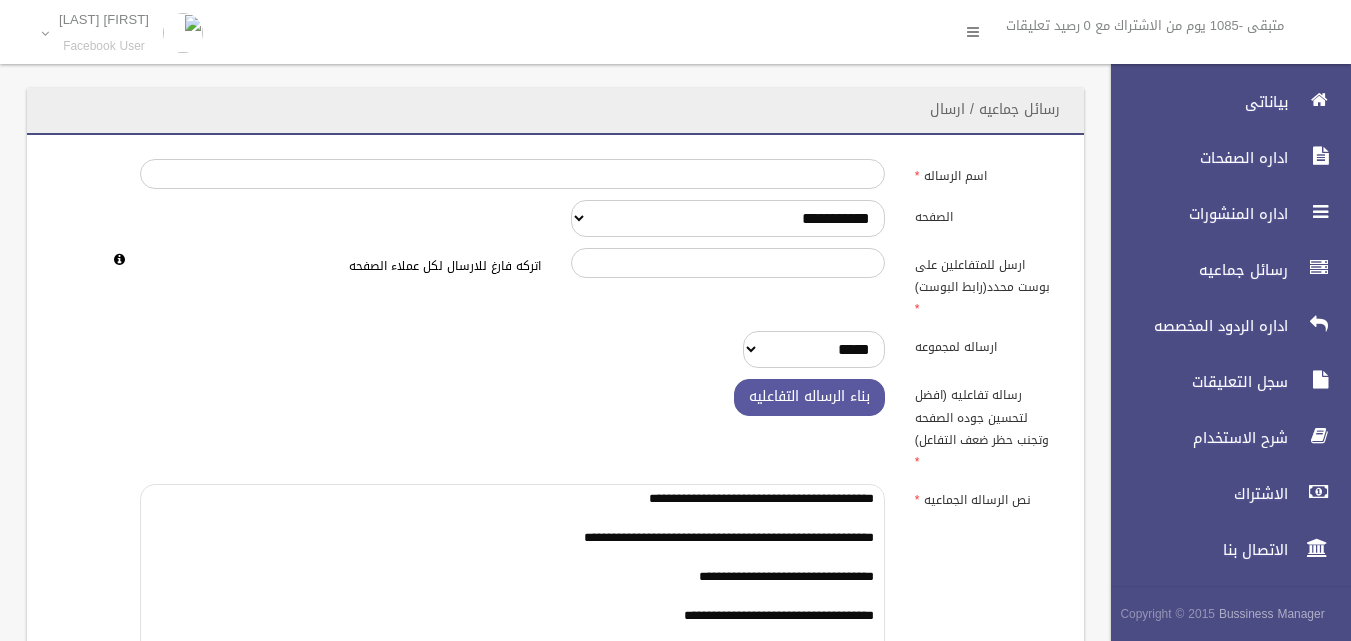 scroll, scrollTop: 18, scrollLeft: 0, axis: vertical 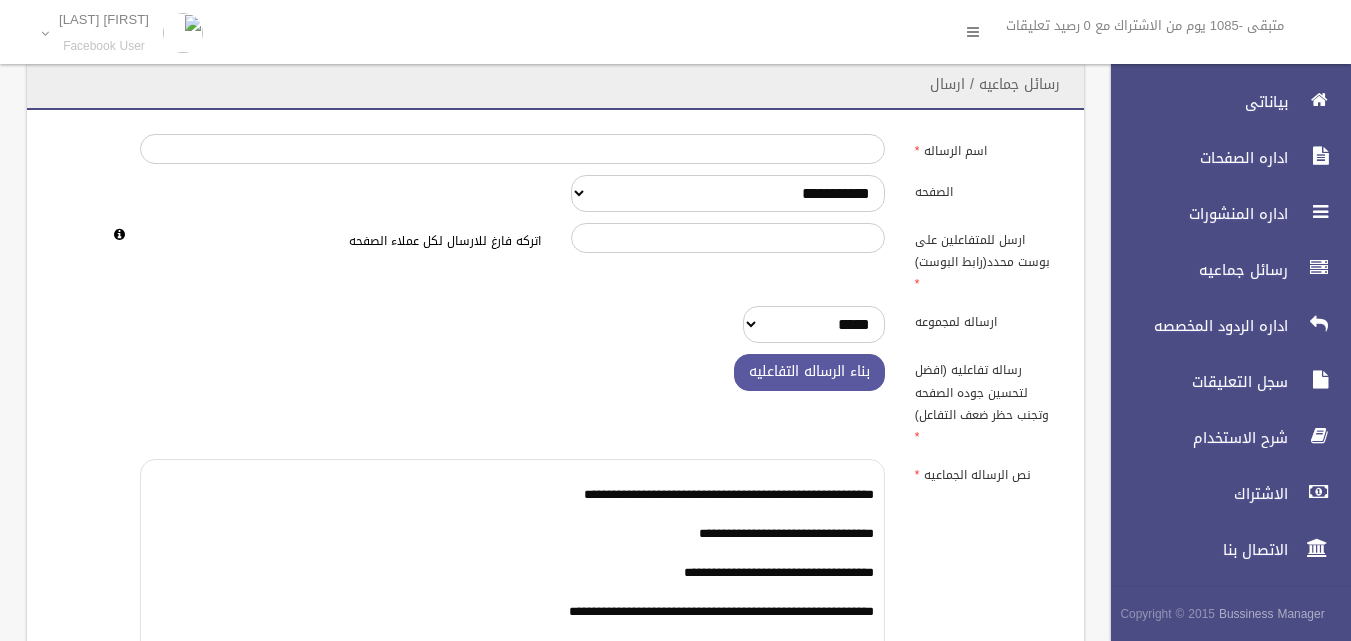 type on "**********" 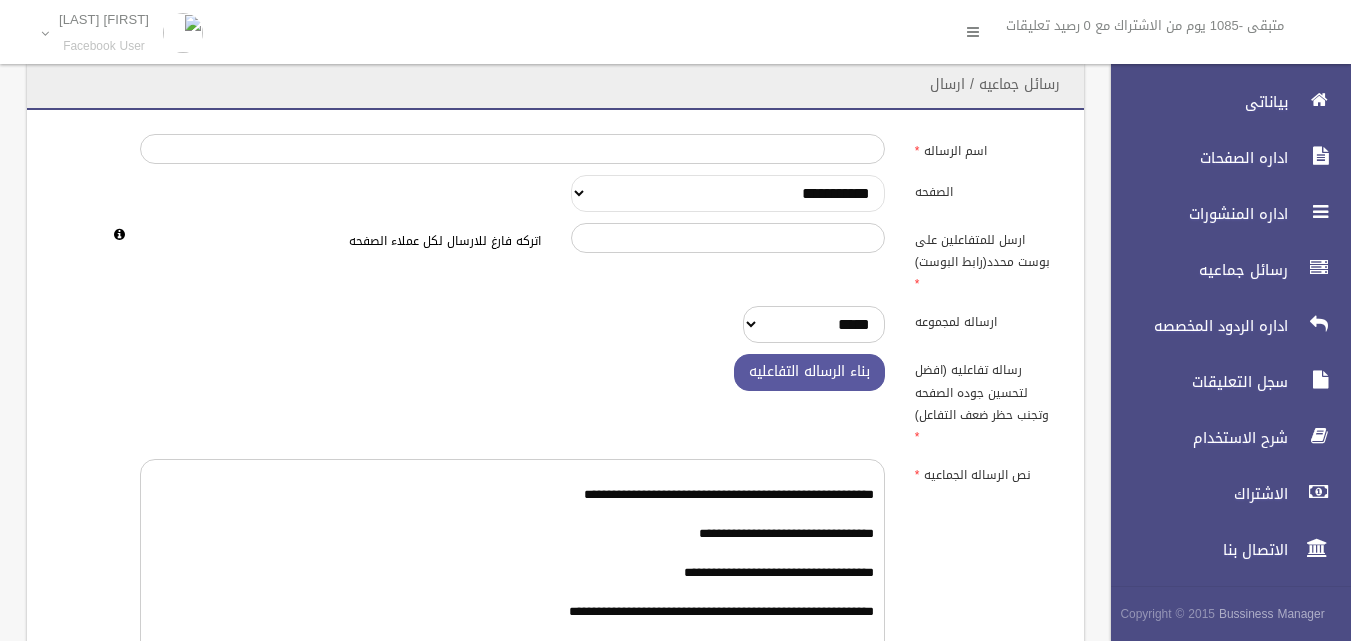 drag, startPoint x: 812, startPoint y: 198, endPoint x: 812, endPoint y: 211, distance: 13 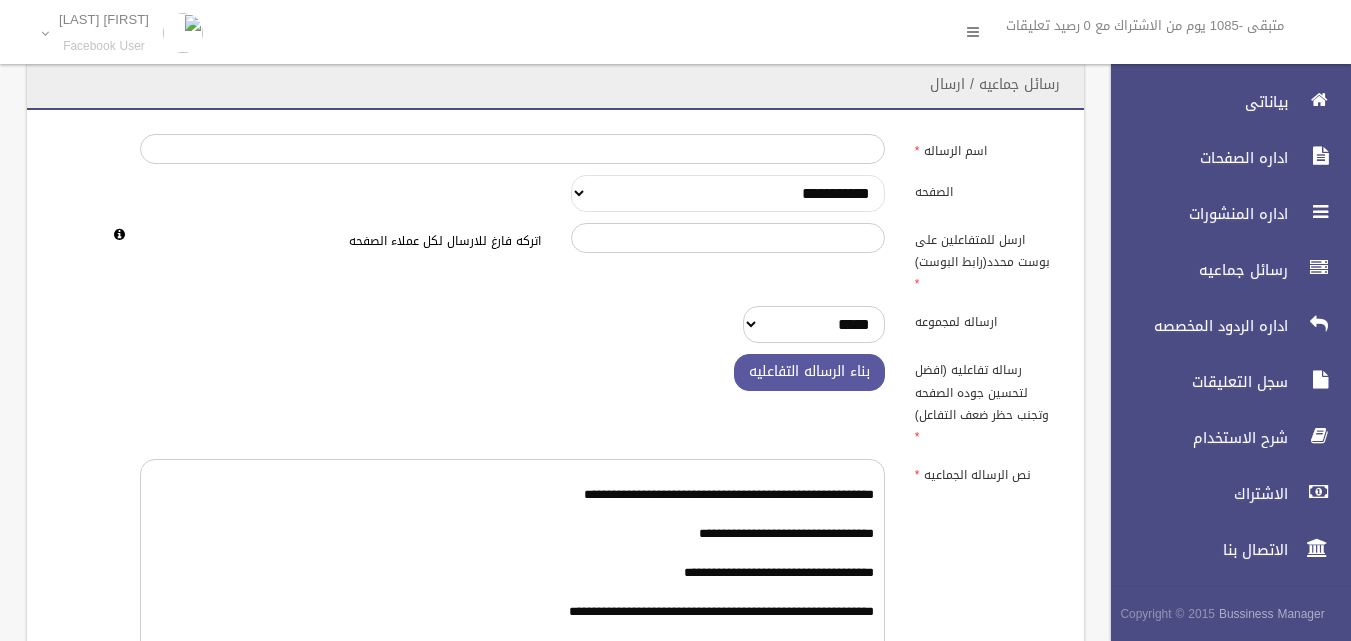 select on "******" 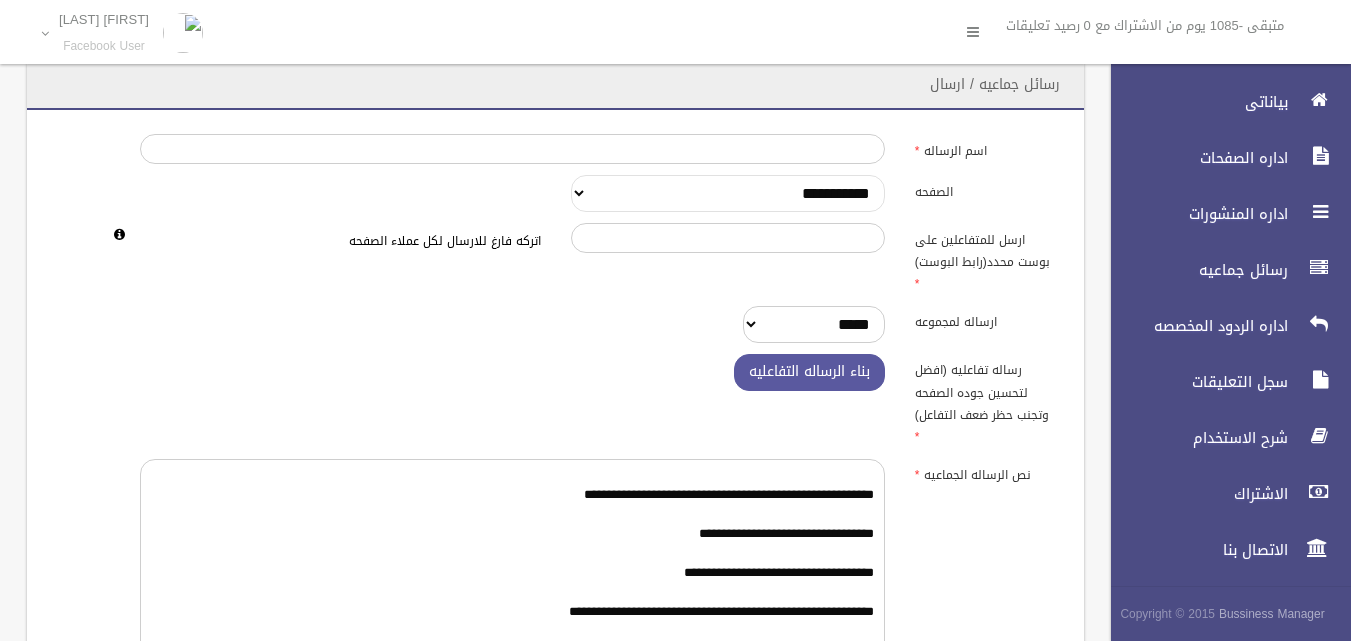 click on "**********" at bounding box center [728, 193] 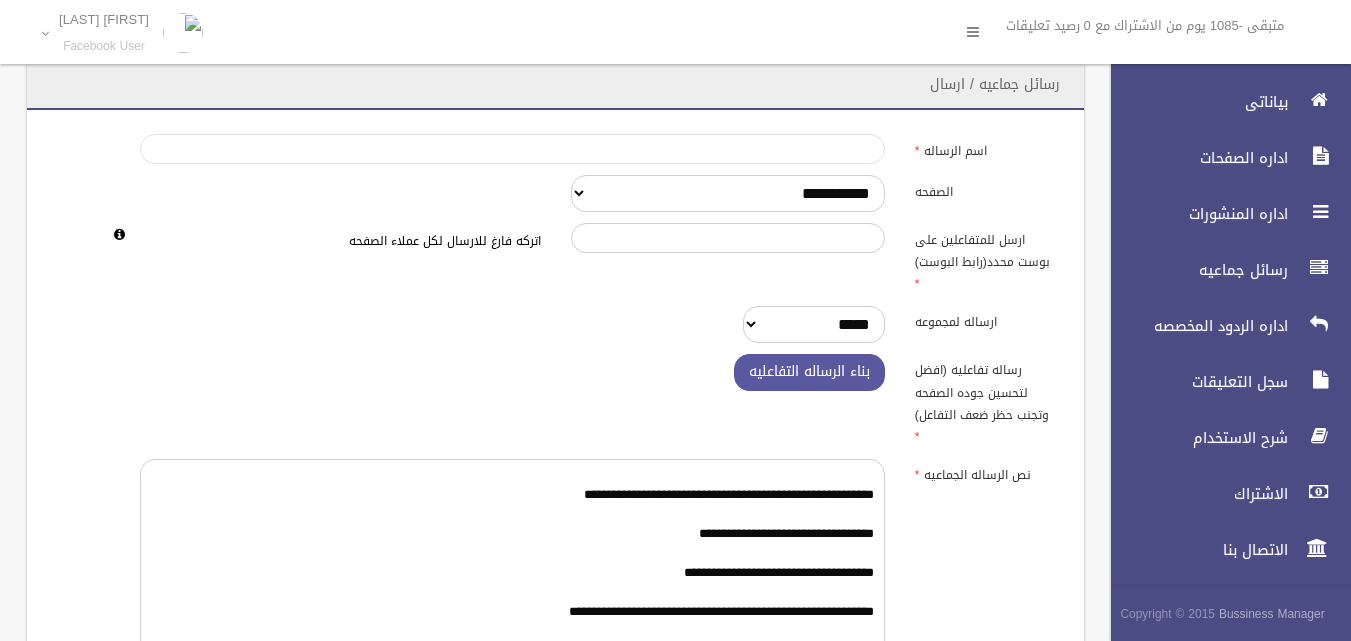 click on "اسم الرساله" at bounding box center (512, 149) 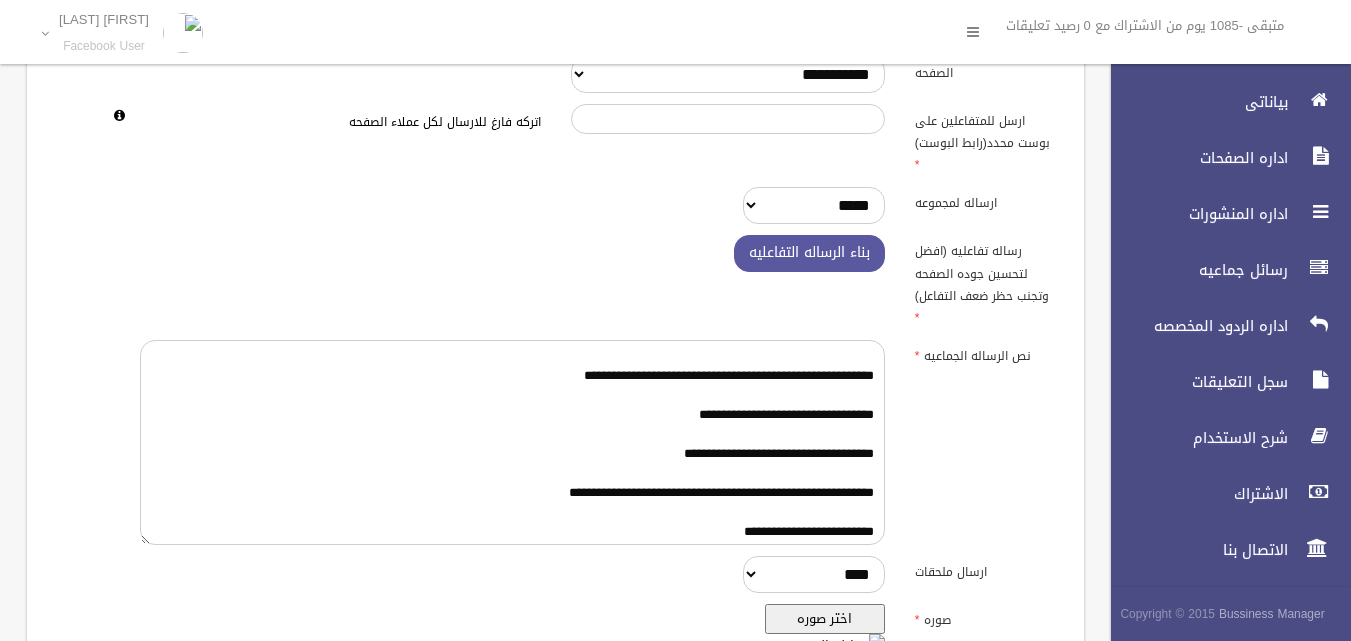 scroll, scrollTop: 425, scrollLeft: 0, axis: vertical 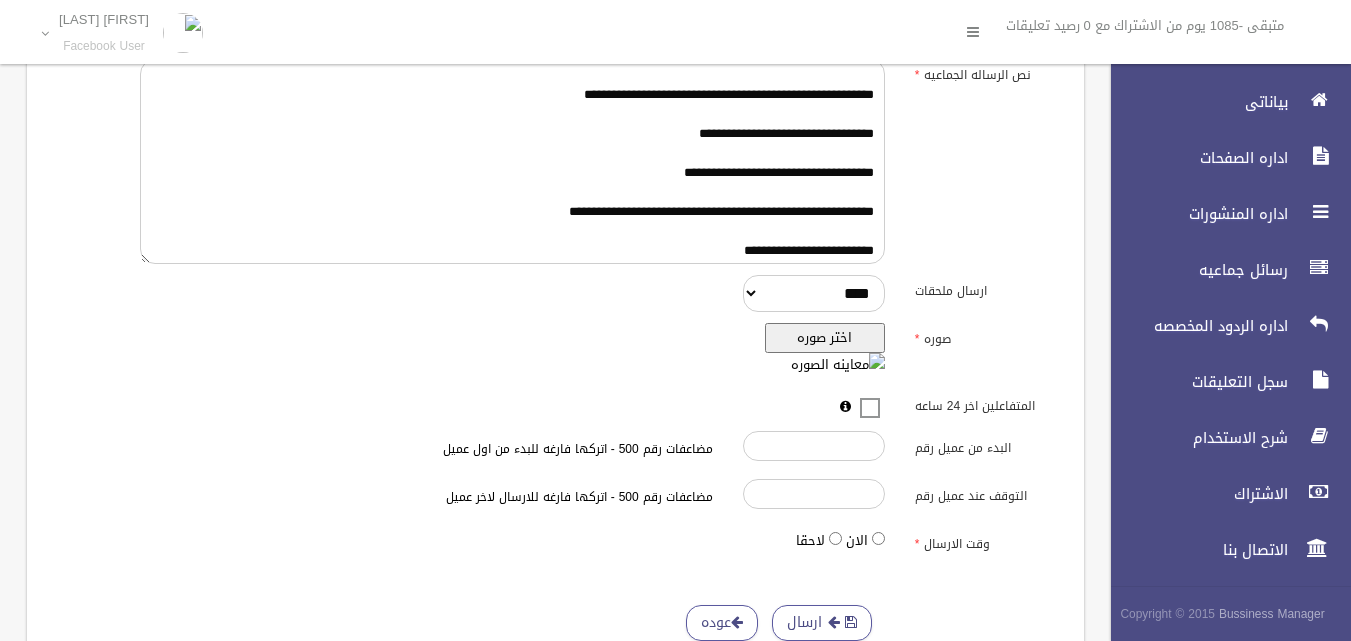 click on "اختر صوره" at bounding box center [825, 338] 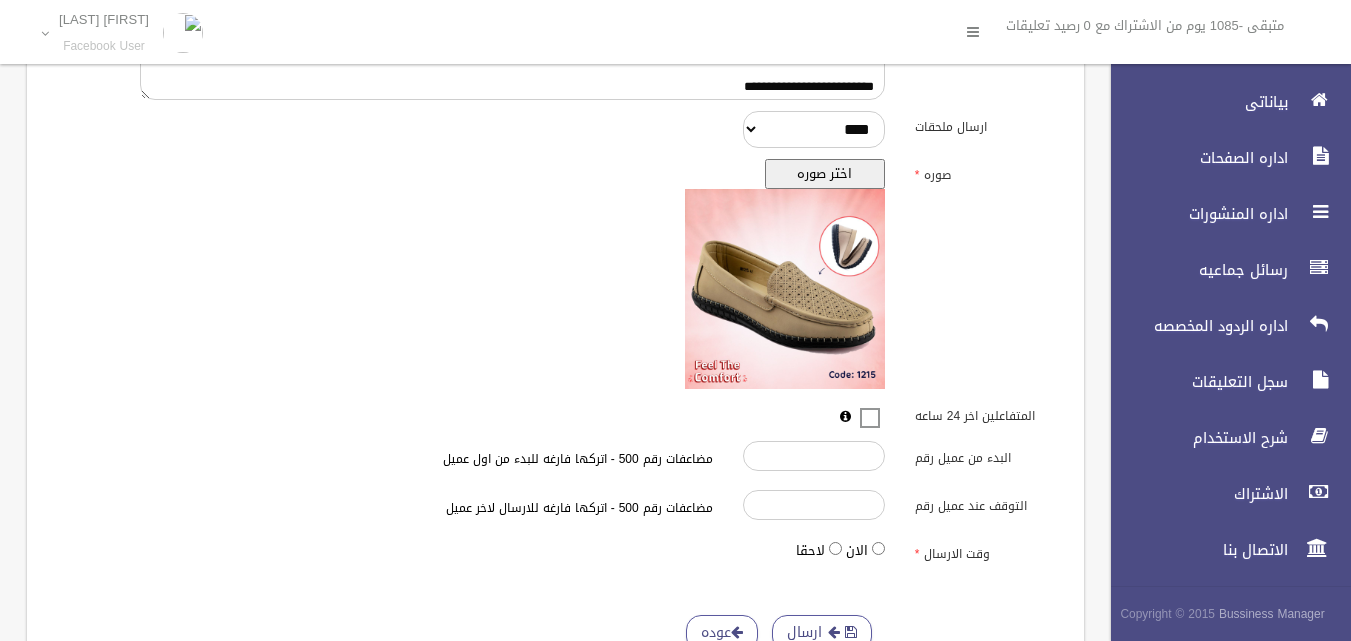scroll, scrollTop: 650, scrollLeft: 0, axis: vertical 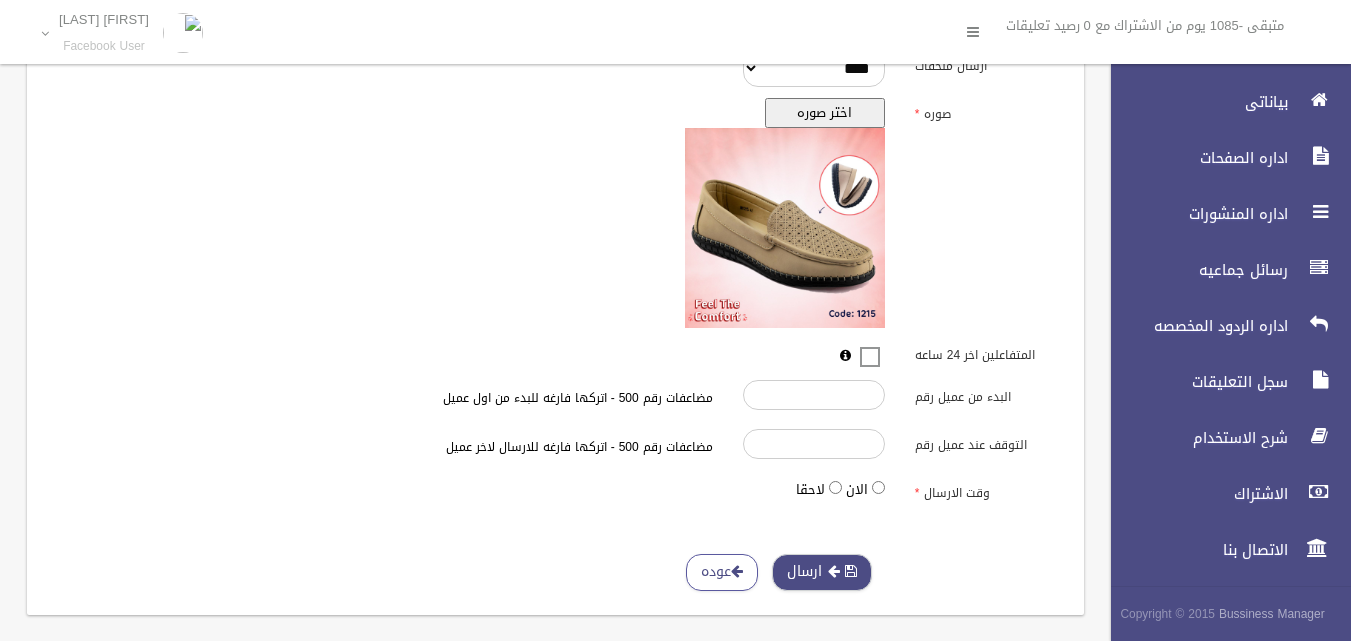 click on "ارسال" at bounding box center (822, 572) 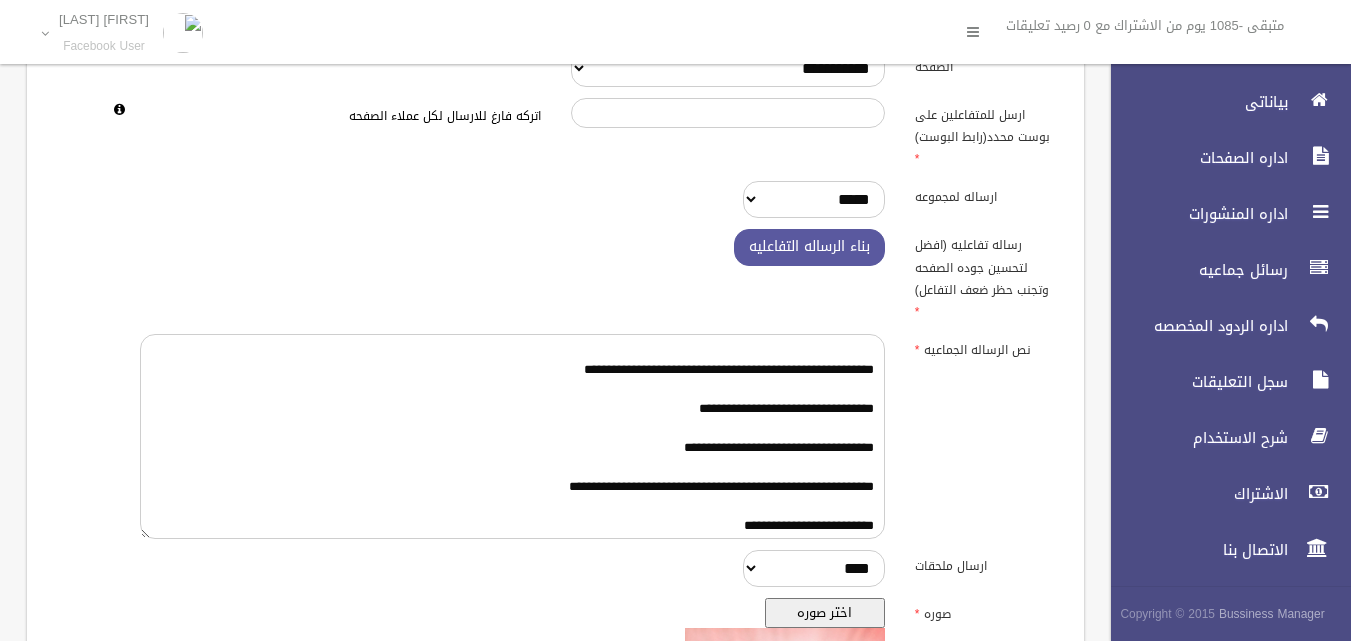 scroll, scrollTop: 50, scrollLeft: 0, axis: vertical 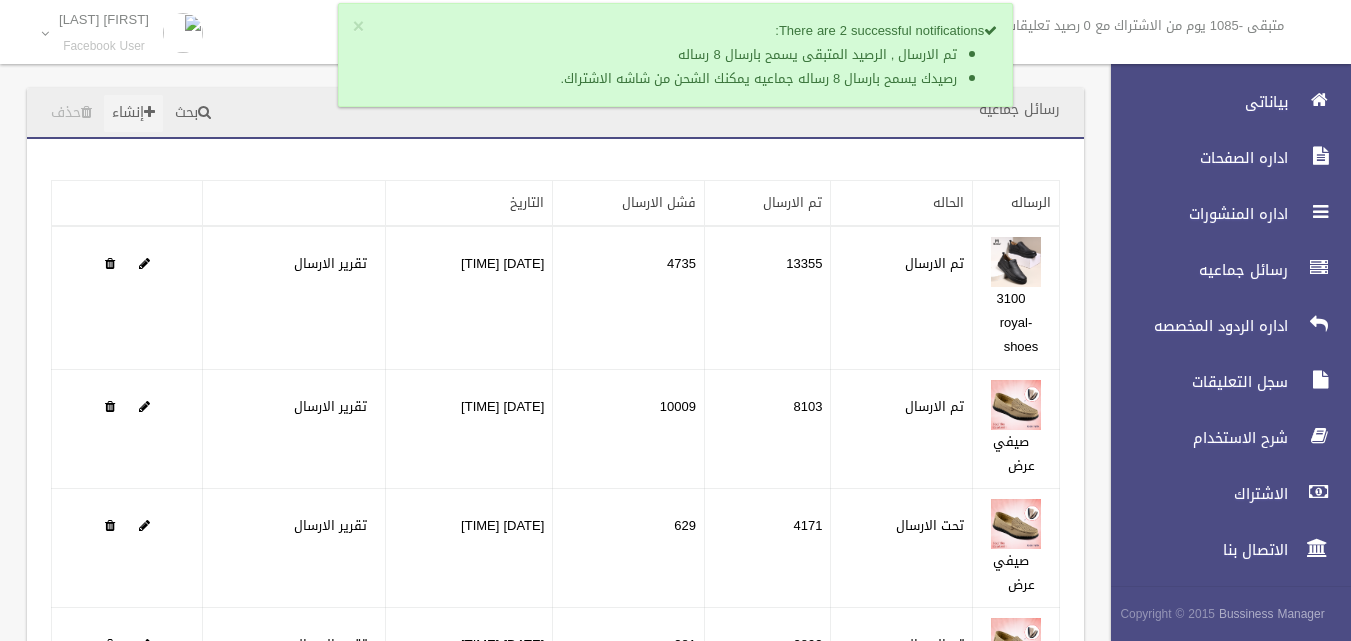 click on "إنشاء" at bounding box center [133, 113] 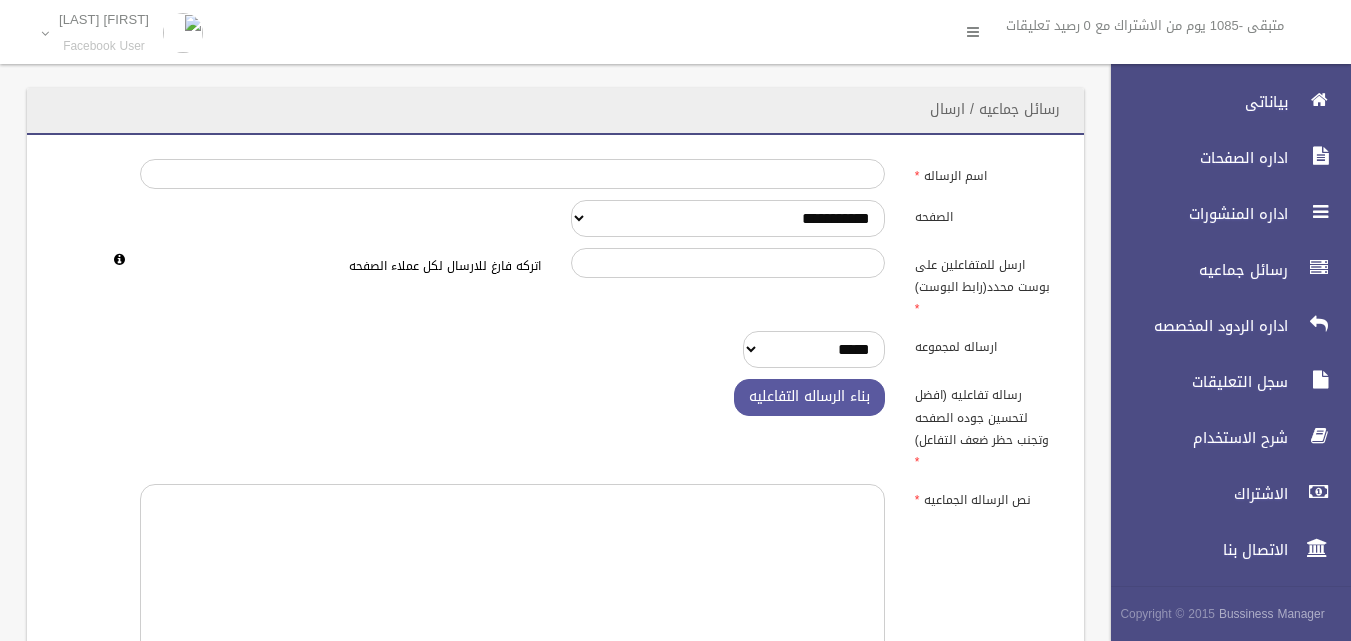 scroll, scrollTop: 0, scrollLeft: 0, axis: both 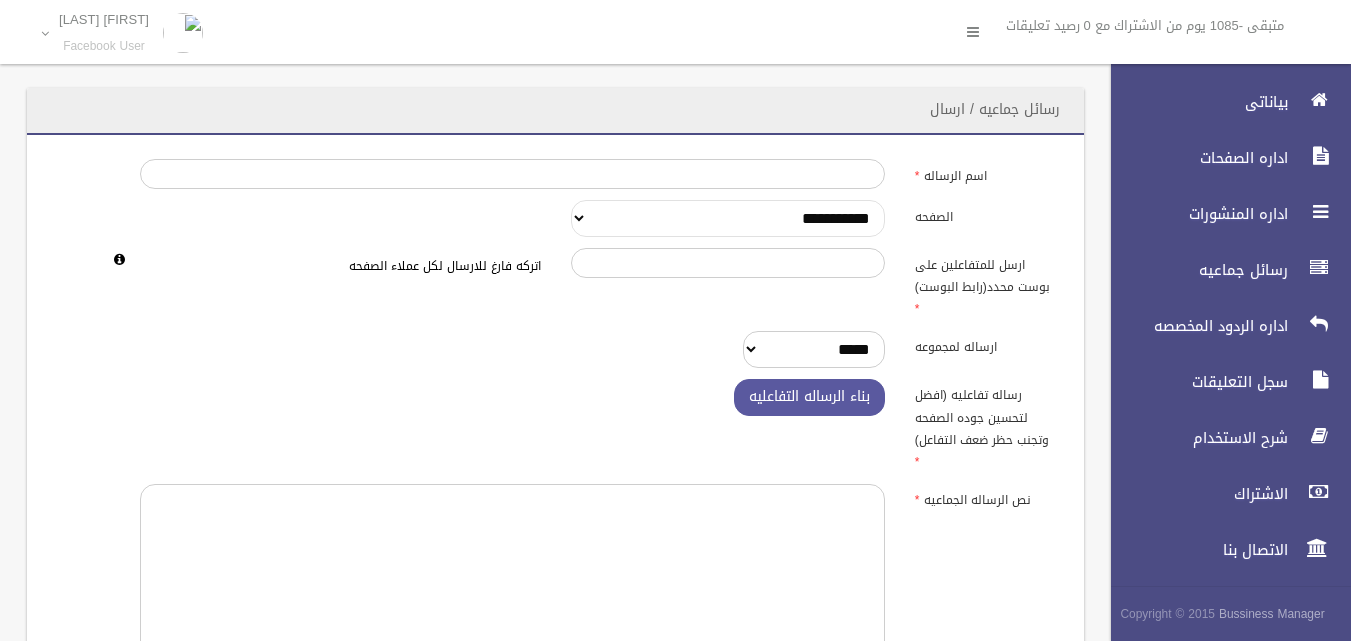 click on "**********" at bounding box center (728, 218) 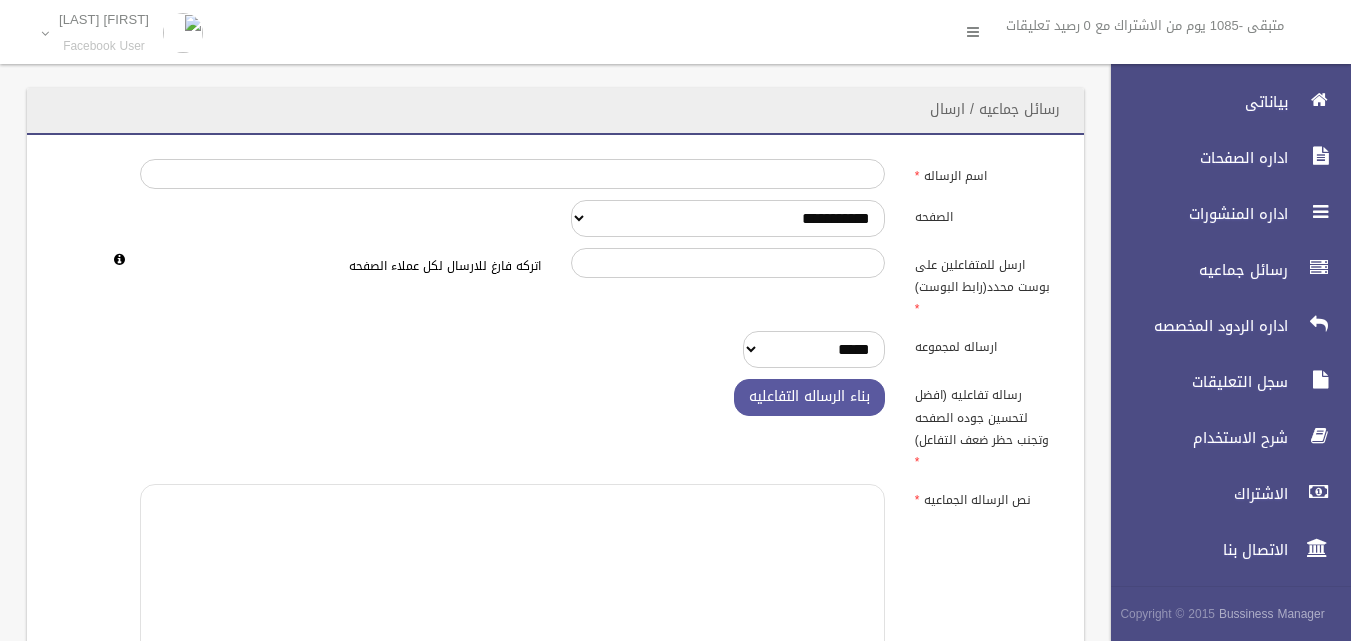click at bounding box center [512, 586] 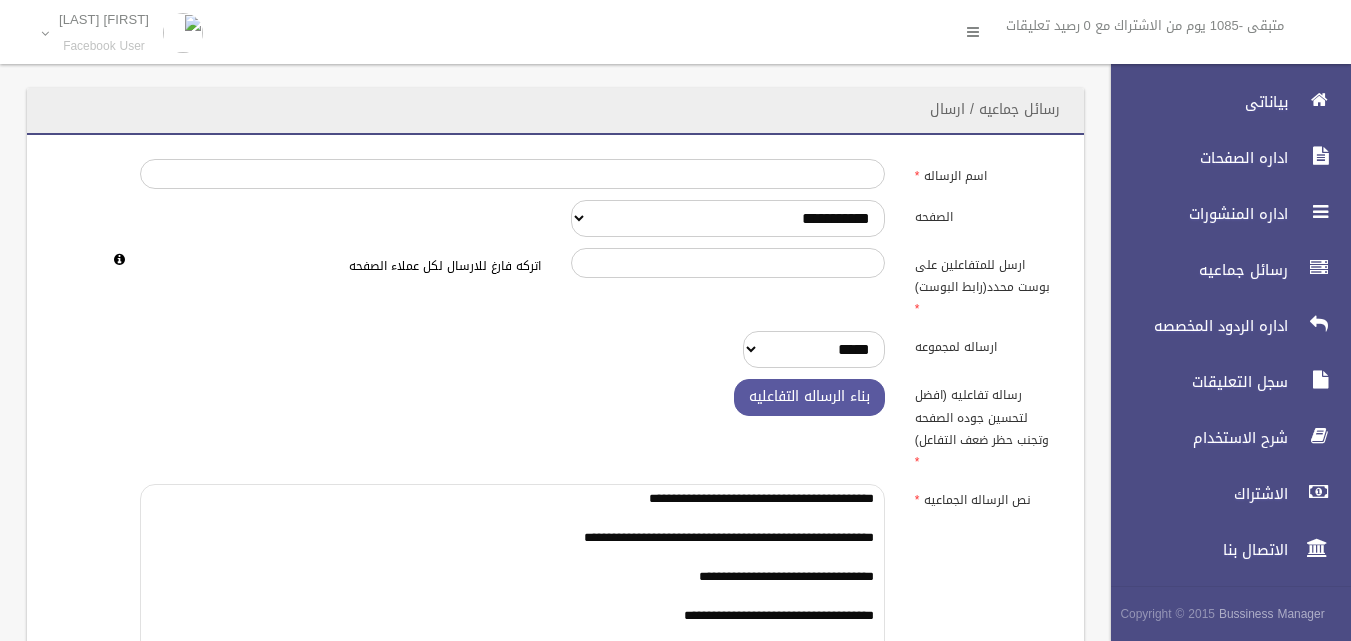 scroll, scrollTop: 25, scrollLeft: 0, axis: vertical 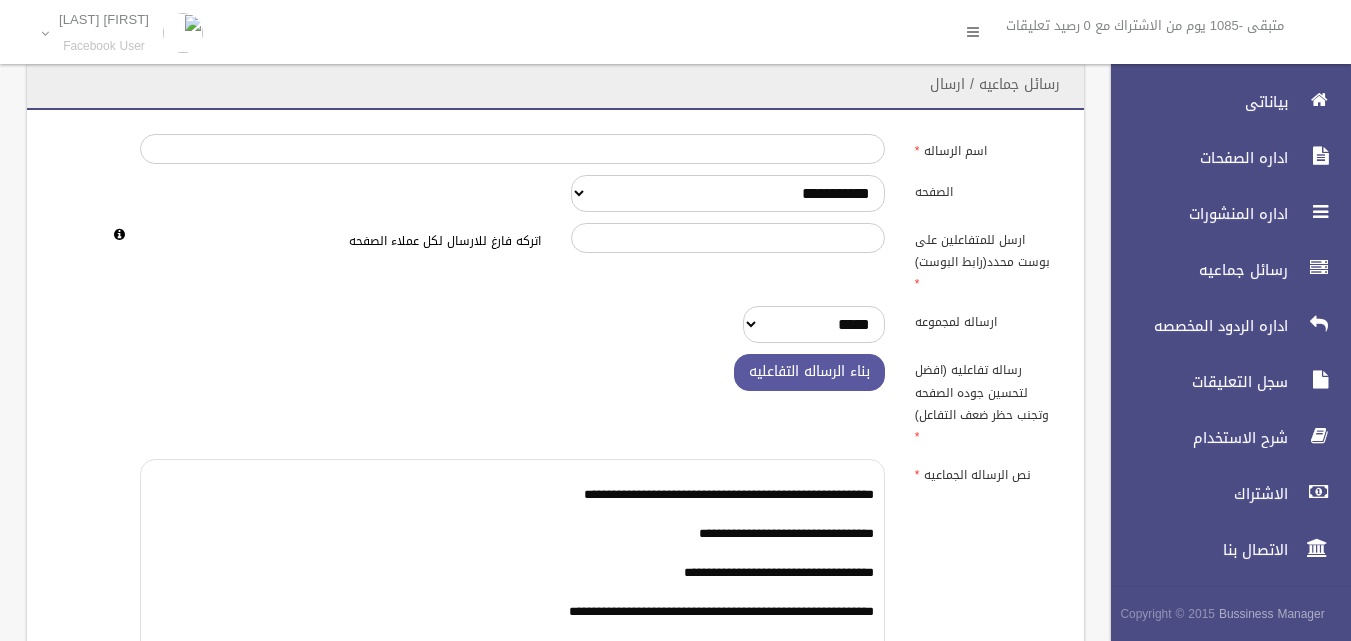 type on "**********" 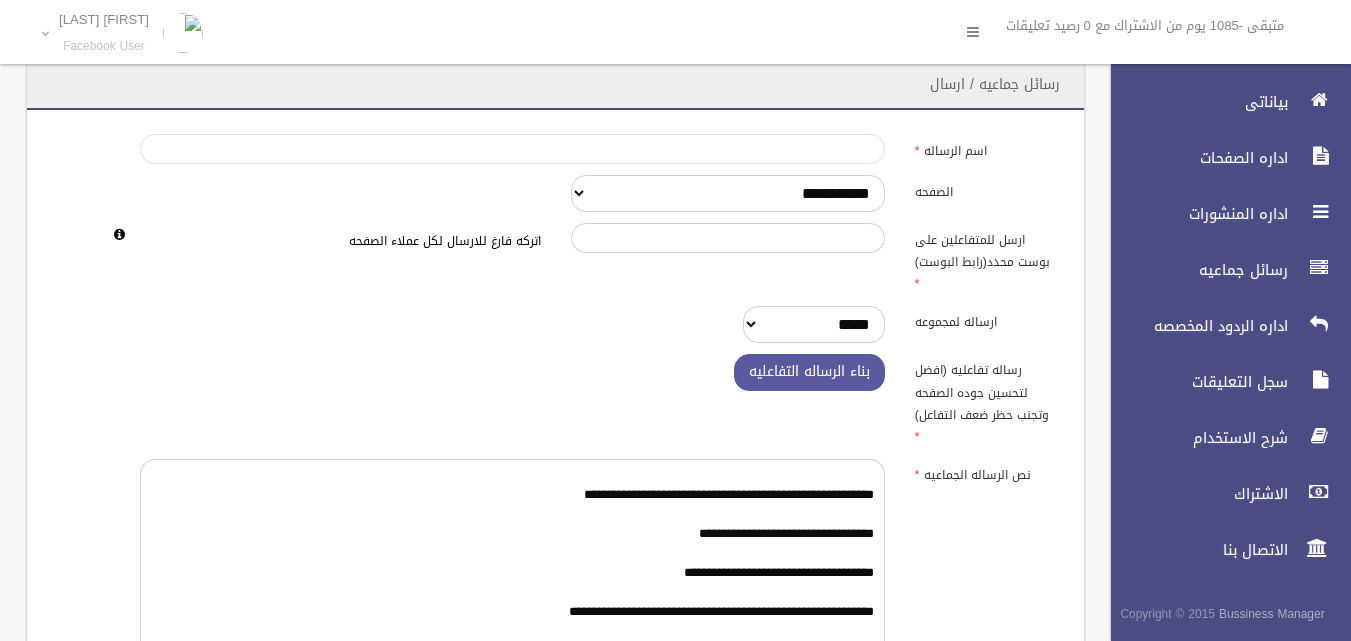 click on "اسم الرساله" at bounding box center [512, 149] 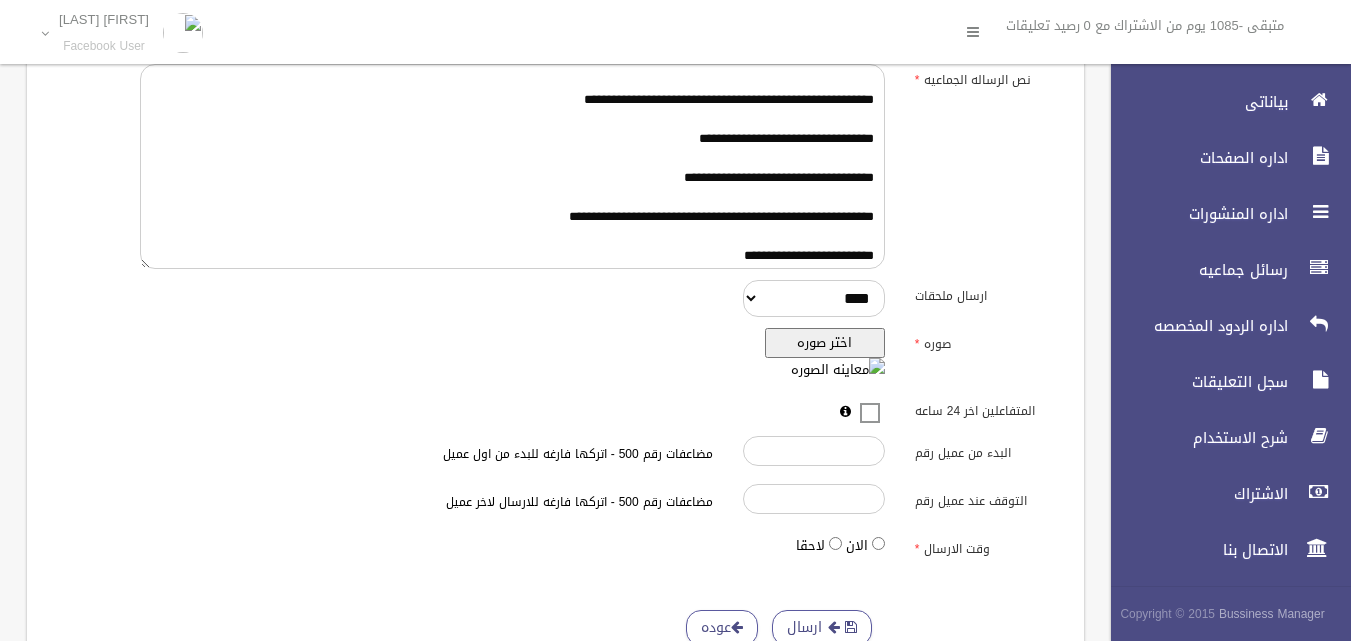 scroll, scrollTop: 475, scrollLeft: 0, axis: vertical 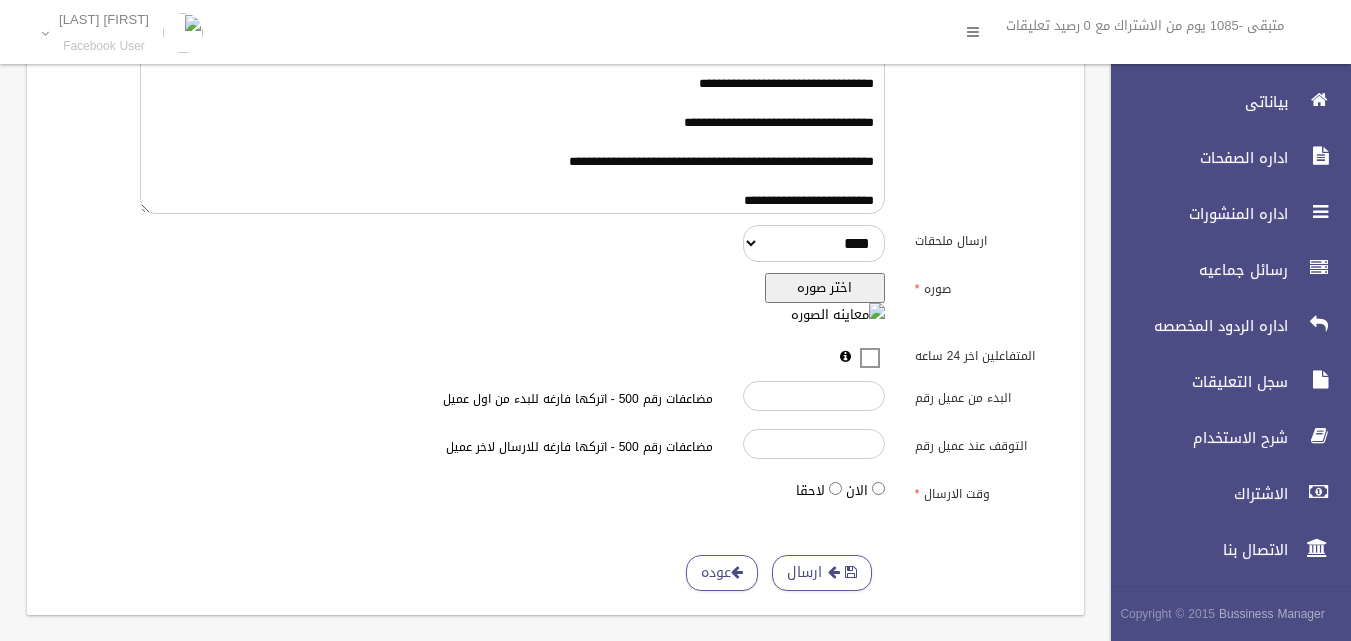 click on "اختر صوره" at bounding box center [825, 288] 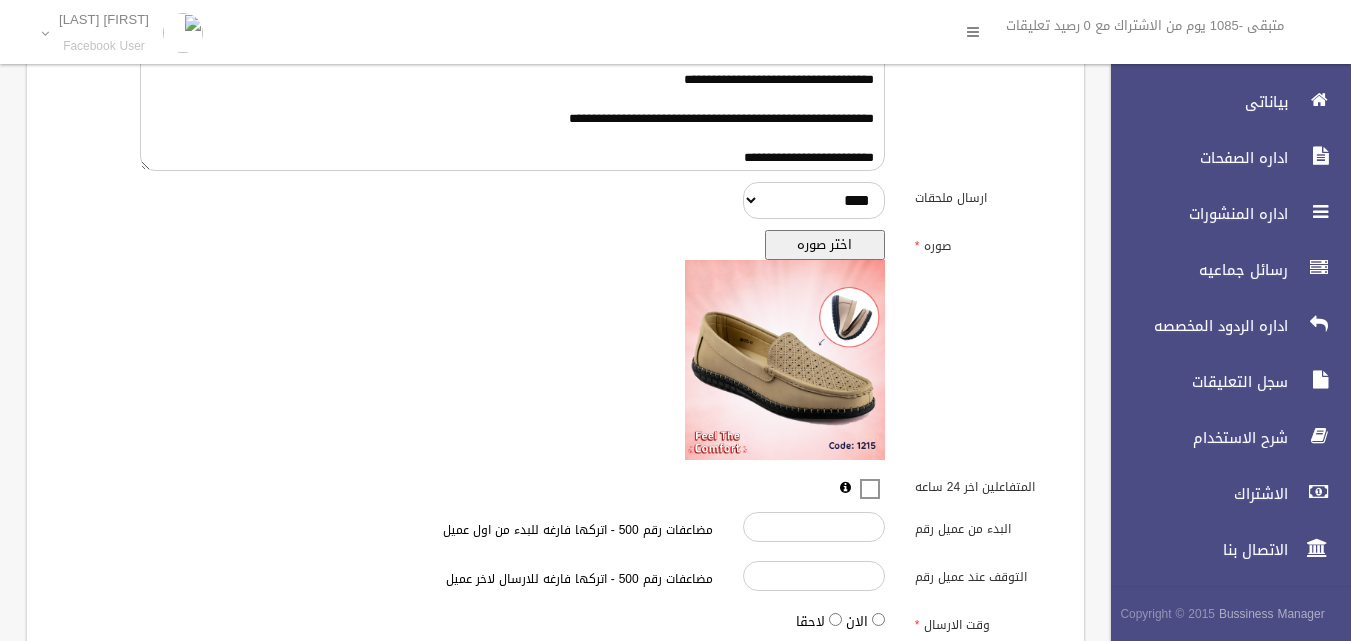 scroll, scrollTop: 650, scrollLeft: 0, axis: vertical 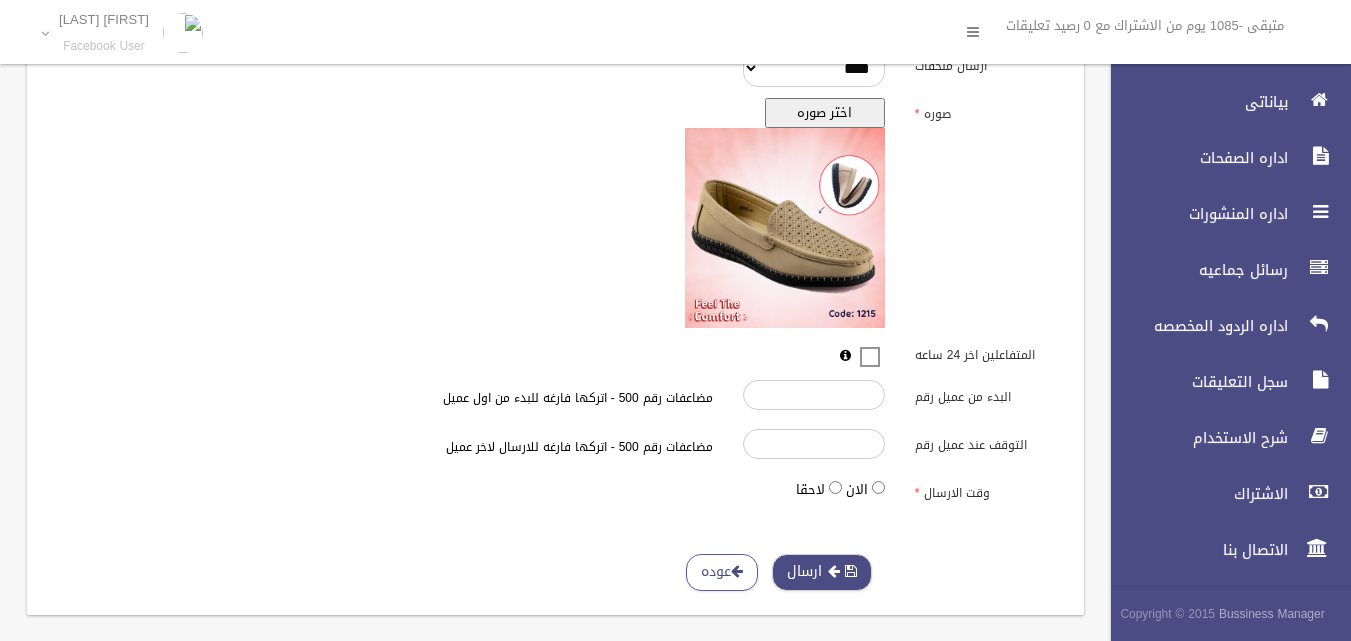 click at bounding box center [851, 571] 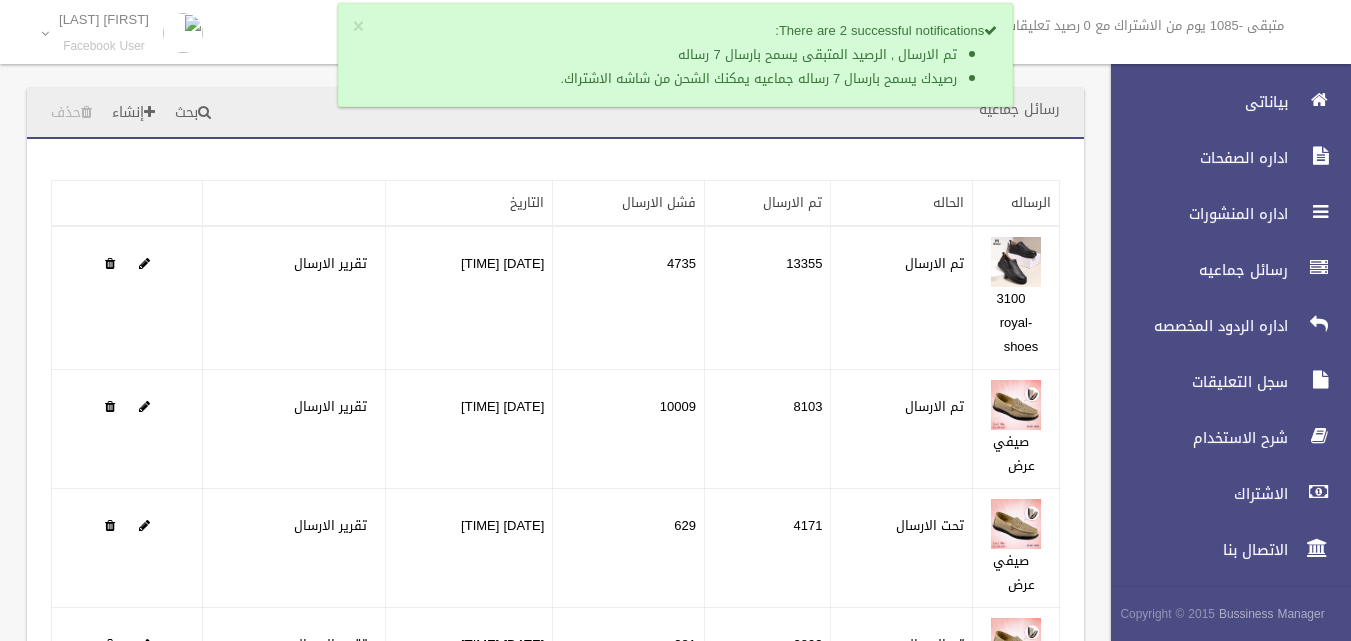 scroll, scrollTop: 0, scrollLeft: 0, axis: both 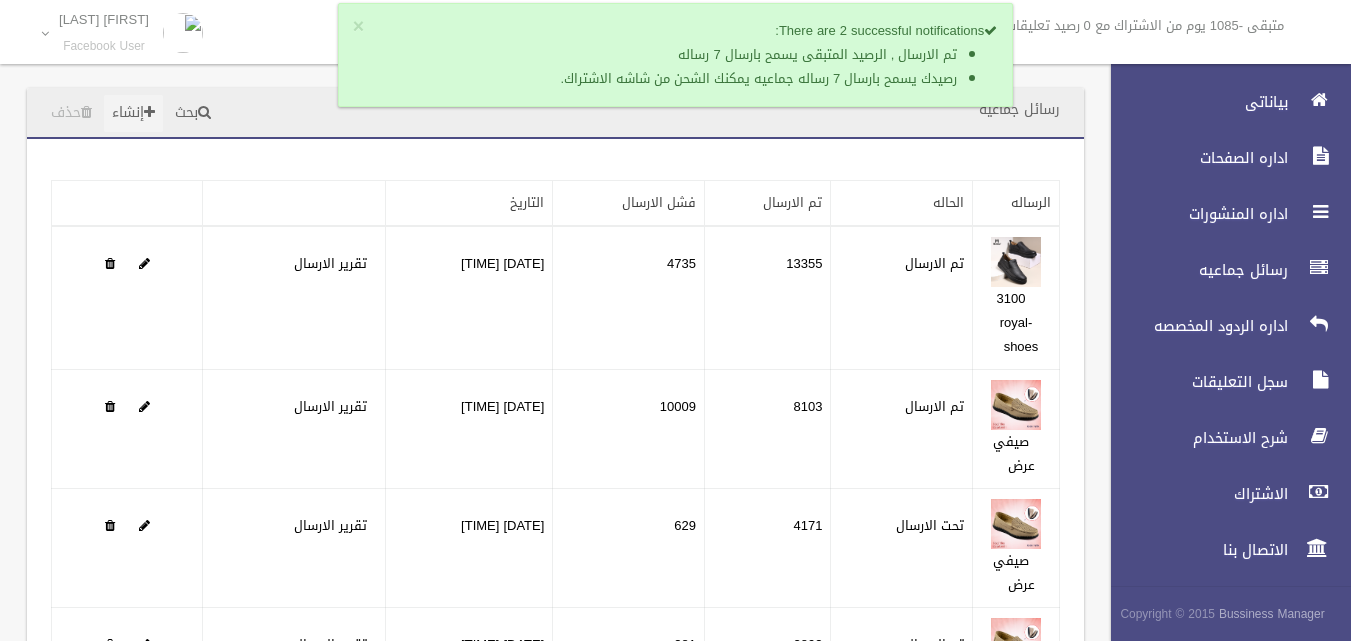 click on "إنشاء" at bounding box center [133, 113] 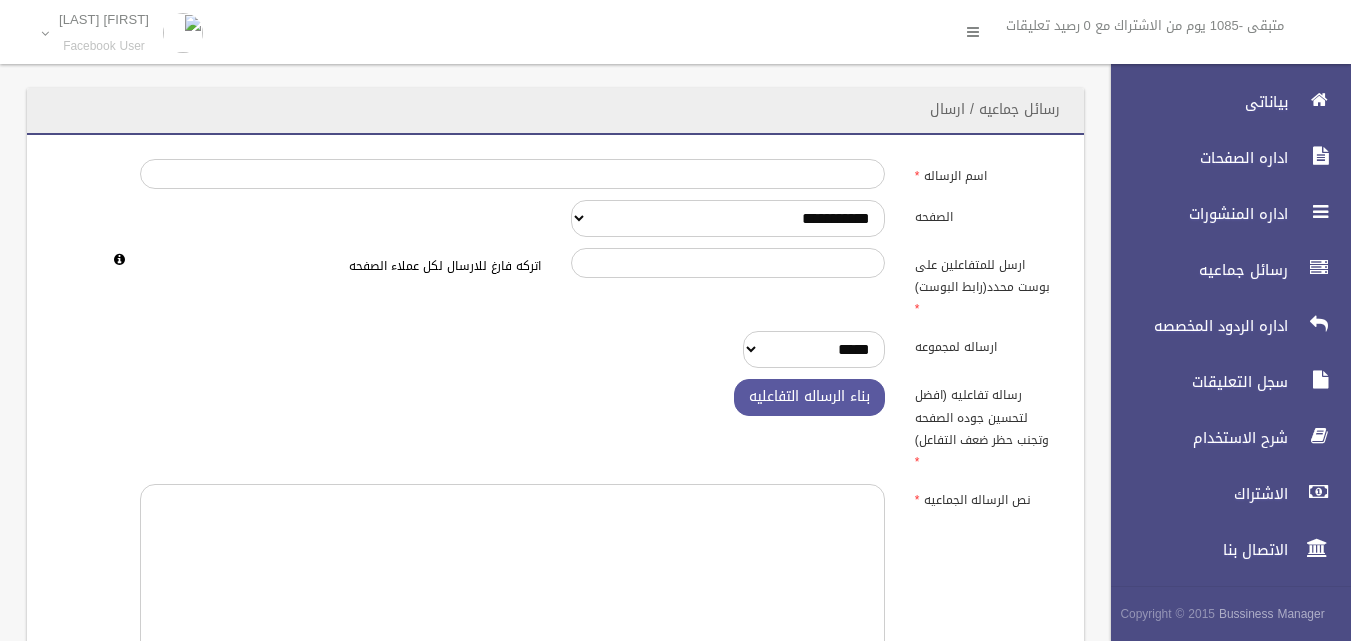 scroll, scrollTop: 0, scrollLeft: 0, axis: both 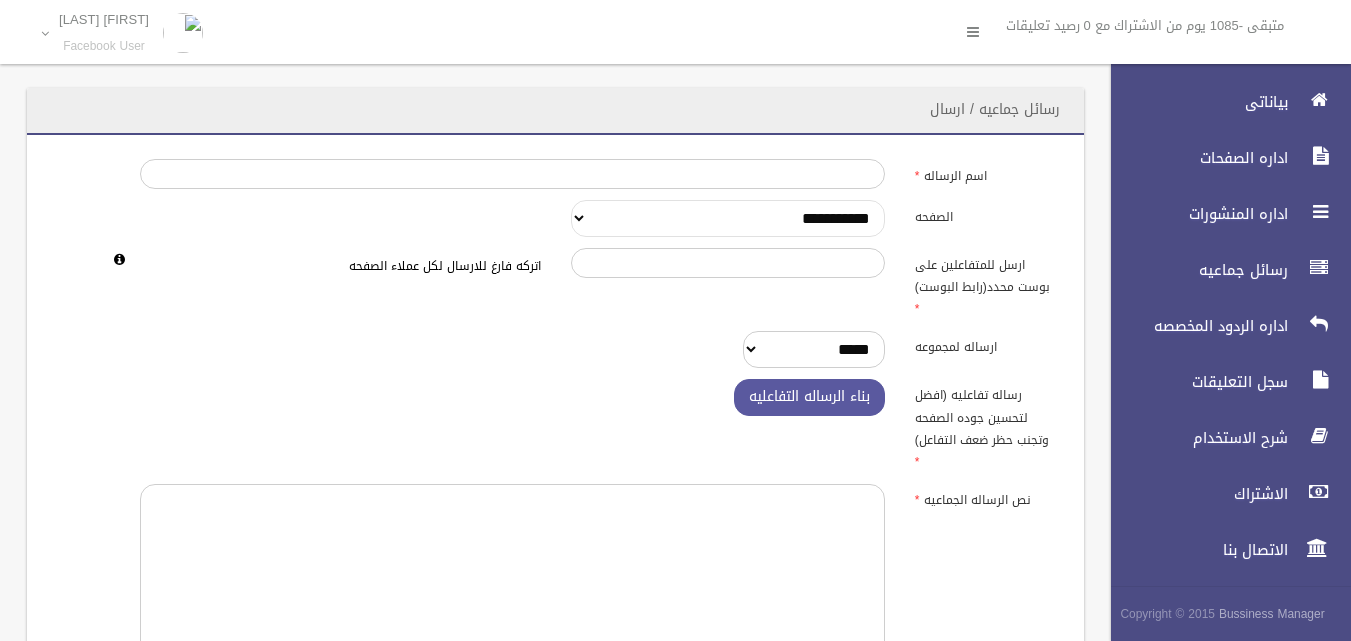 click on "**********" at bounding box center (728, 218) 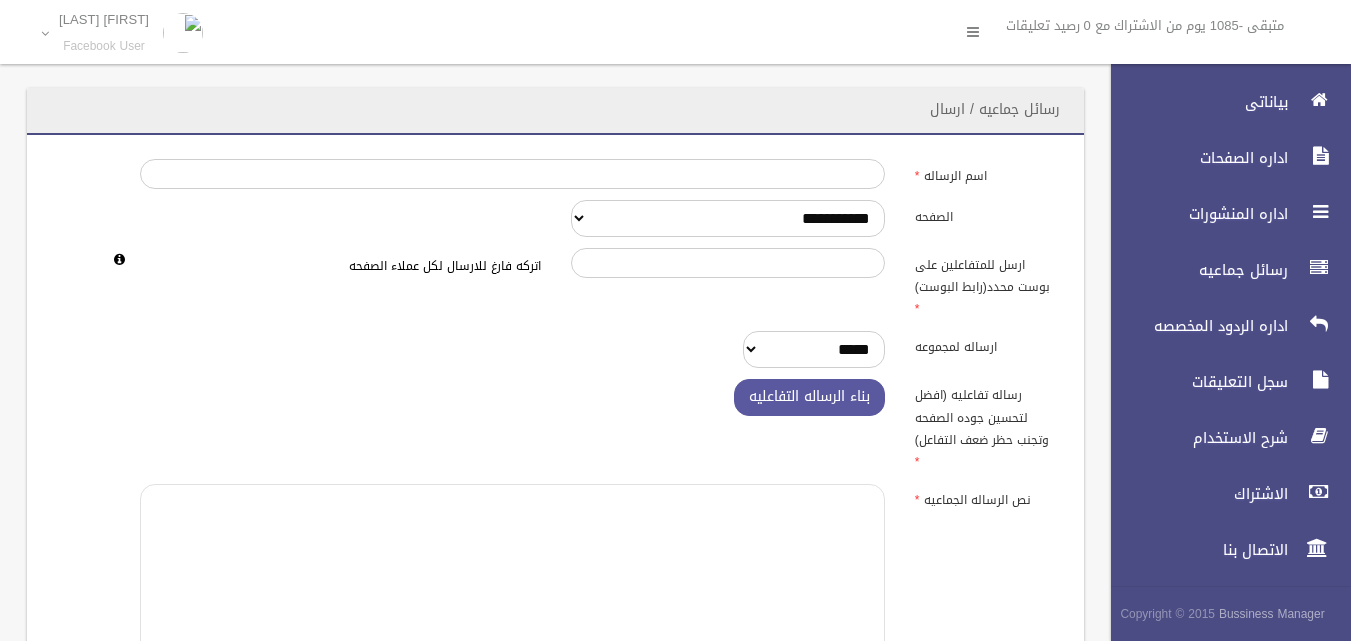 click at bounding box center (512, 586) 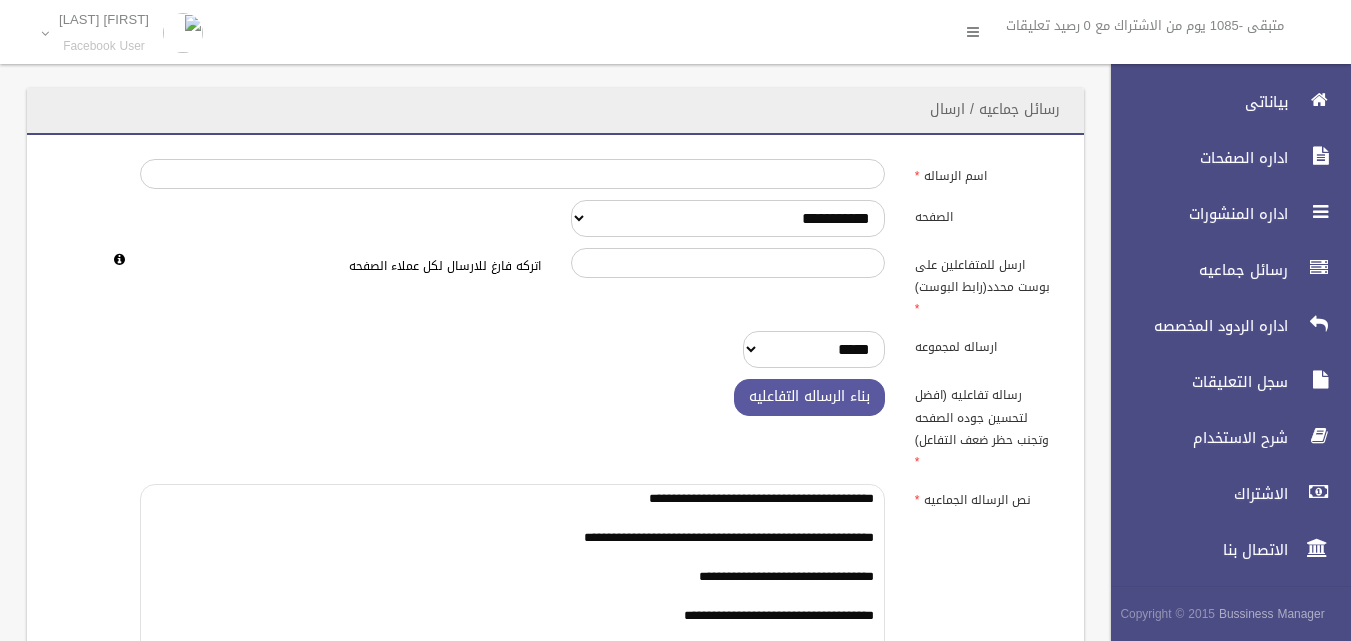 scroll, scrollTop: 25, scrollLeft: 0, axis: vertical 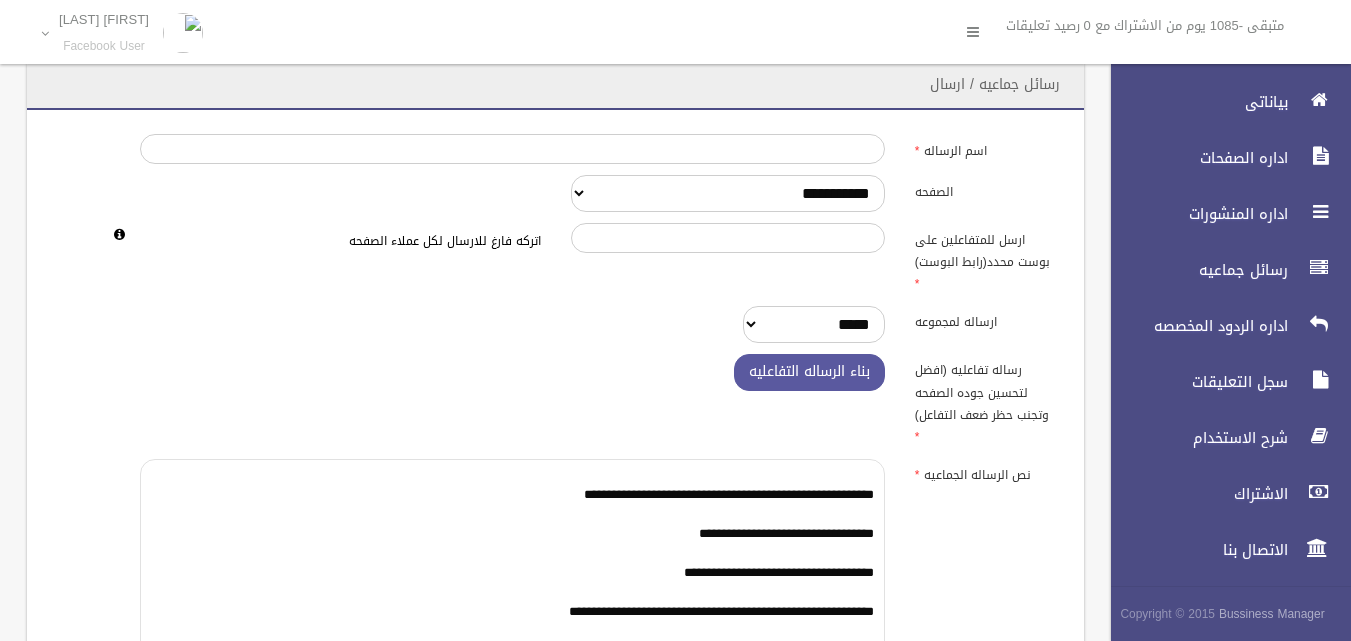 type on "**********" 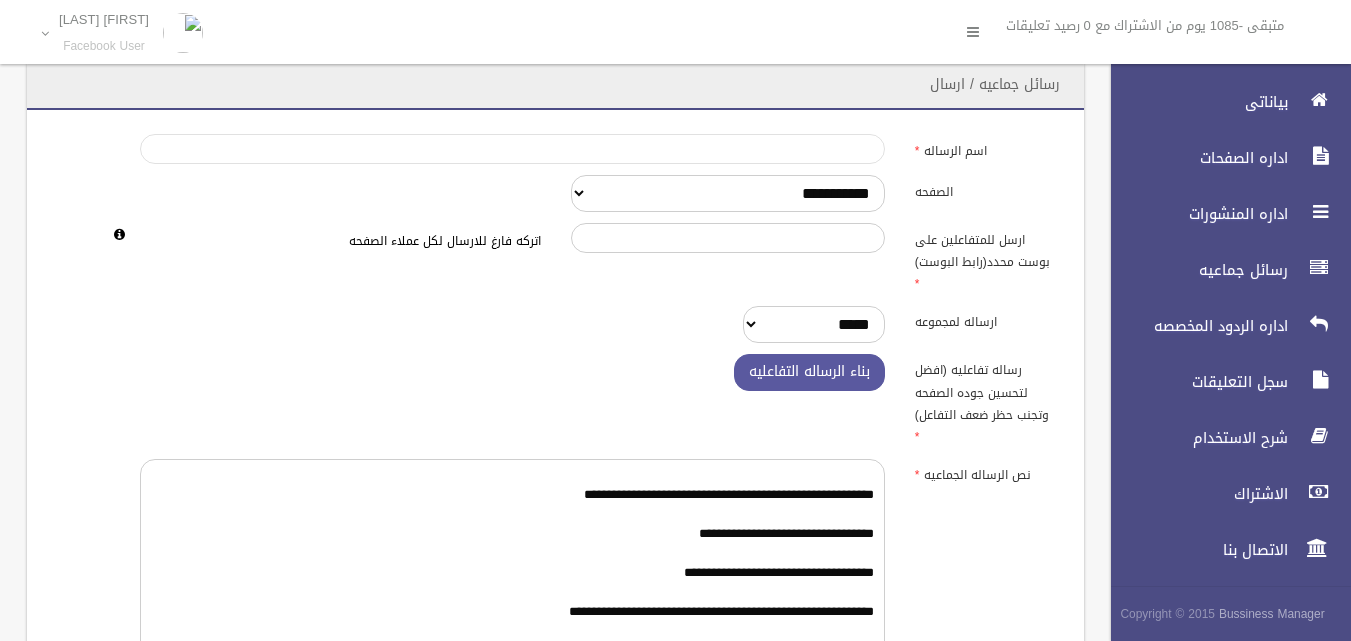 click on "اسم الرساله" at bounding box center (512, 149) 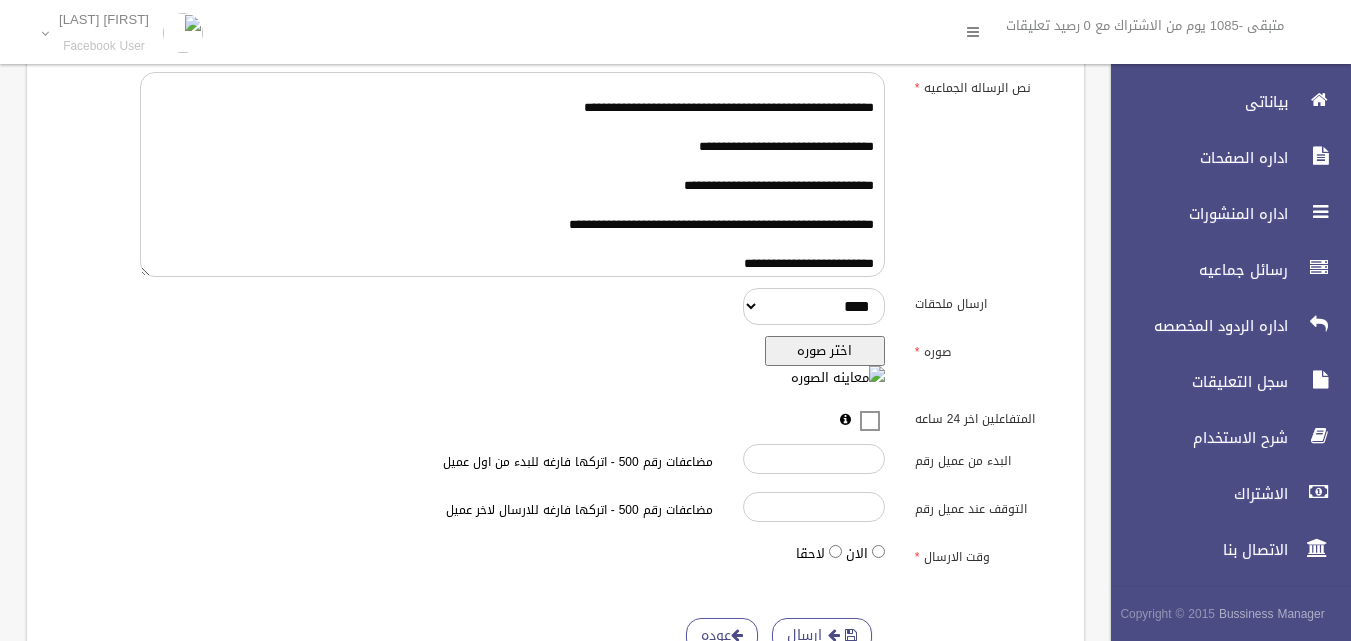 scroll, scrollTop: 475, scrollLeft: 0, axis: vertical 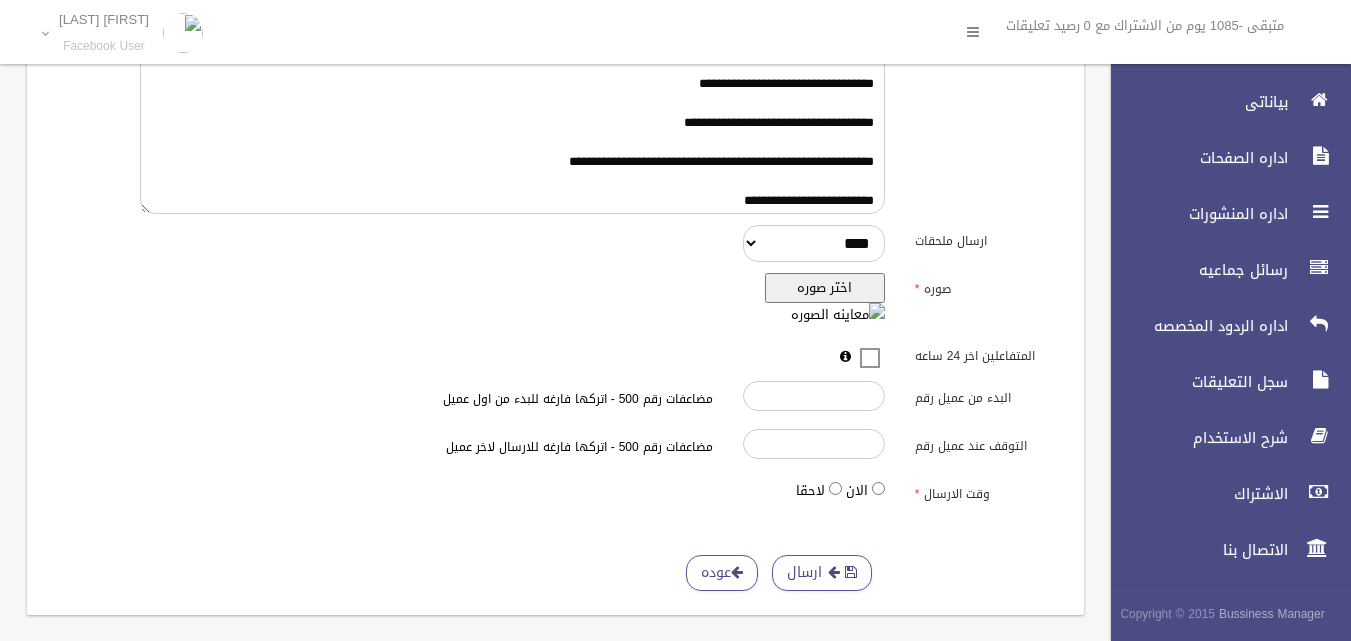 click on "اختر صوره" at bounding box center (825, 288) 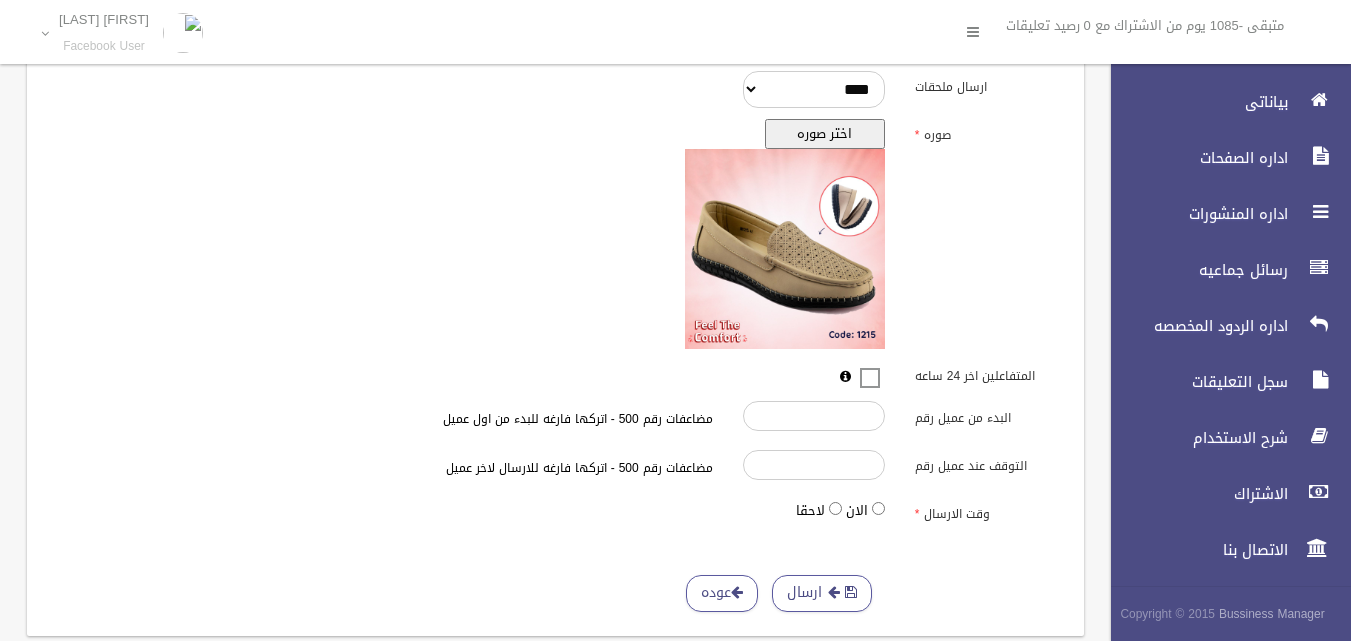 scroll, scrollTop: 650, scrollLeft: 0, axis: vertical 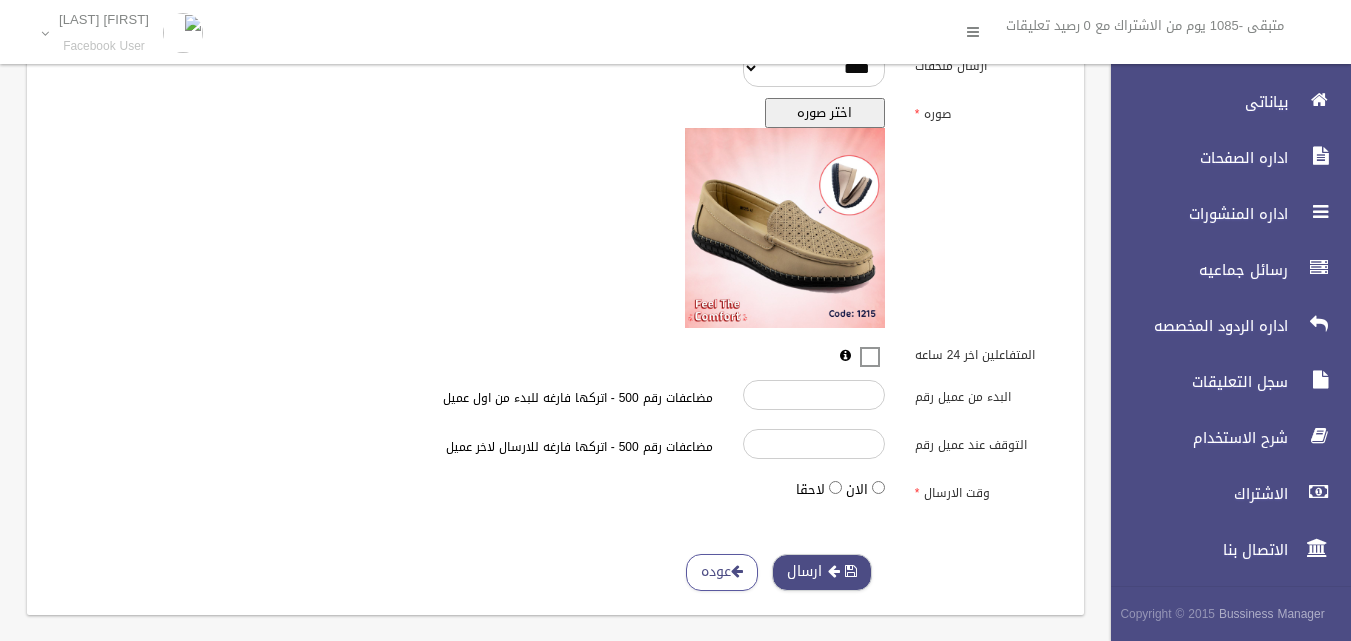 click on "ارسال" at bounding box center (822, 572) 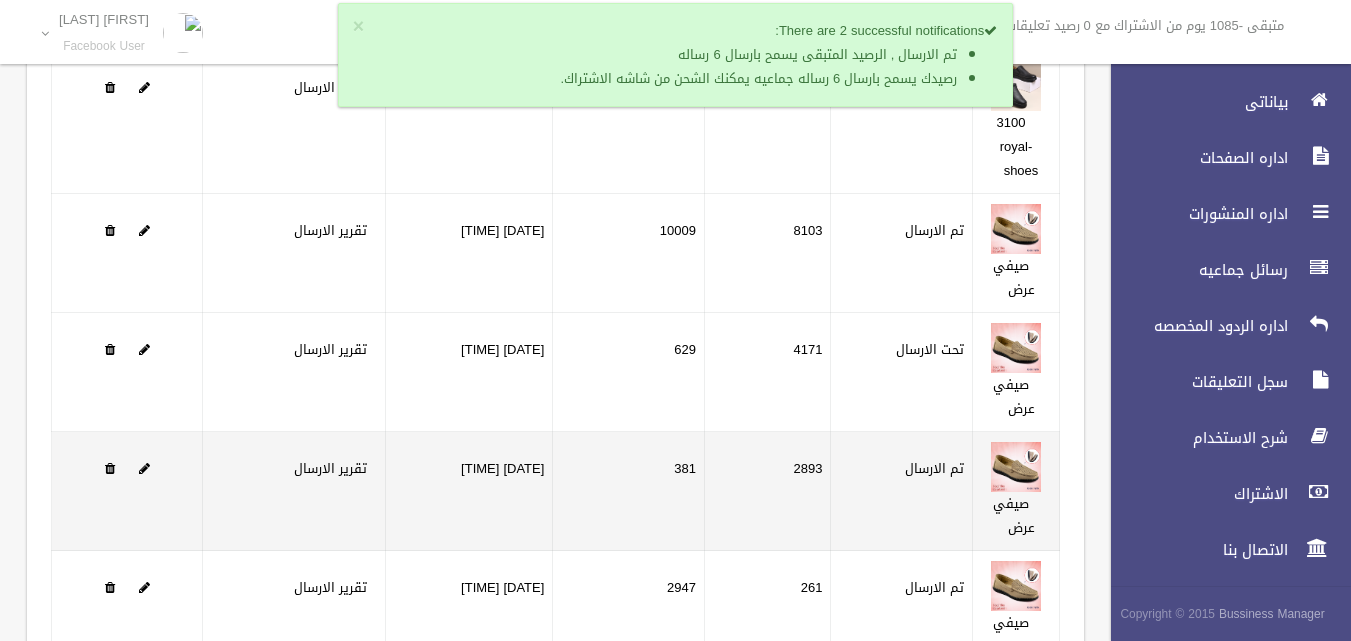 scroll, scrollTop: 392, scrollLeft: 0, axis: vertical 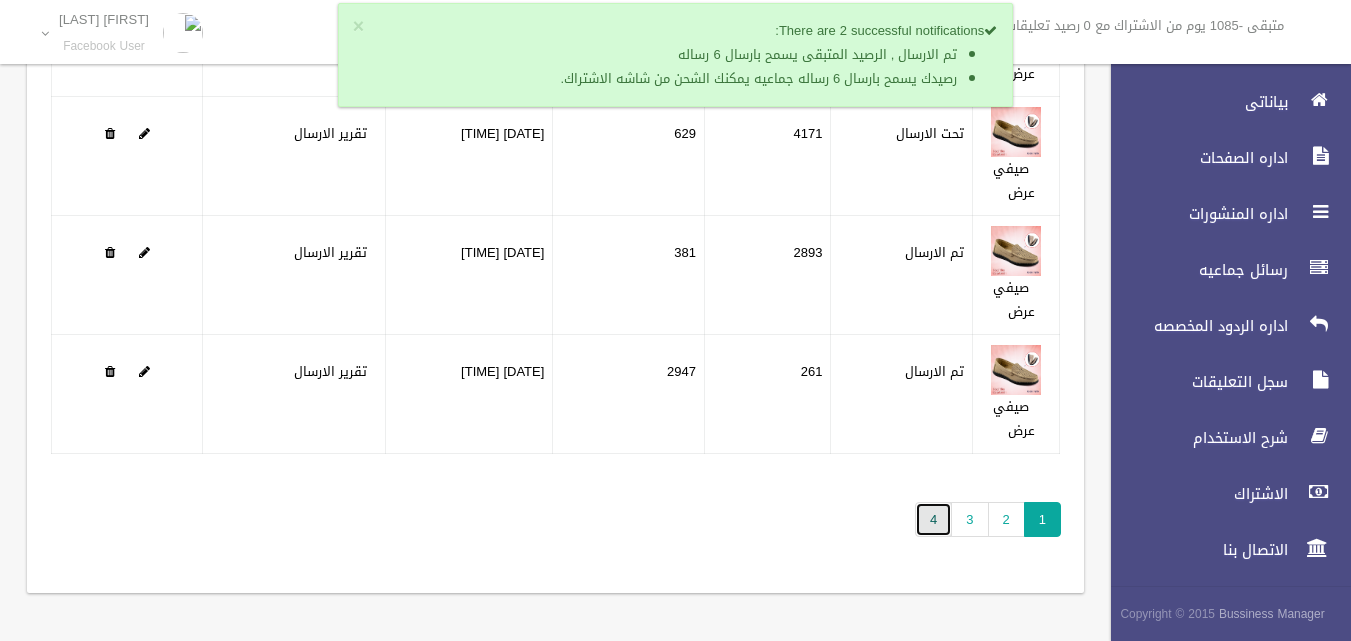click on "4" at bounding box center (933, 519) 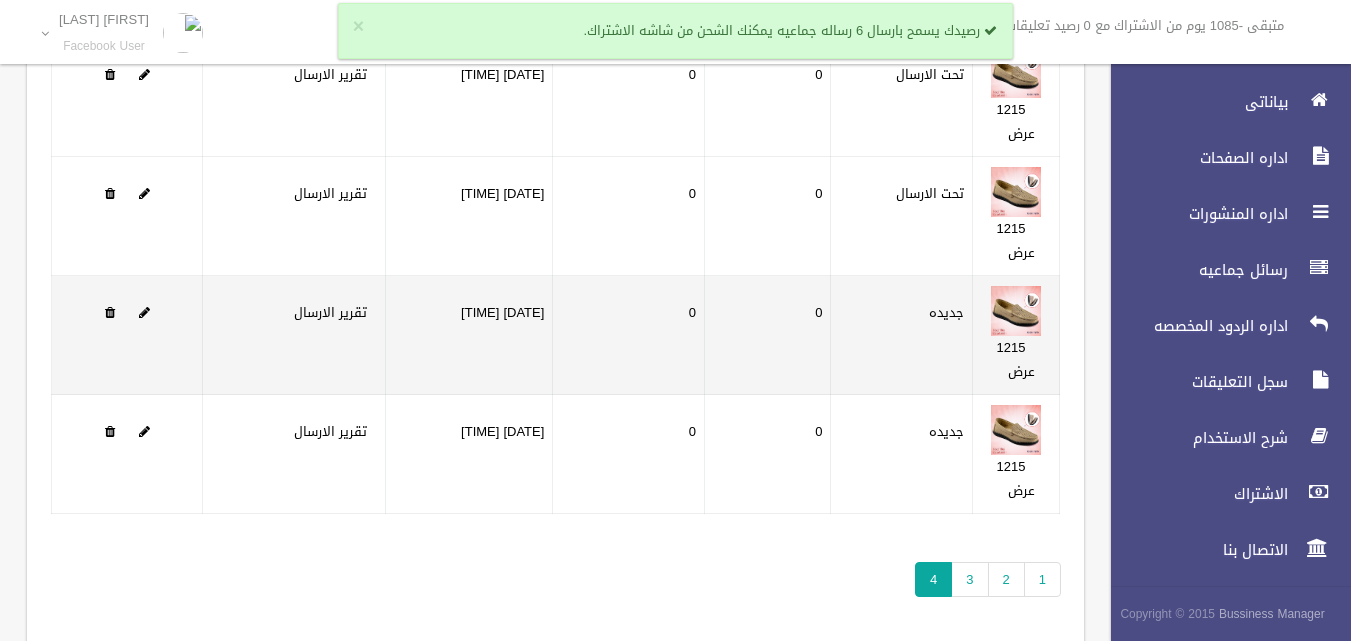 scroll, scrollTop: 368, scrollLeft: 0, axis: vertical 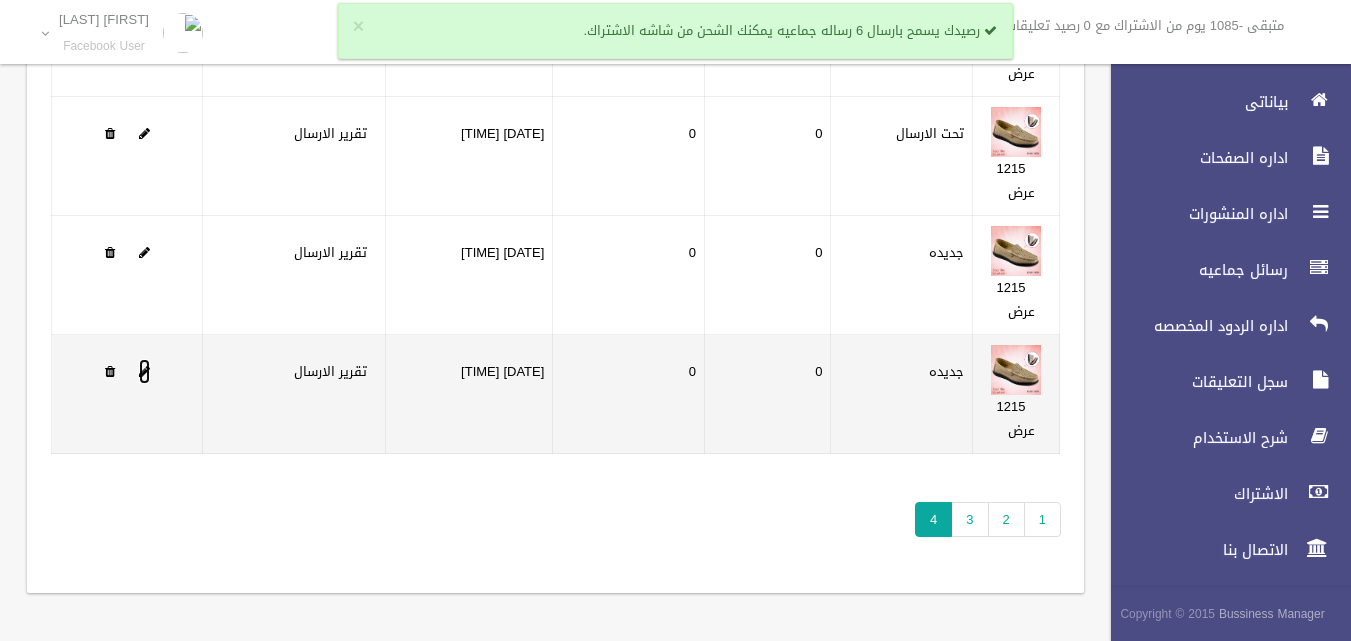 click at bounding box center [144, 371] 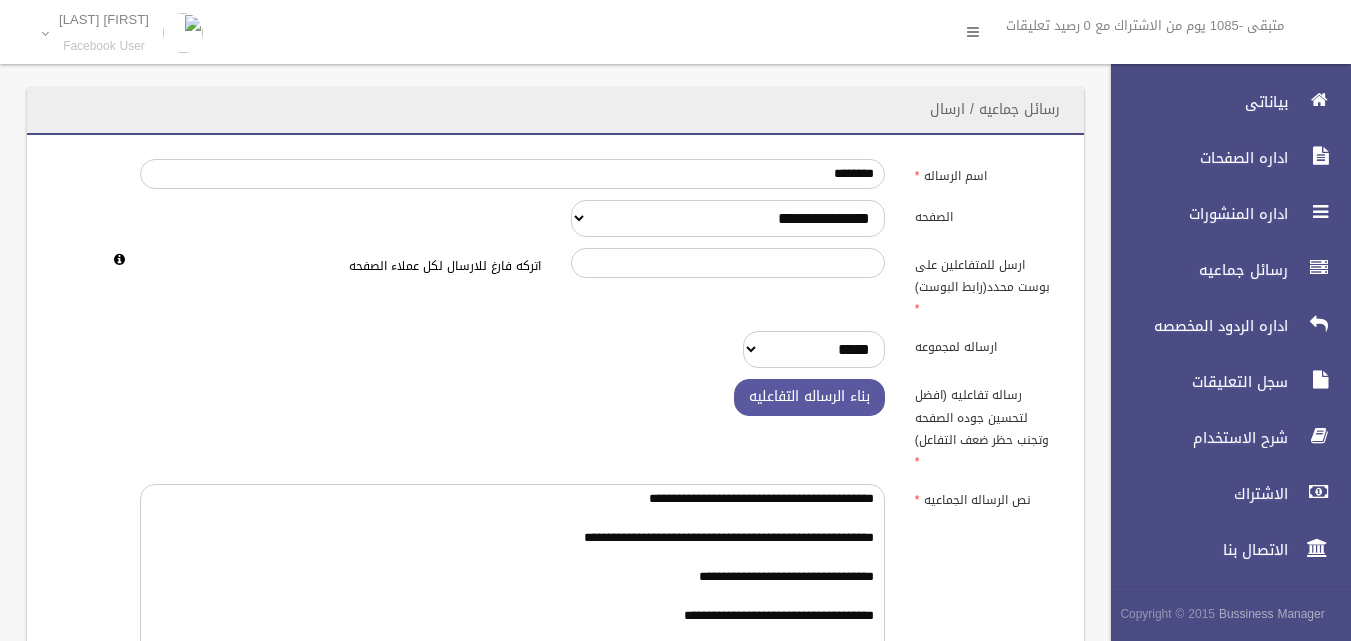 scroll, scrollTop: 0, scrollLeft: 0, axis: both 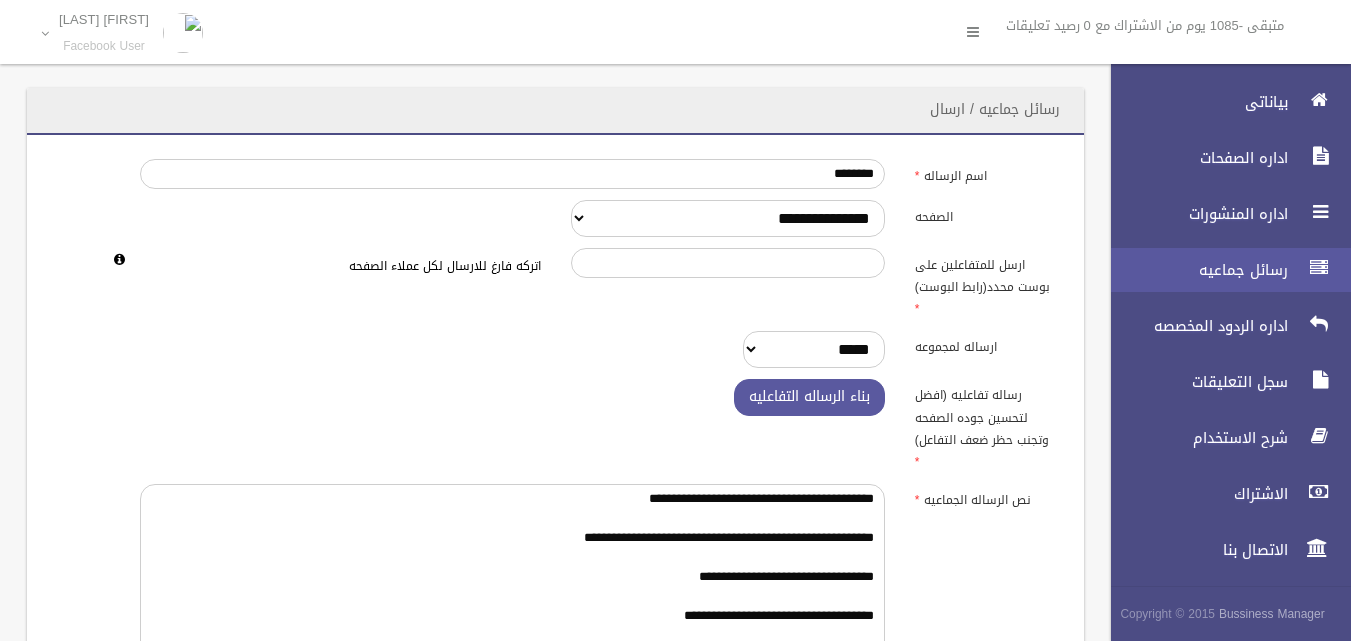 click on "رسائل جماعيه" at bounding box center [1222, 270] 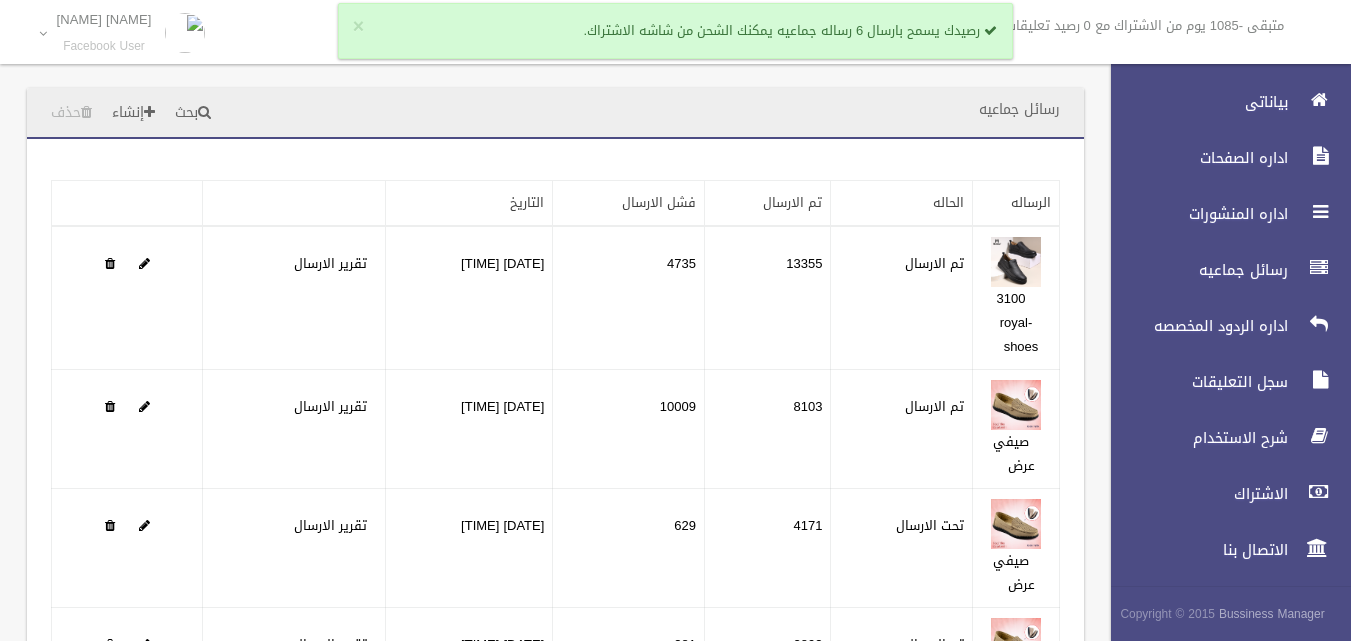 scroll, scrollTop: 0, scrollLeft: 0, axis: both 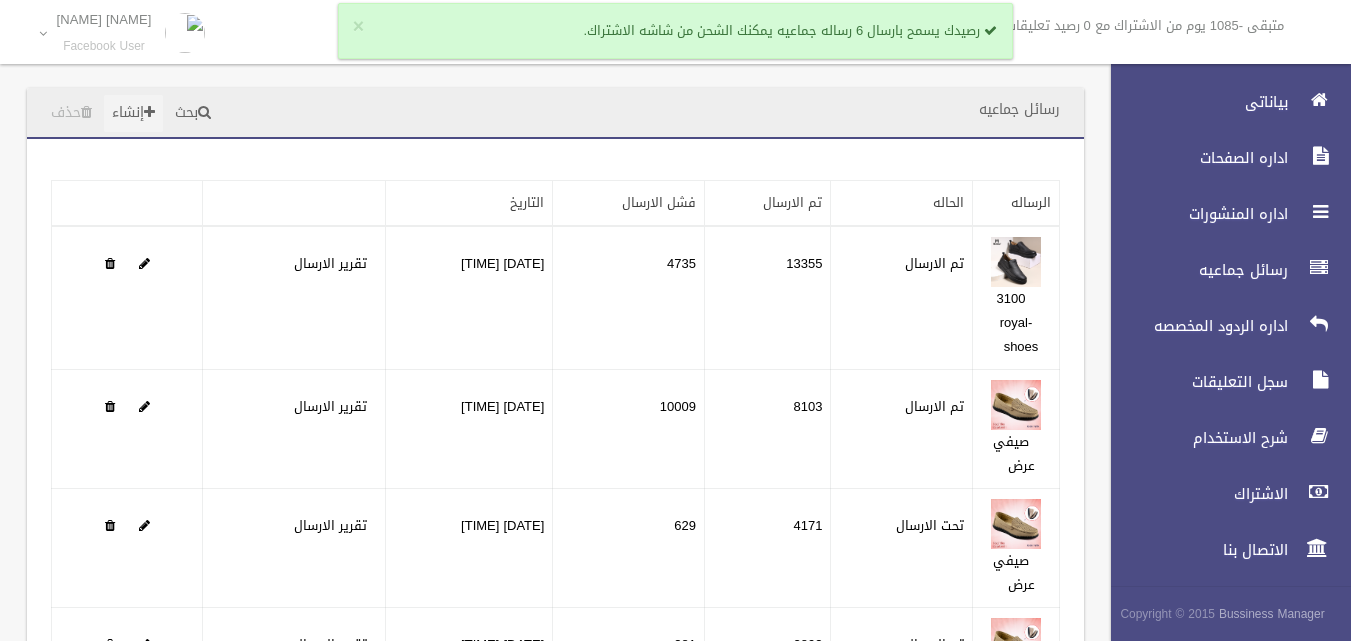 click on "إنشاء" at bounding box center [133, 113] 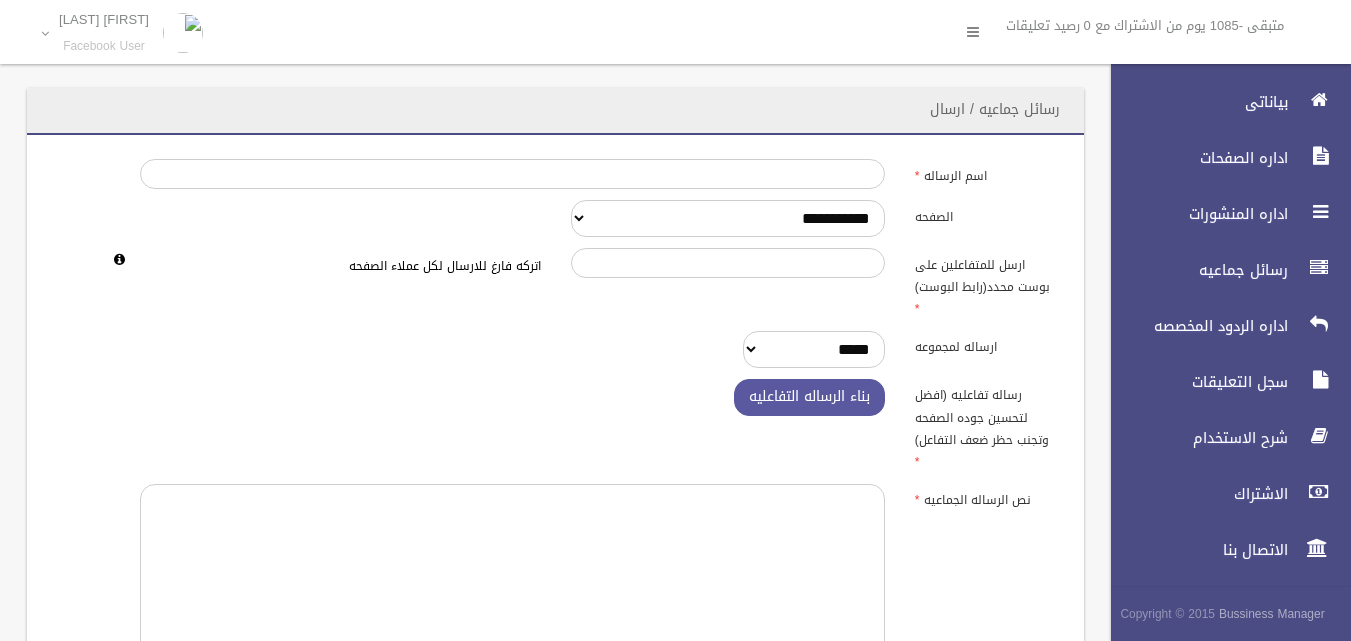 scroll, scrollTop: 0, scrollLeft: 0, axis: both 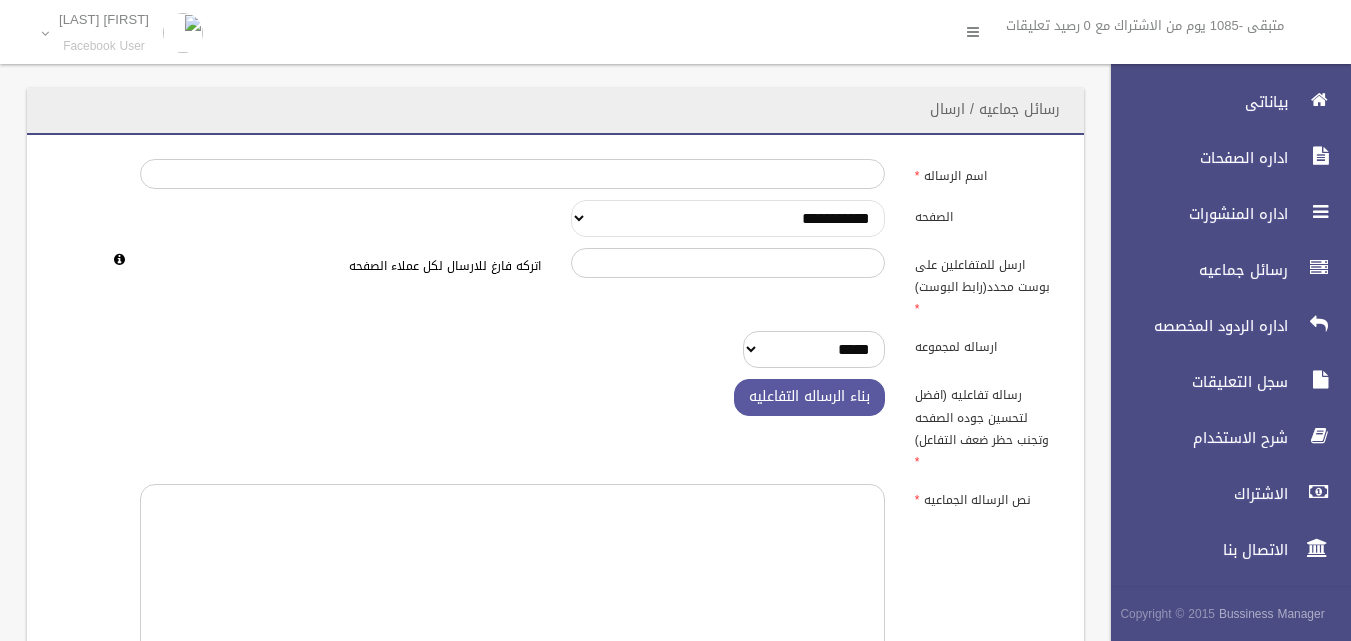 click on "**********" at bounding box center [728, 218] 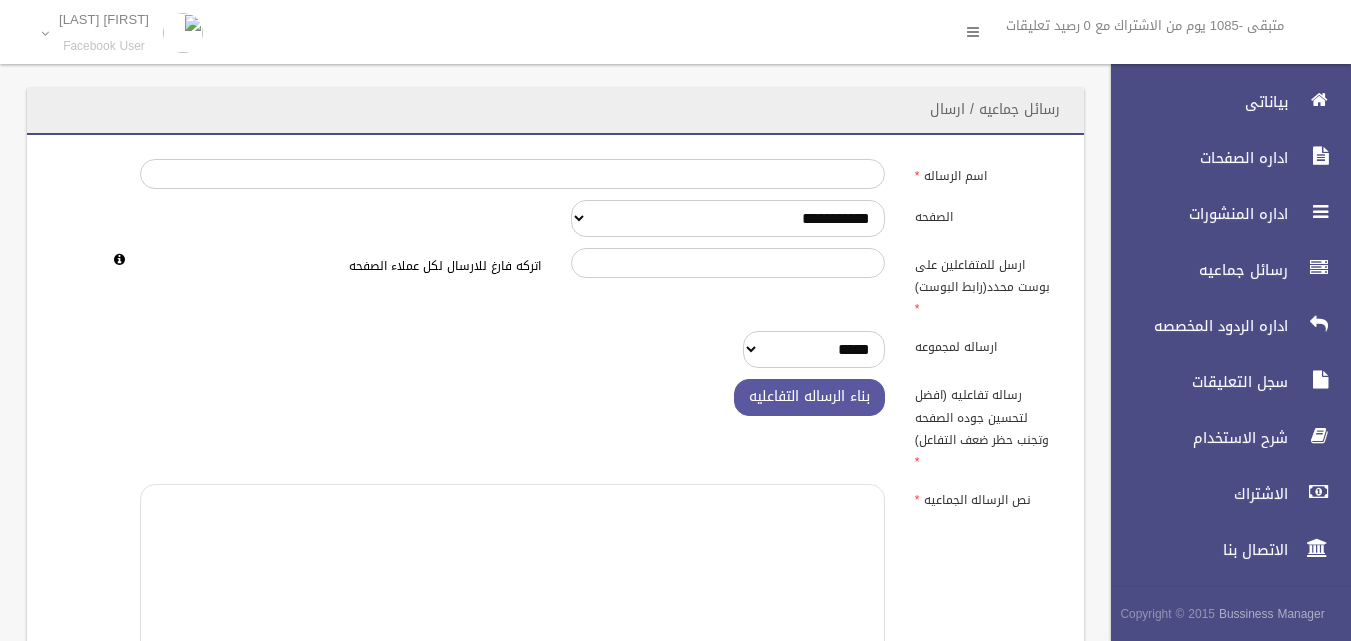 click at bounding box center [512, 586] 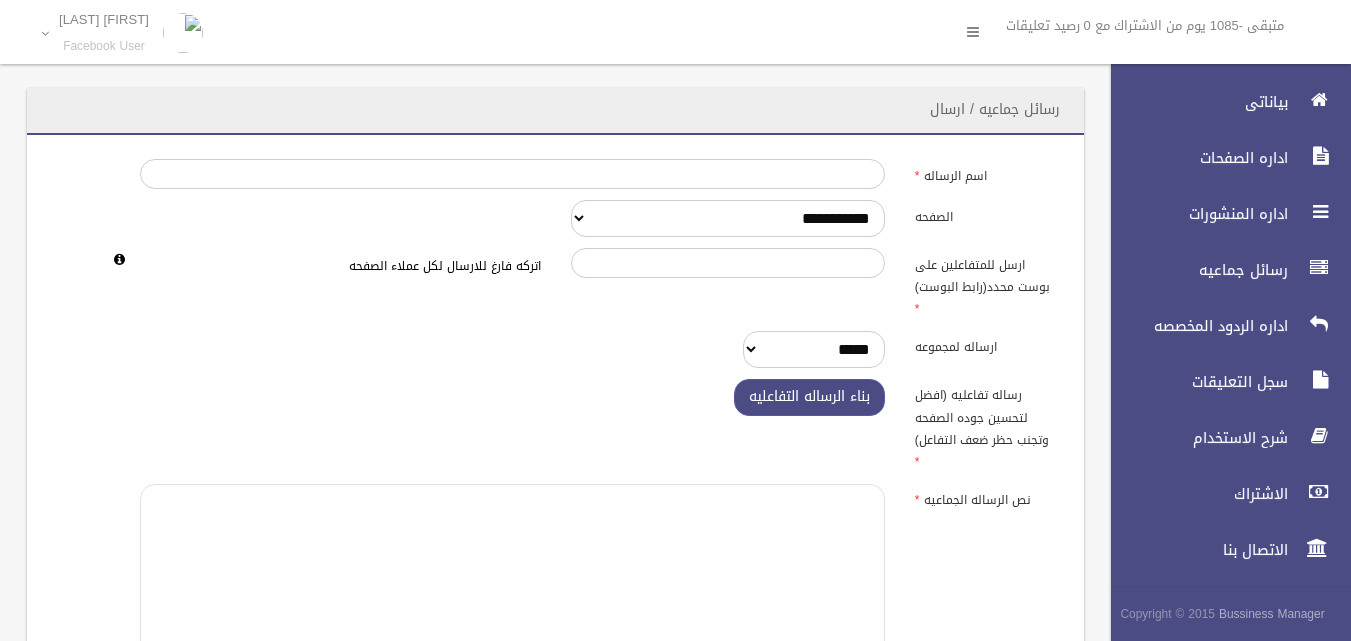 paste on "**********" 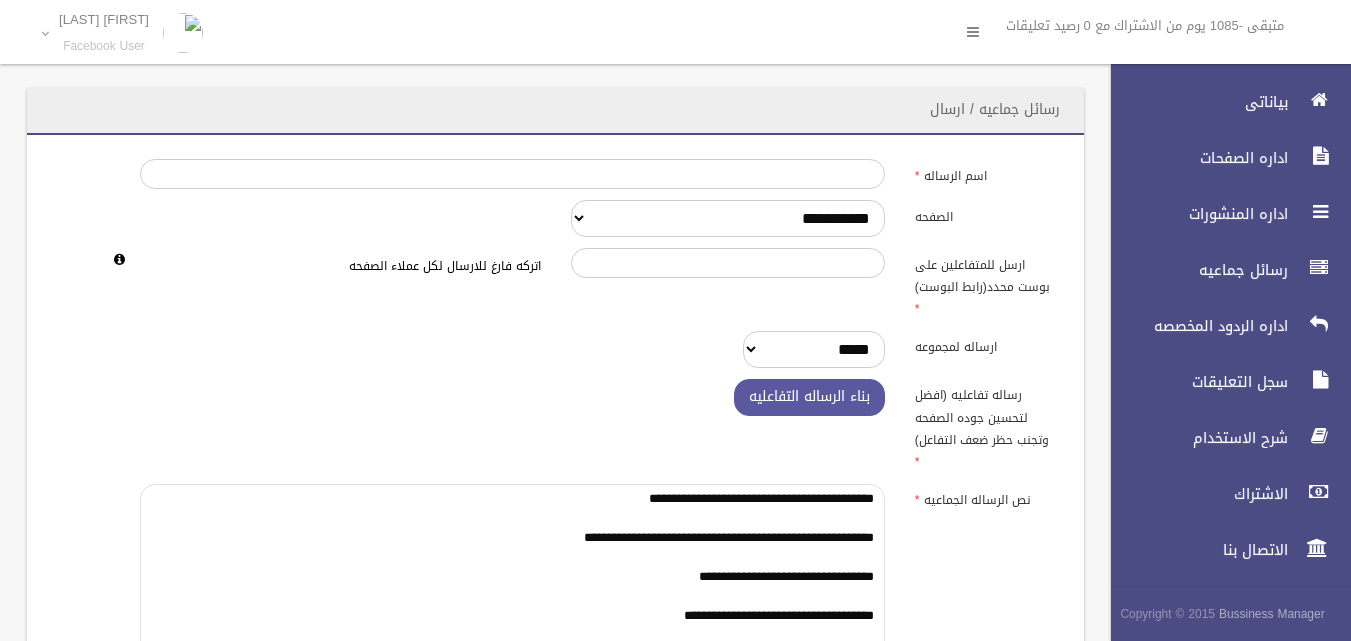 scroll, scrollTop: 18, scrollLeft: 0, axis: vertical 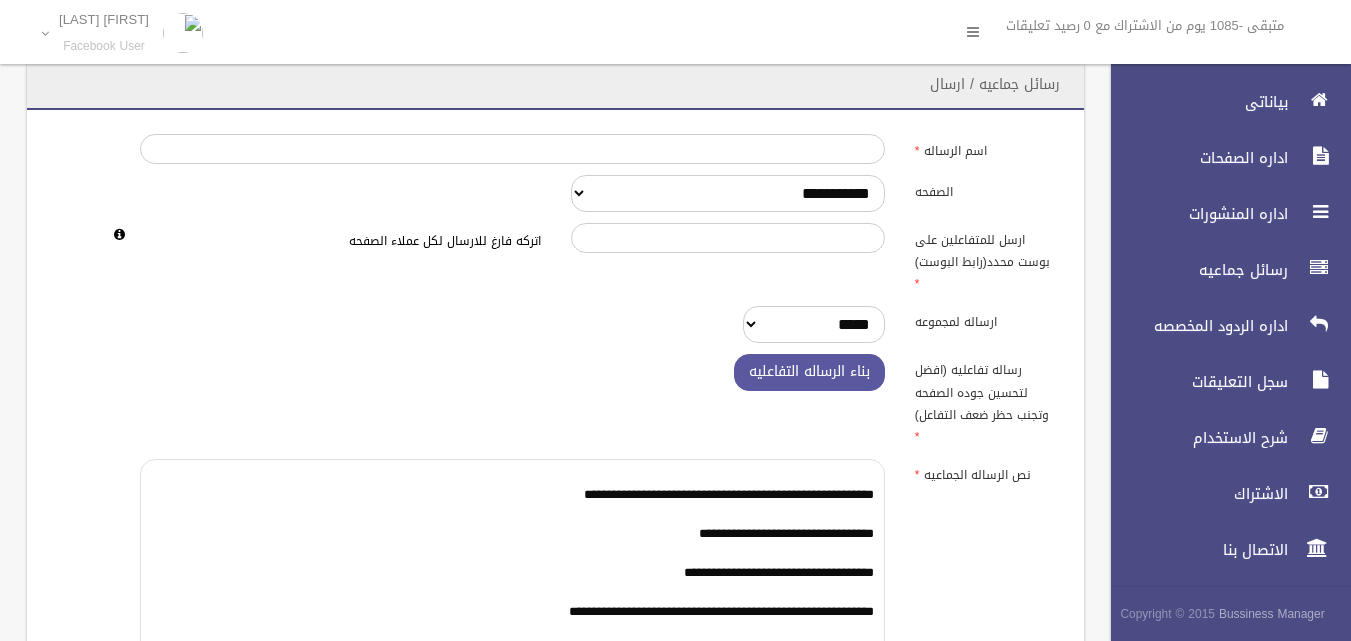 type on "**********" 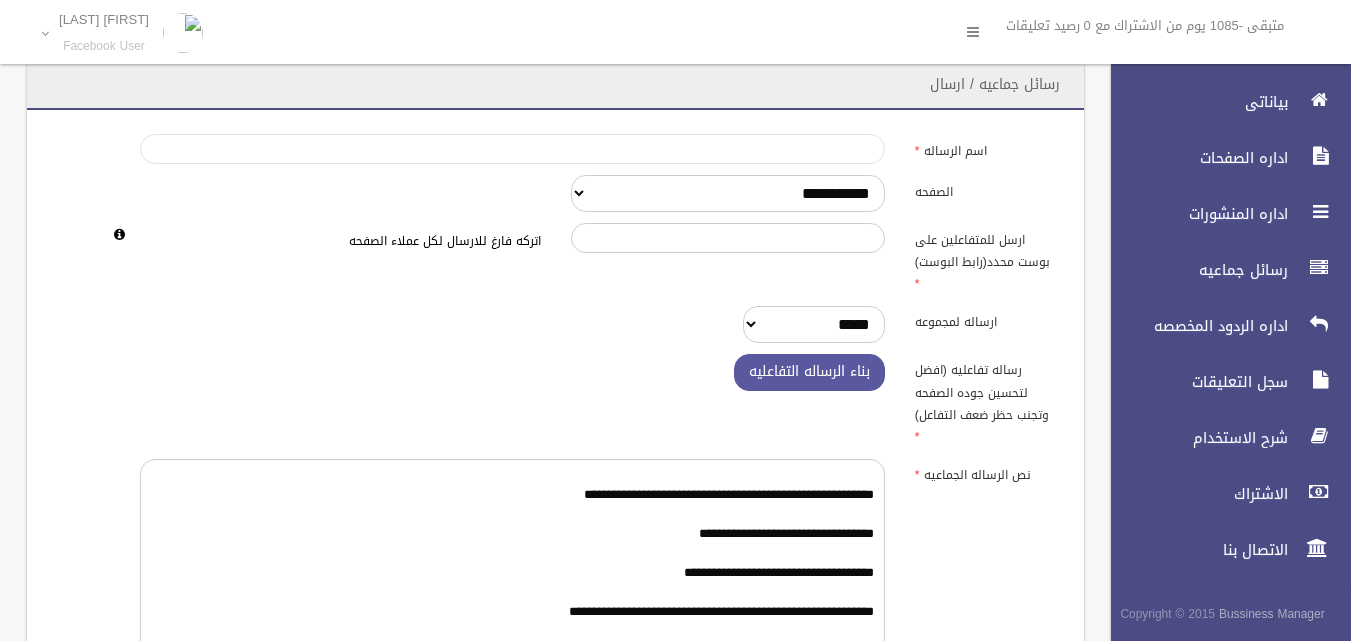 click on "اسم الرساله" at bounding box center [512, 149] 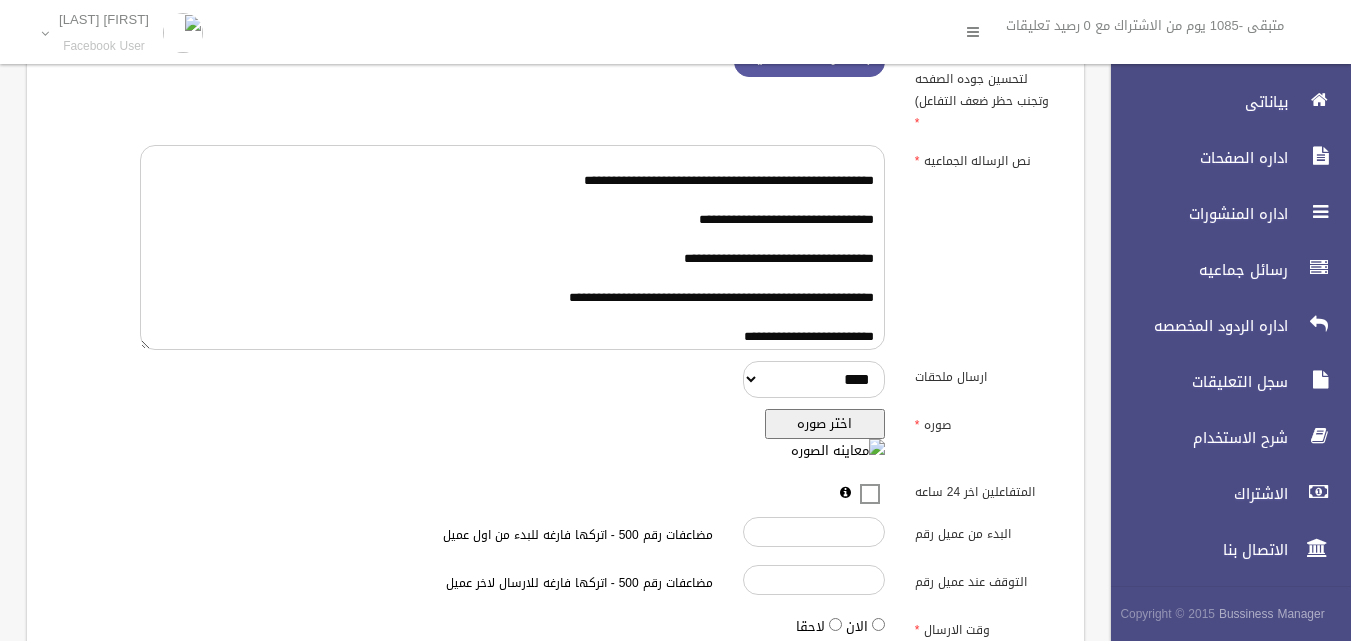 scroll, scrollTop: 475, scrollLeft: 0, axis: vertical 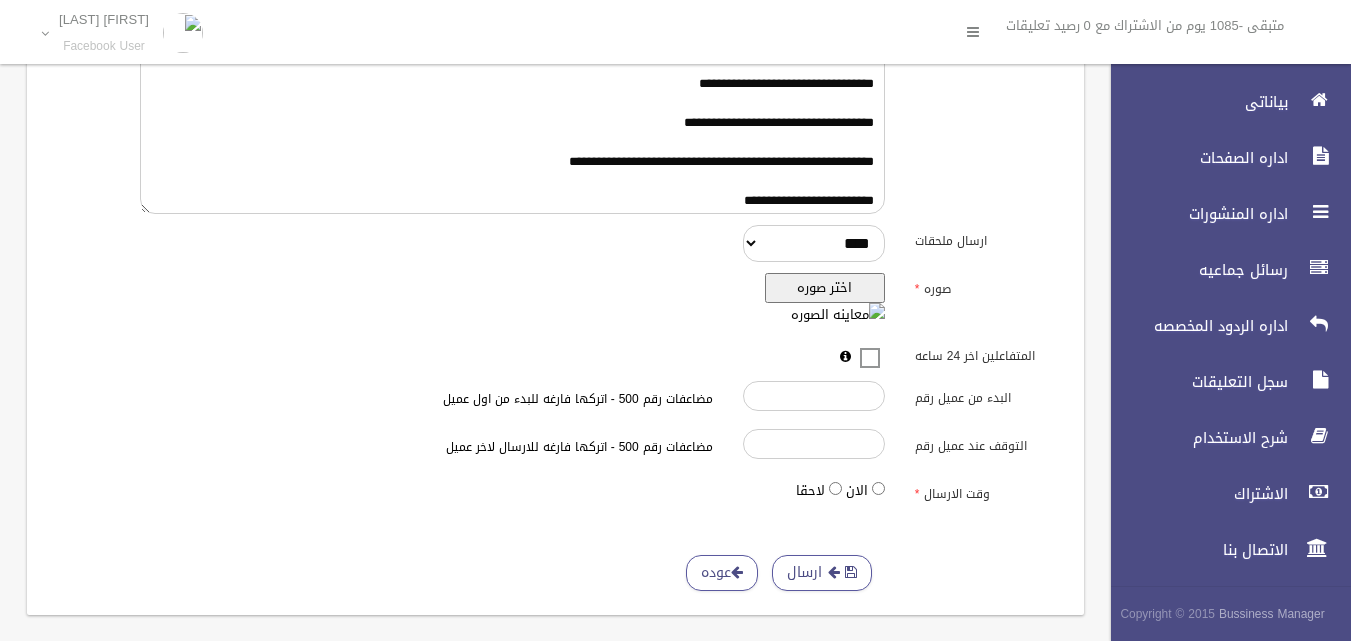 click on "اختر صوره" at bounding box center [825, 288] 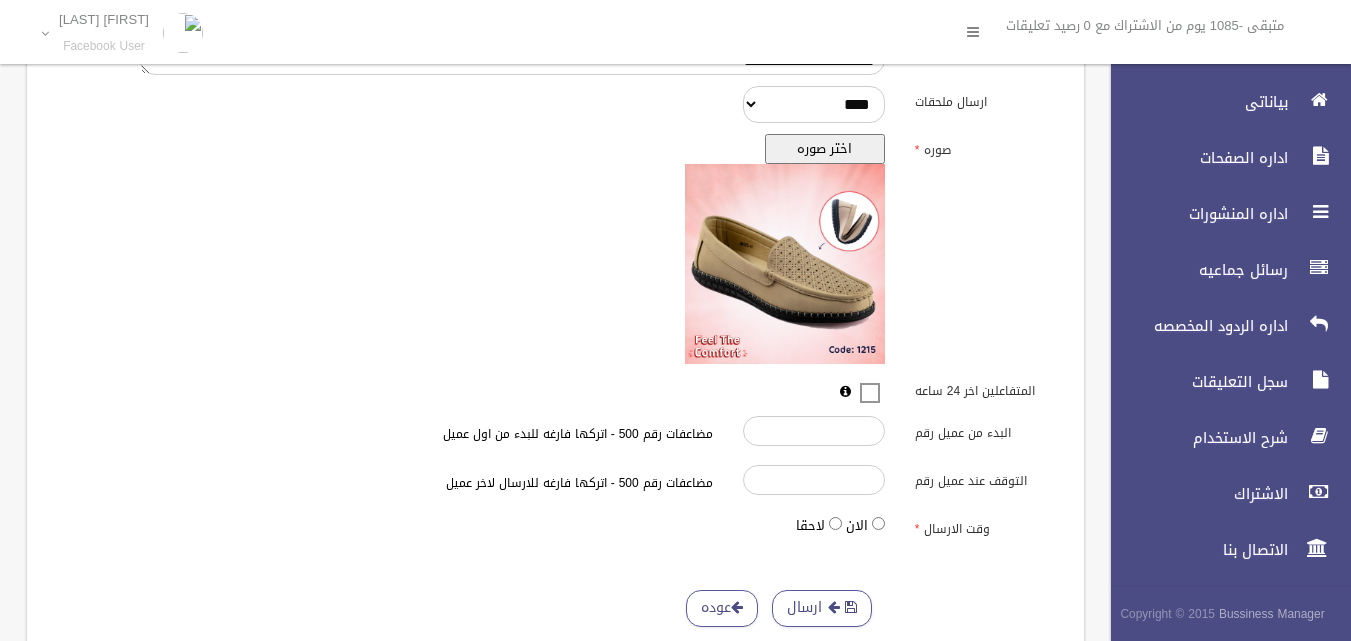 scroll, scrollTop: 650, scrollLeft: 0, axis: vertical 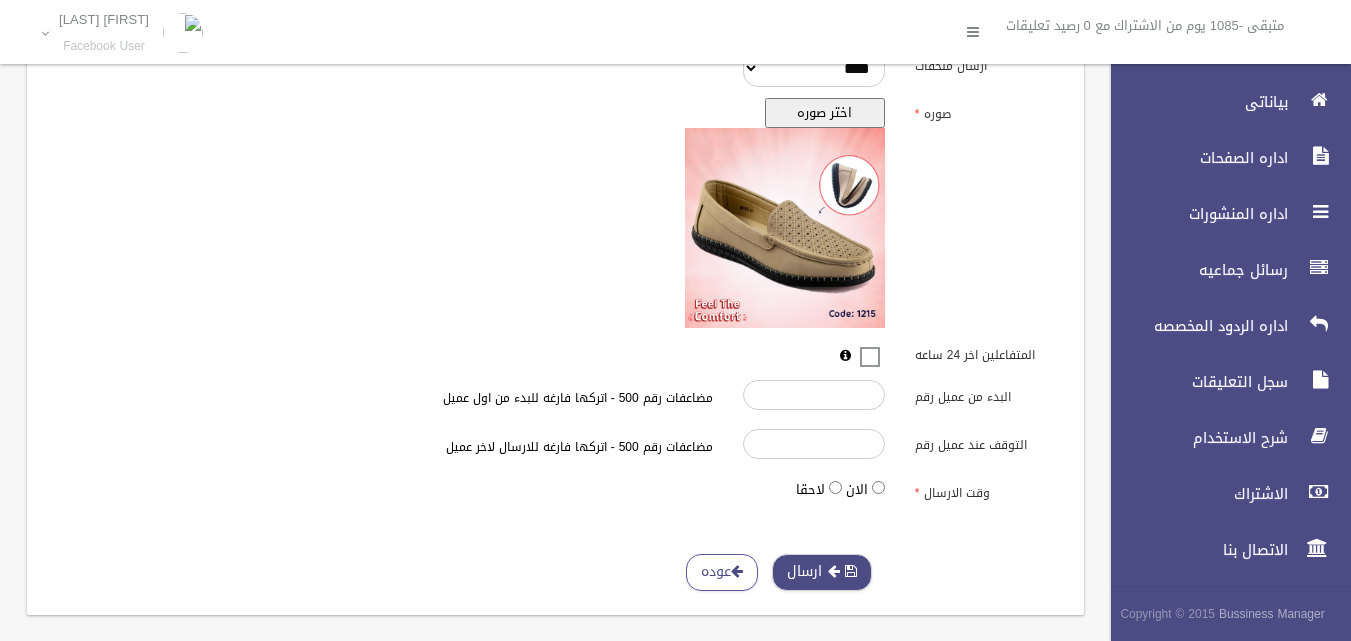 click on "ارسال" at bounding box center (822, 572) 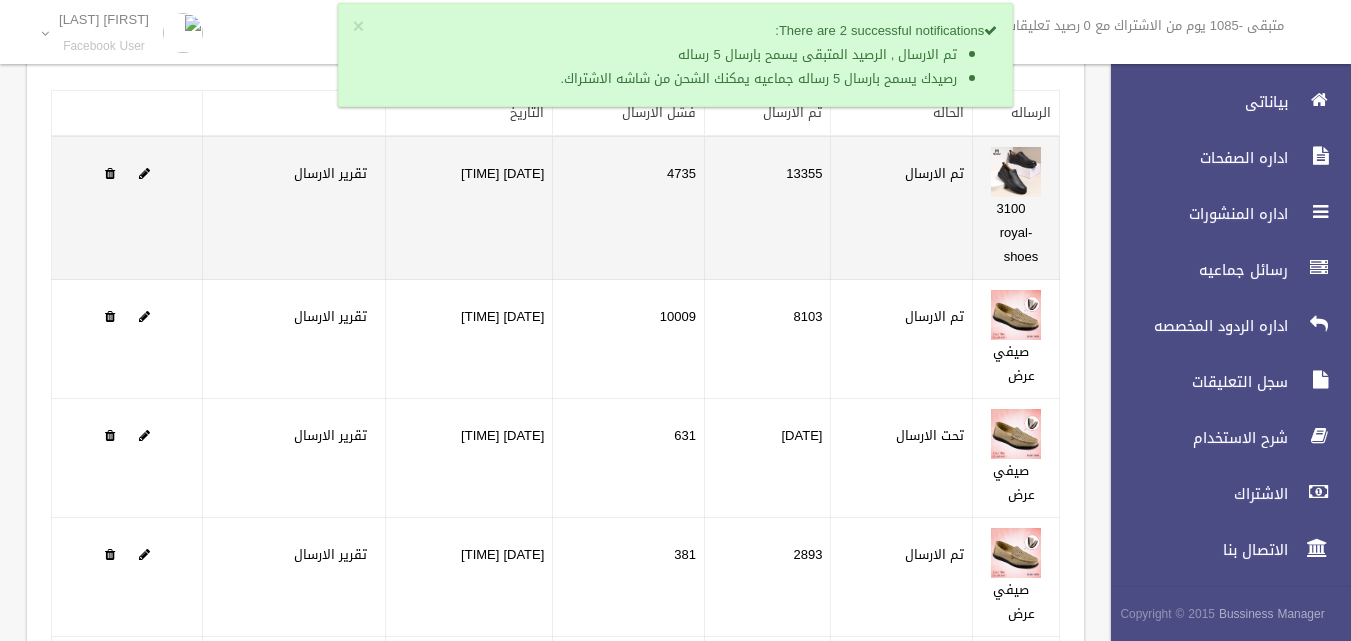 scroll, scrollTop: 392, scrollLeft: 0, axis: vertical 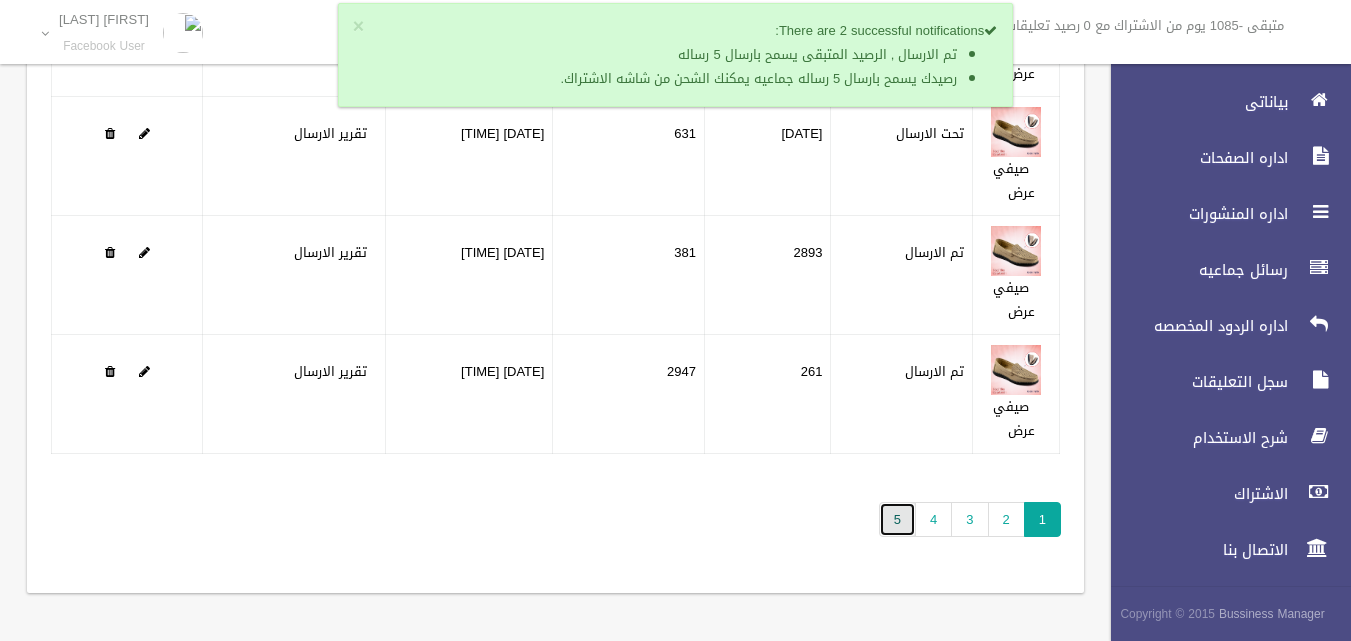 click on "5" at bounding box center (897, 519) 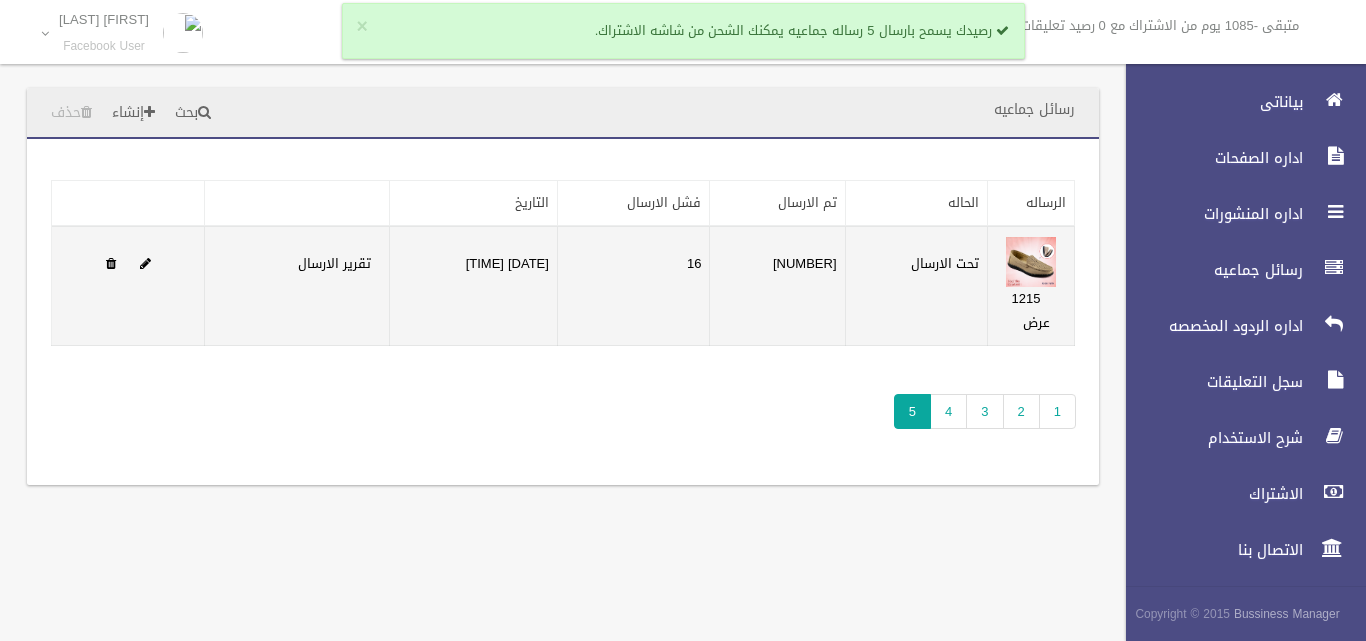 scroll, scrollTop: 0, scrollLeft: 0, axis: both 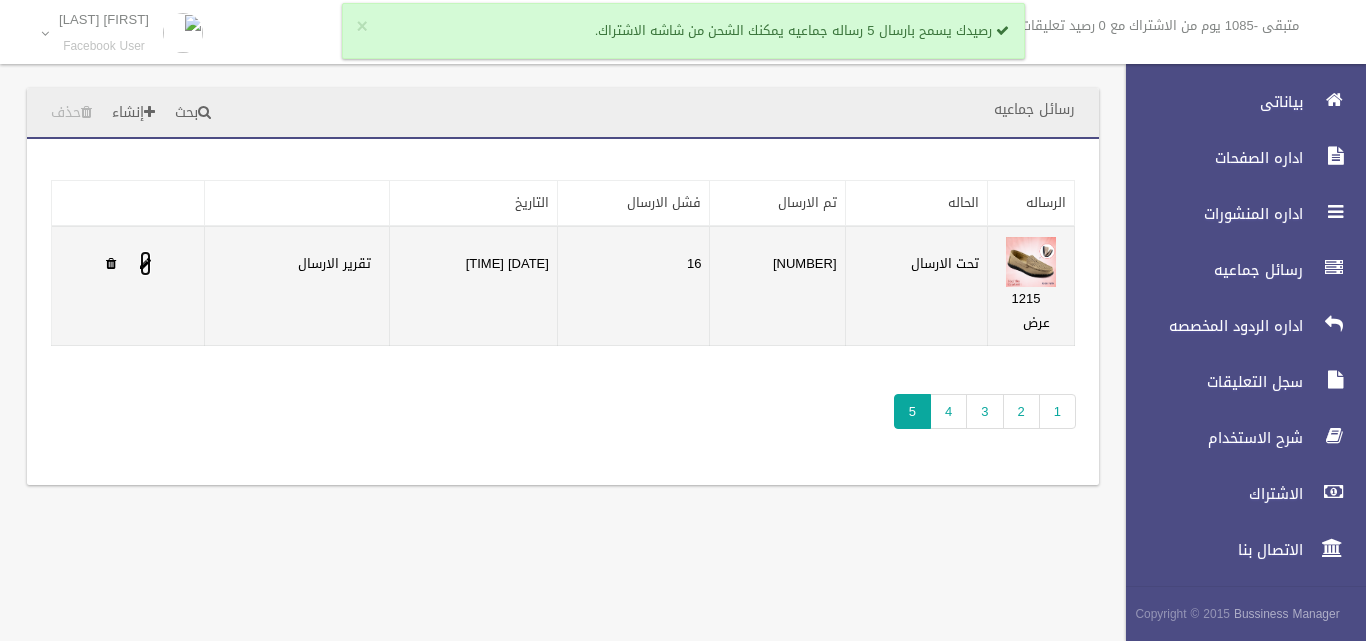 click at bounding box center (145, 263) 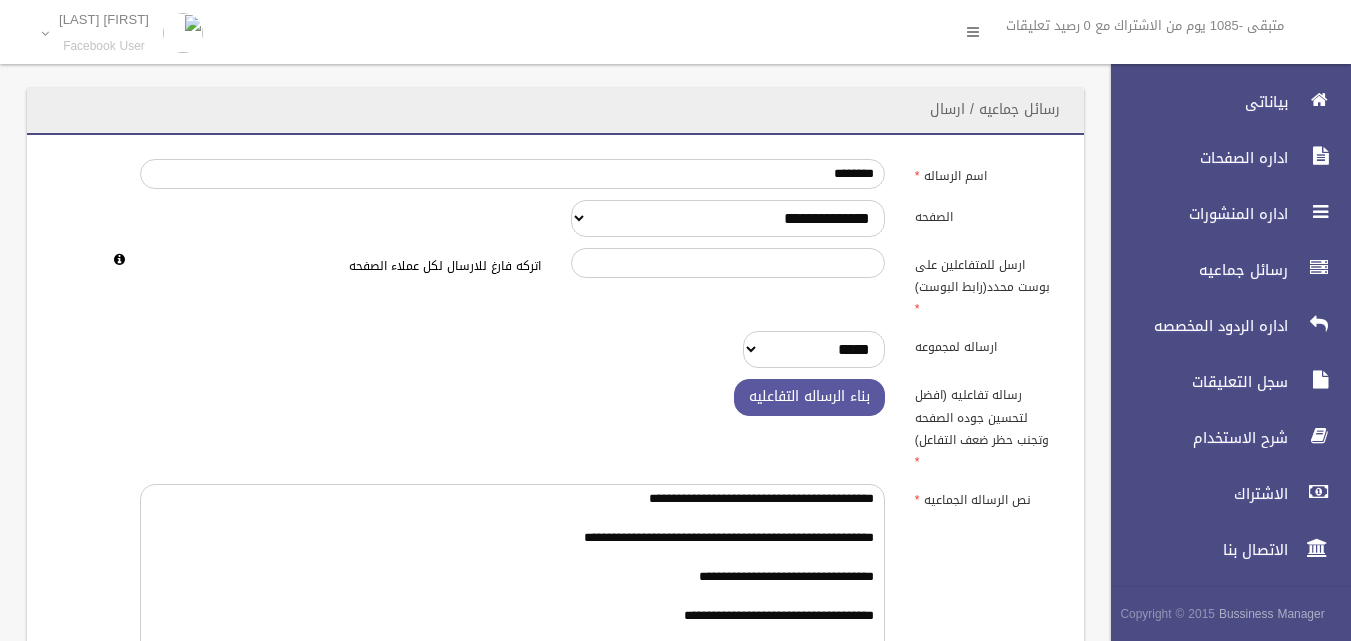 scroll, scrollTop: 0, scrollLeft: 0, axis: both 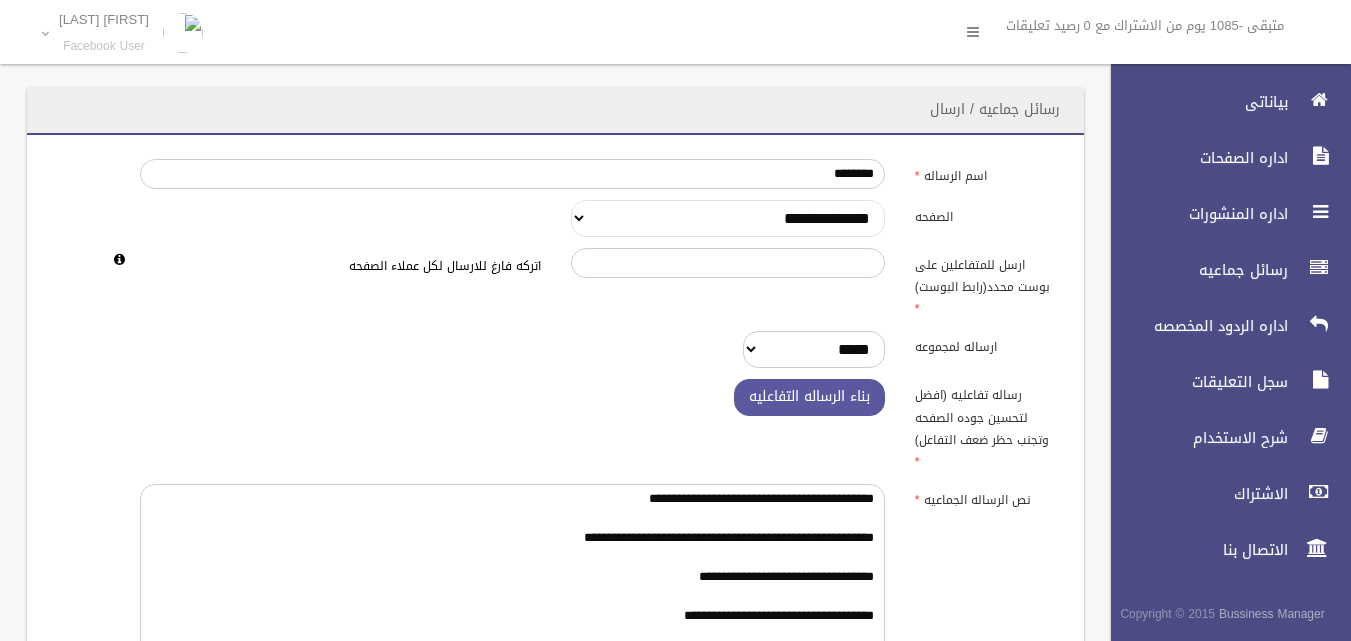 click on "**********" at bounding box center [728, 218] 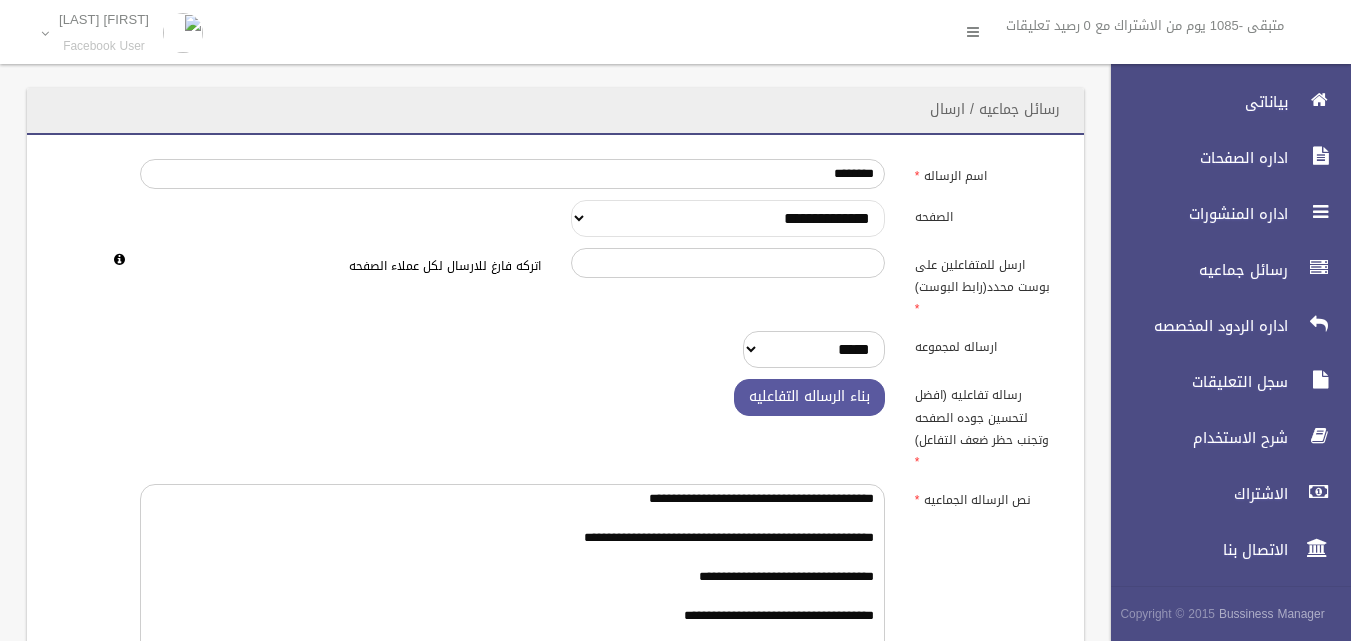 click on "**********" at bounding box center [728, 218] 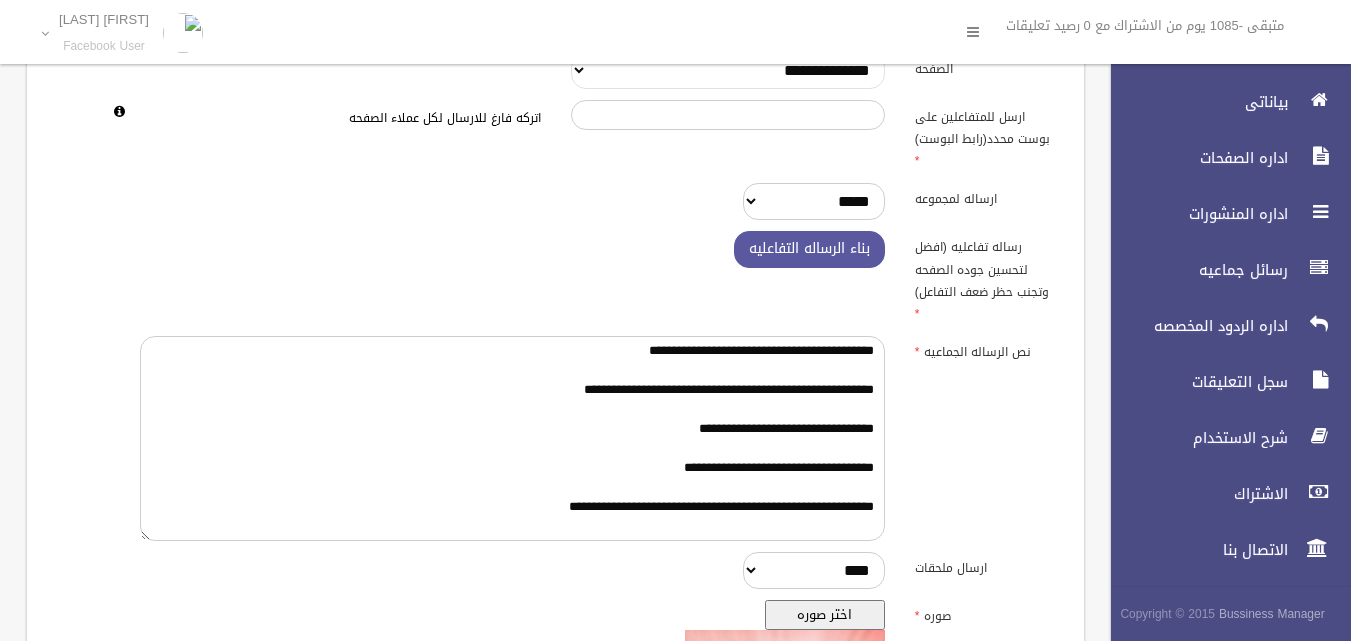 scroll, scrollTop: 0, scrollLeft: 0, axis: both 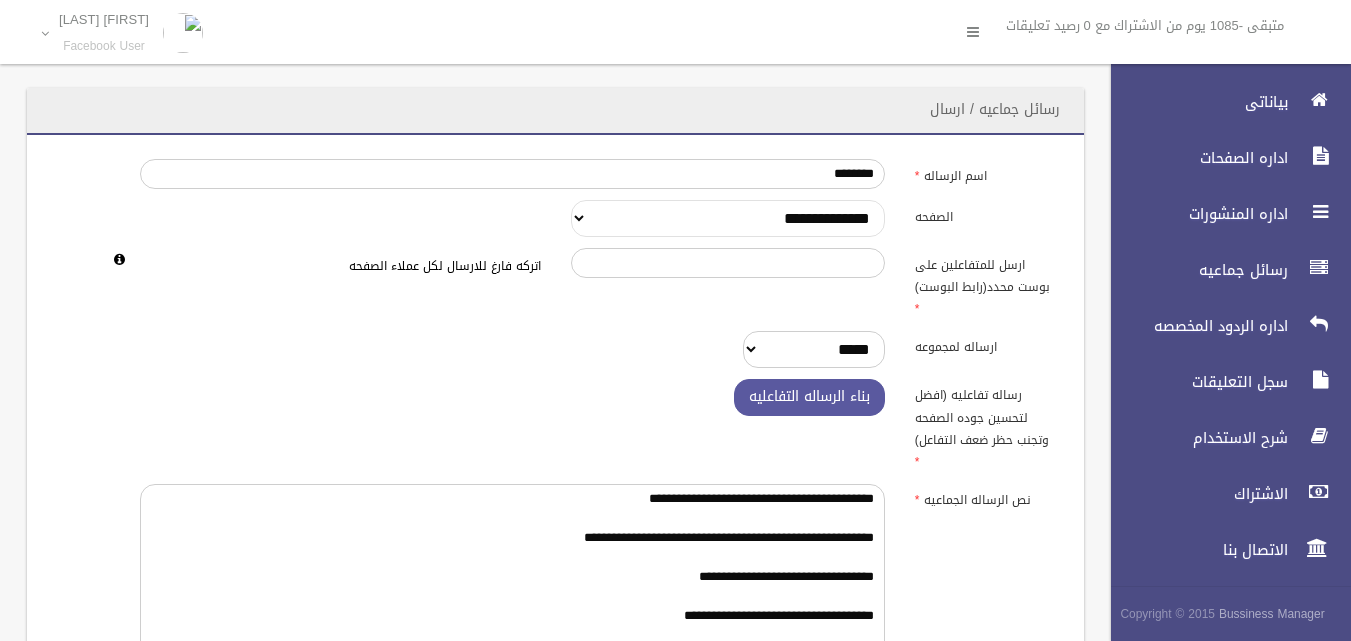 click on "**********" at bounding box center [728, 218] 